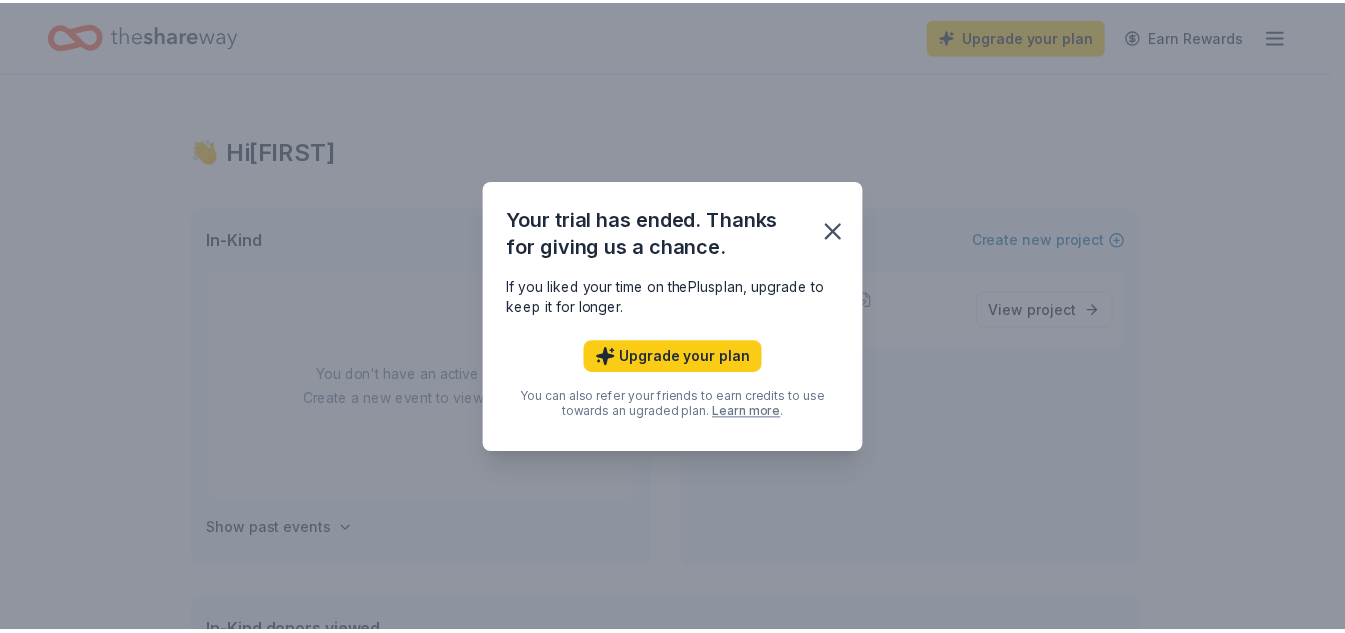 scroll, scrollTop: 0, scrollLeft: 0, axis: both 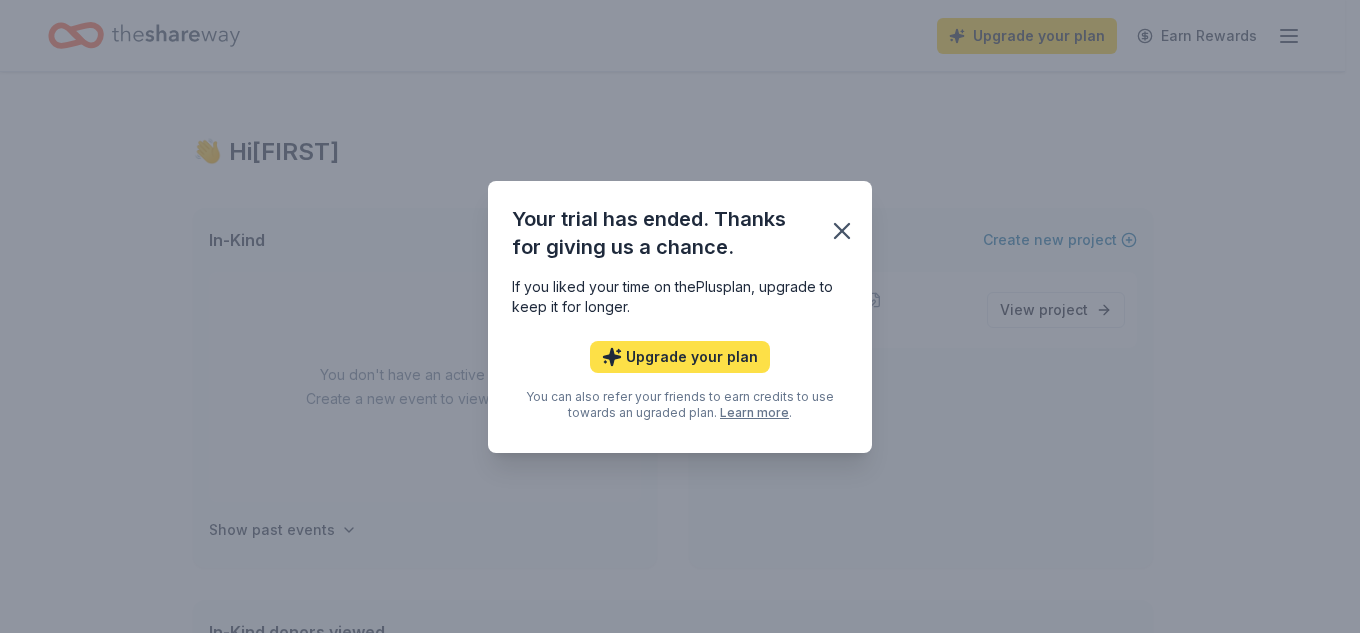 click on "Upgrade your plan" at bounding box center [680, 357] 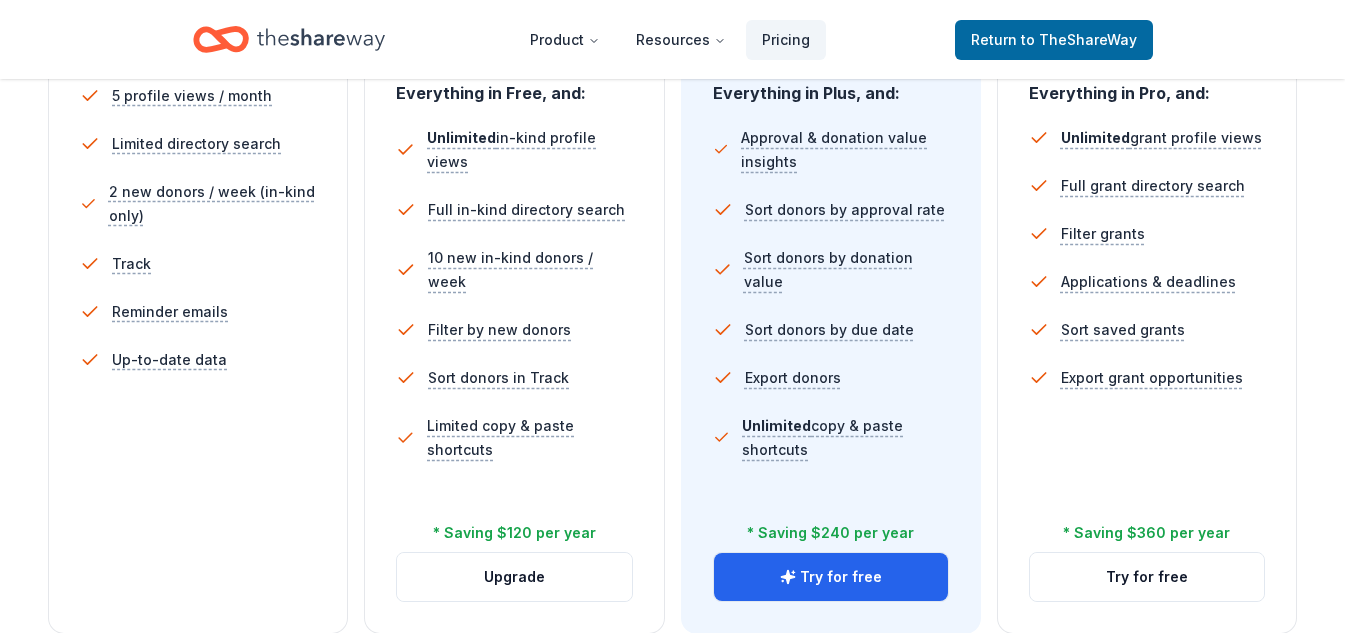 scroll, scrollTop: 672, scrollLeft: 0, axis: vertical 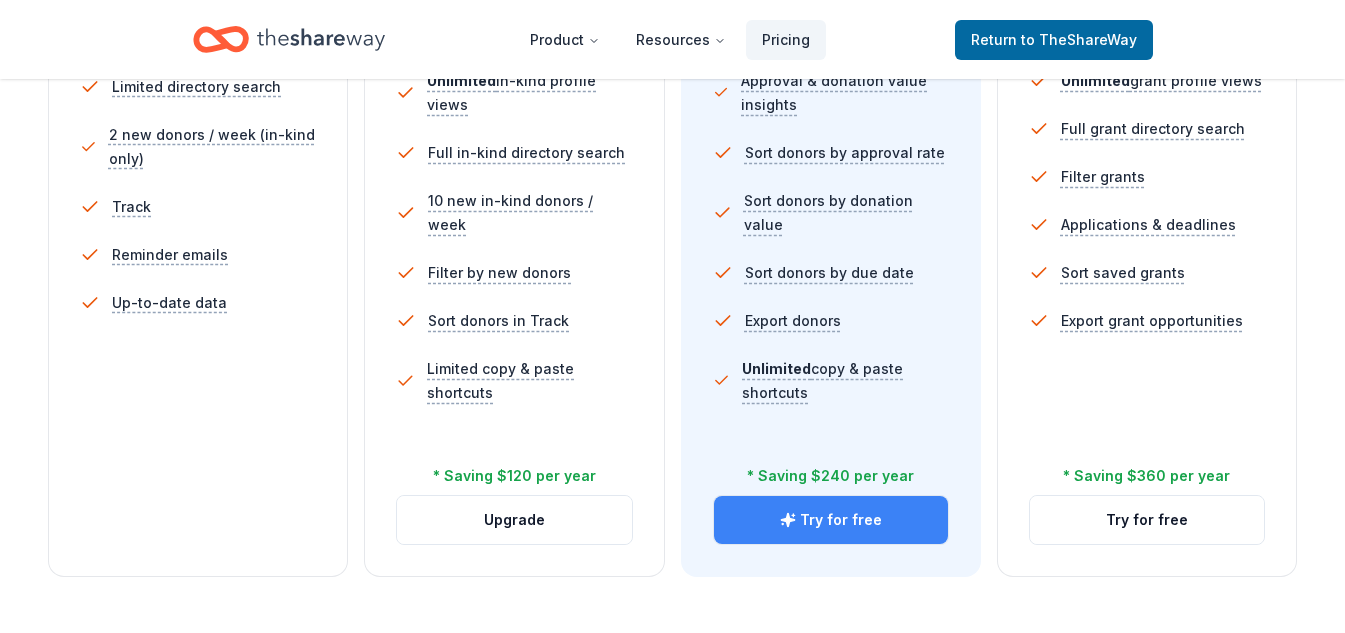 click on "Try for free" at bounding box center (831, 520) 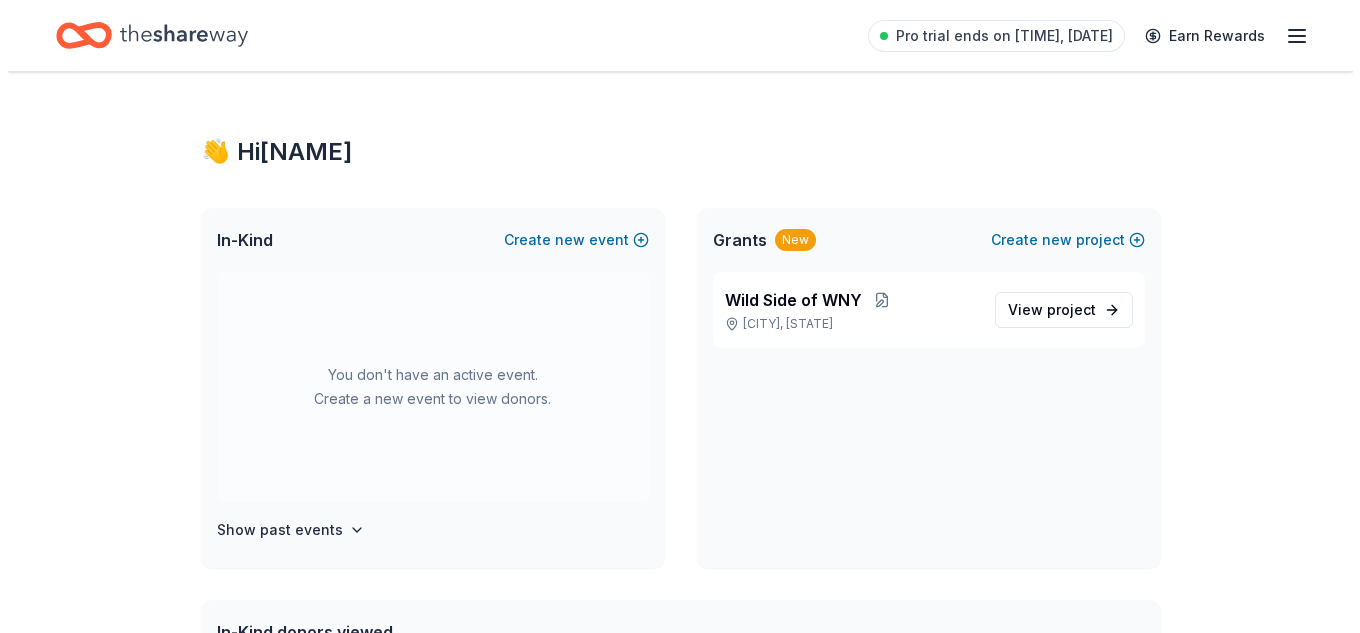 scroll, scrollTop: 0, scrollLeft: 0, axis: both 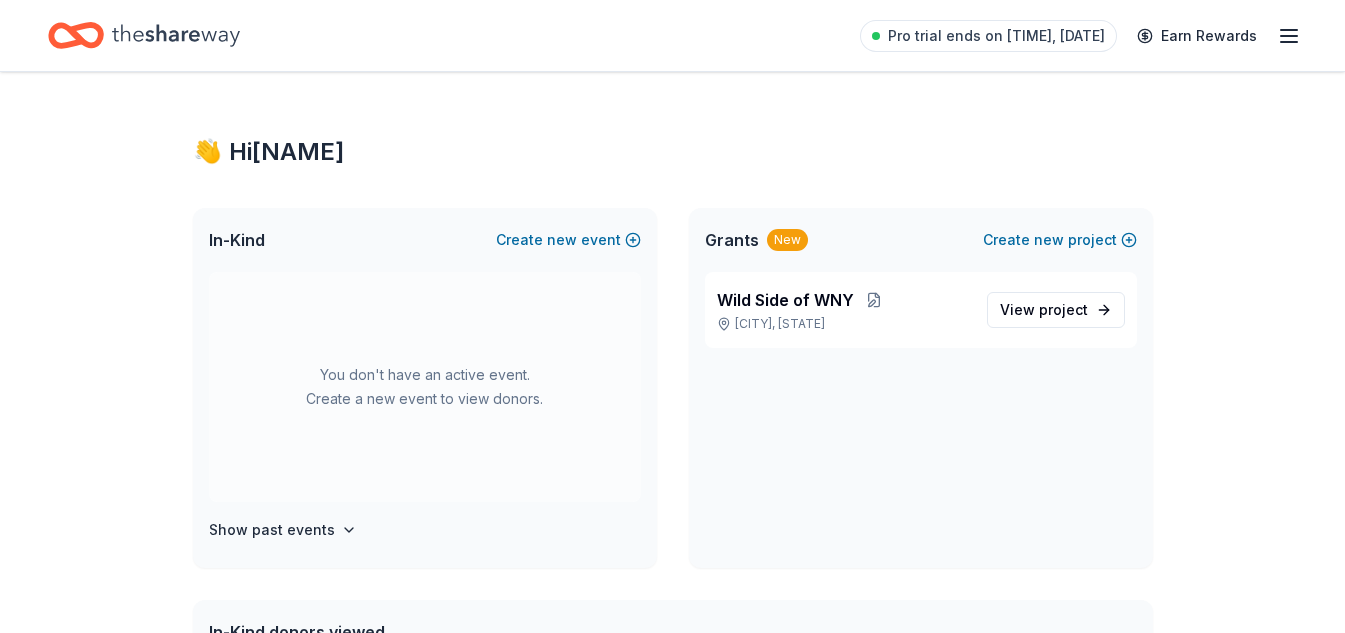 click 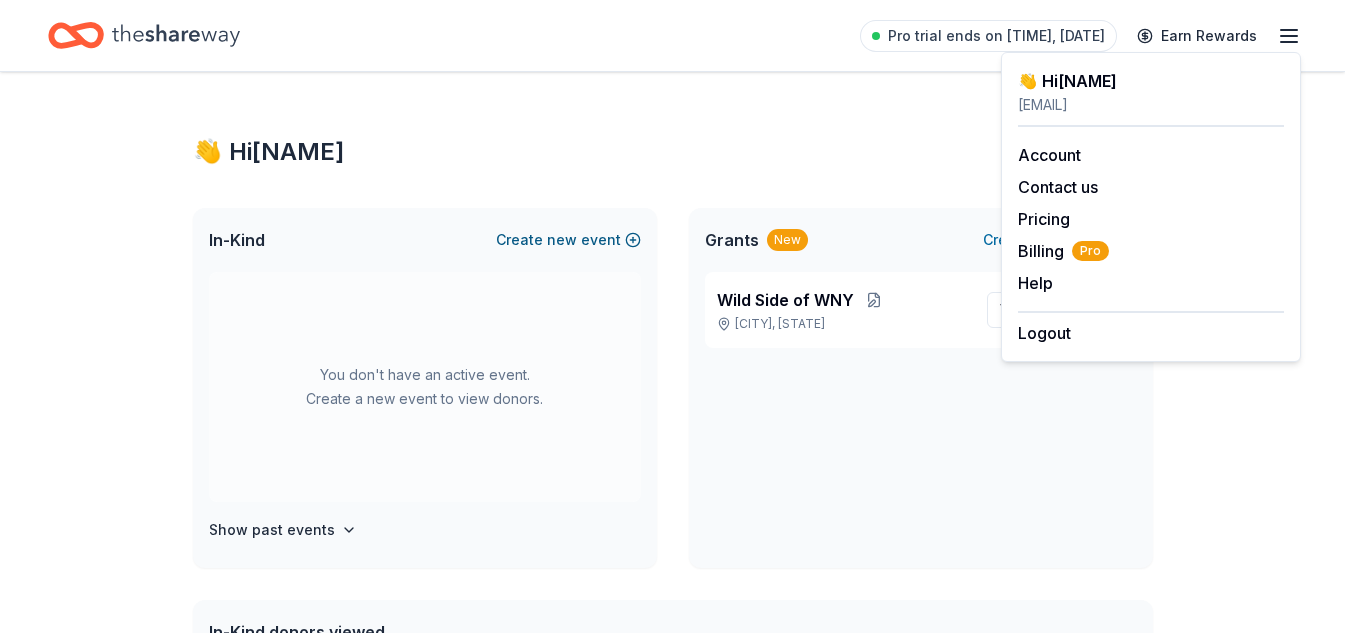 click on "Create  new  event" at bounding box center (568, 240) 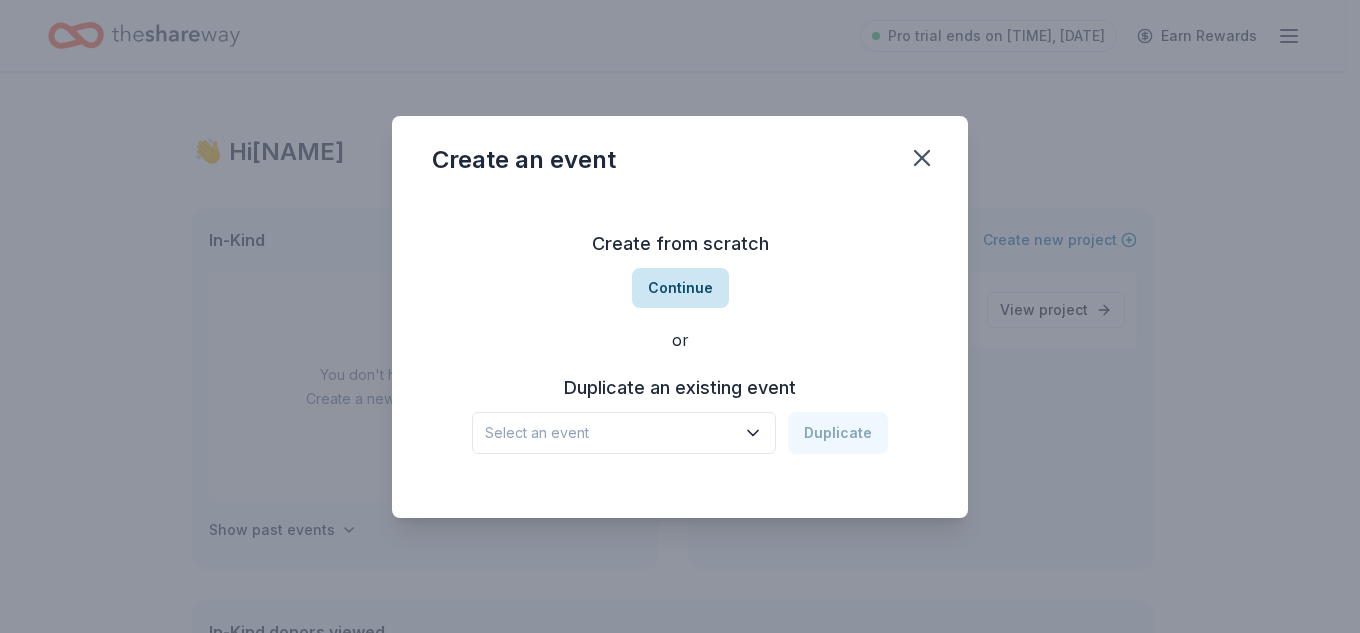 click on "Continue" at bounding box center [680, 288] 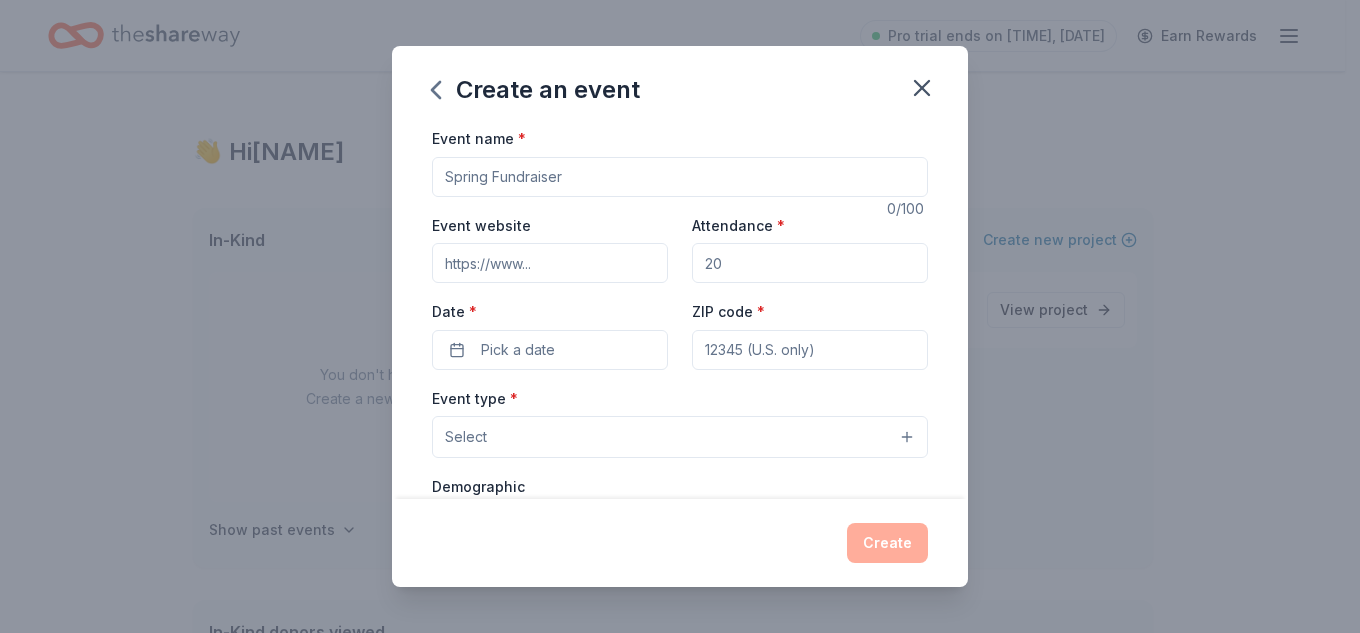 click on "Event name *" at bounding box center (680, 177) 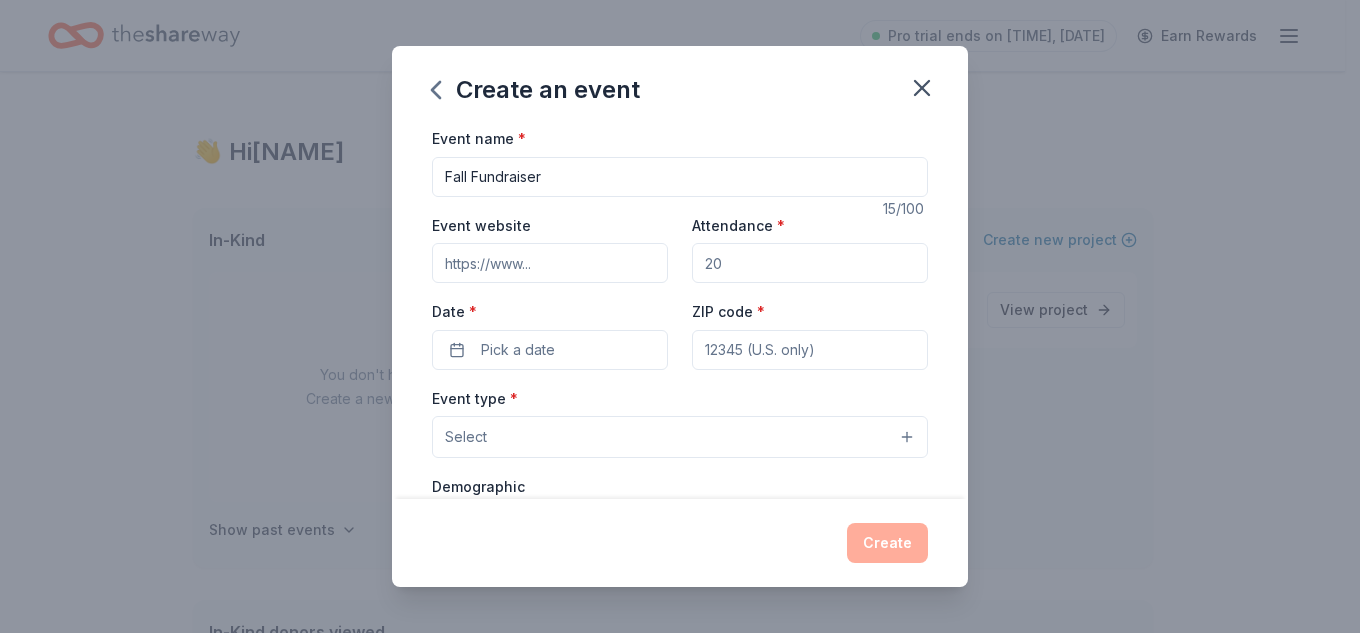 type on "Fall Fundraiser" 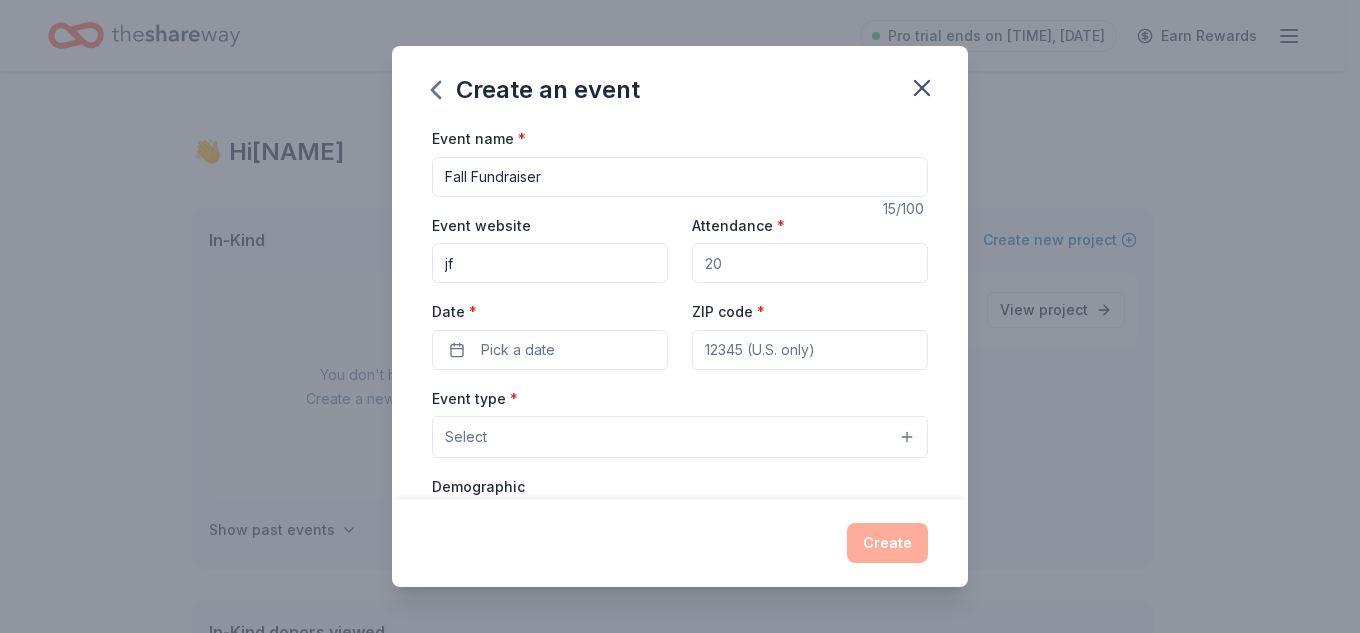type on "j" 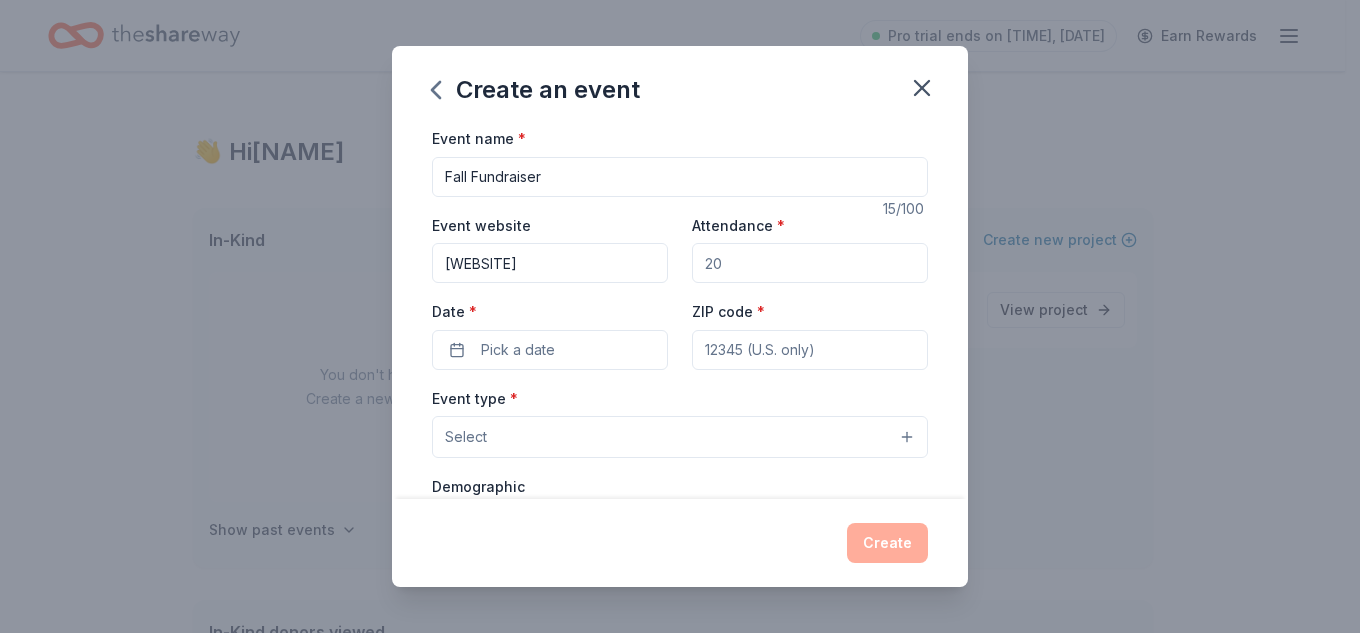 type on "wildsideofwny.org" 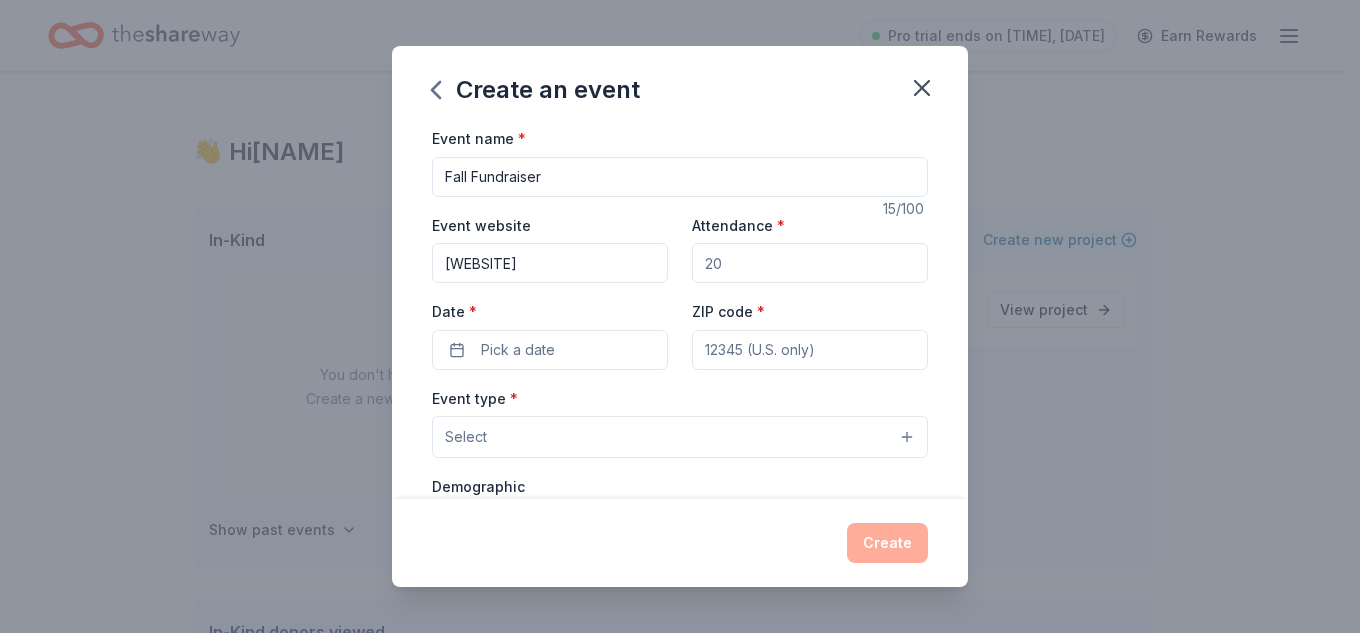type 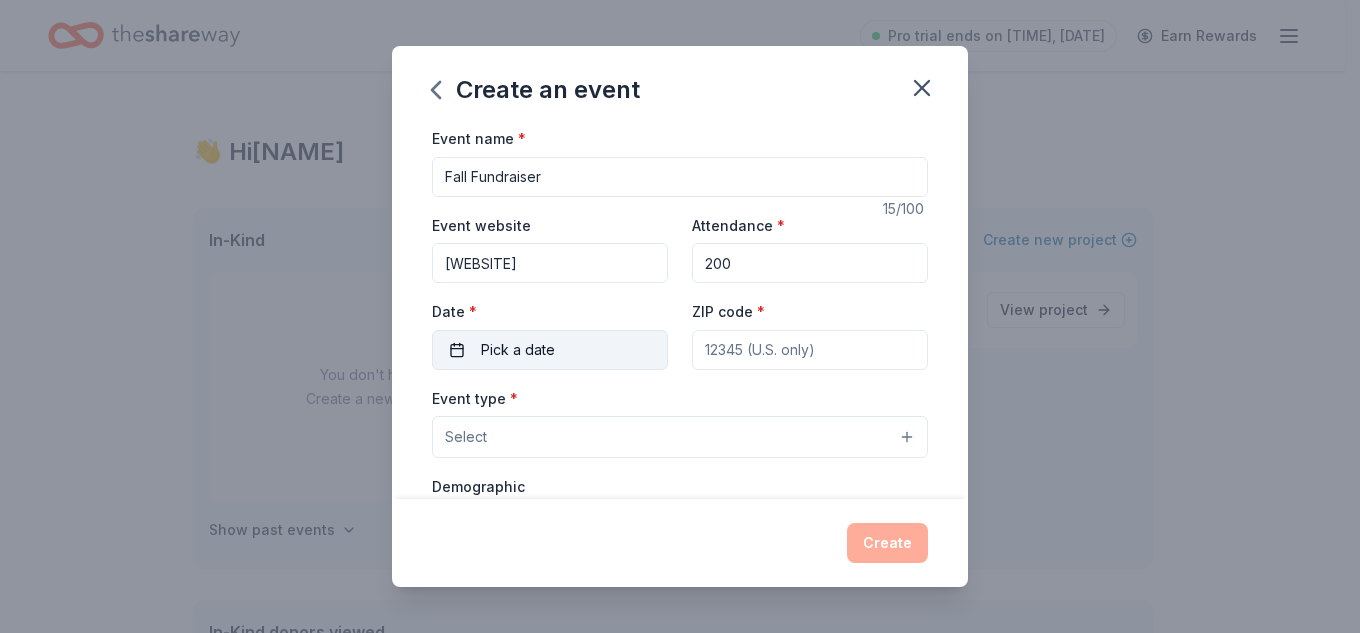 type on "200" 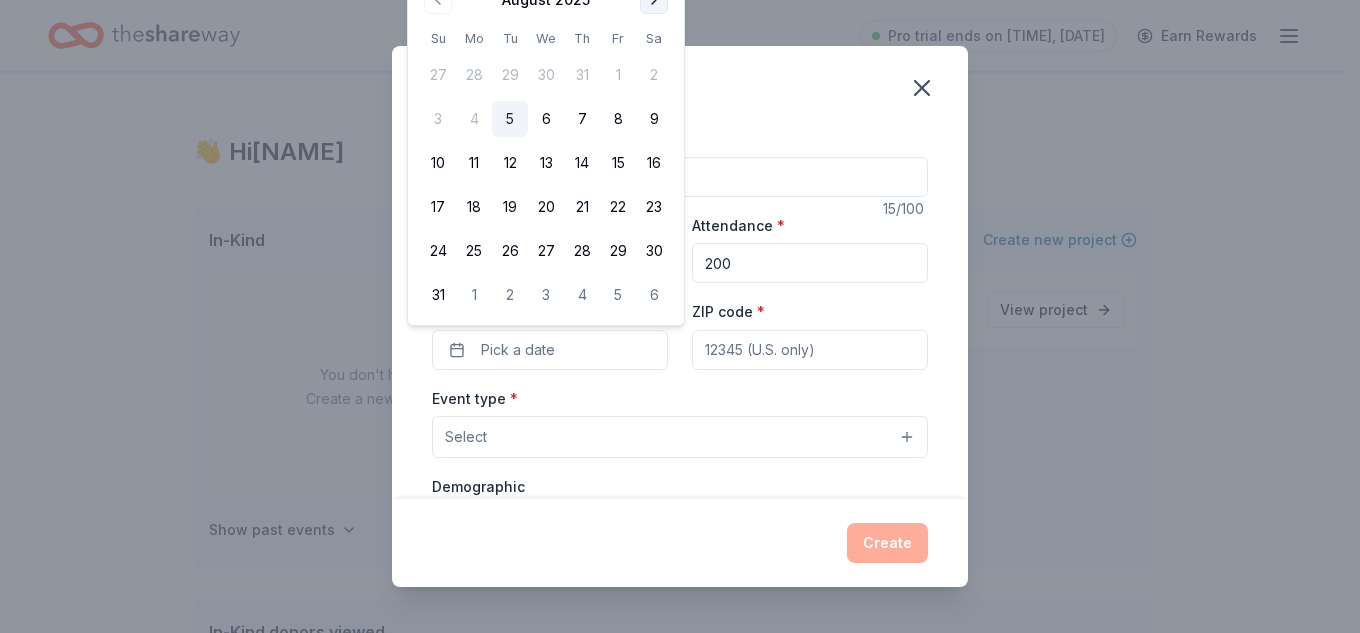 click at bounding box center (654, 0) 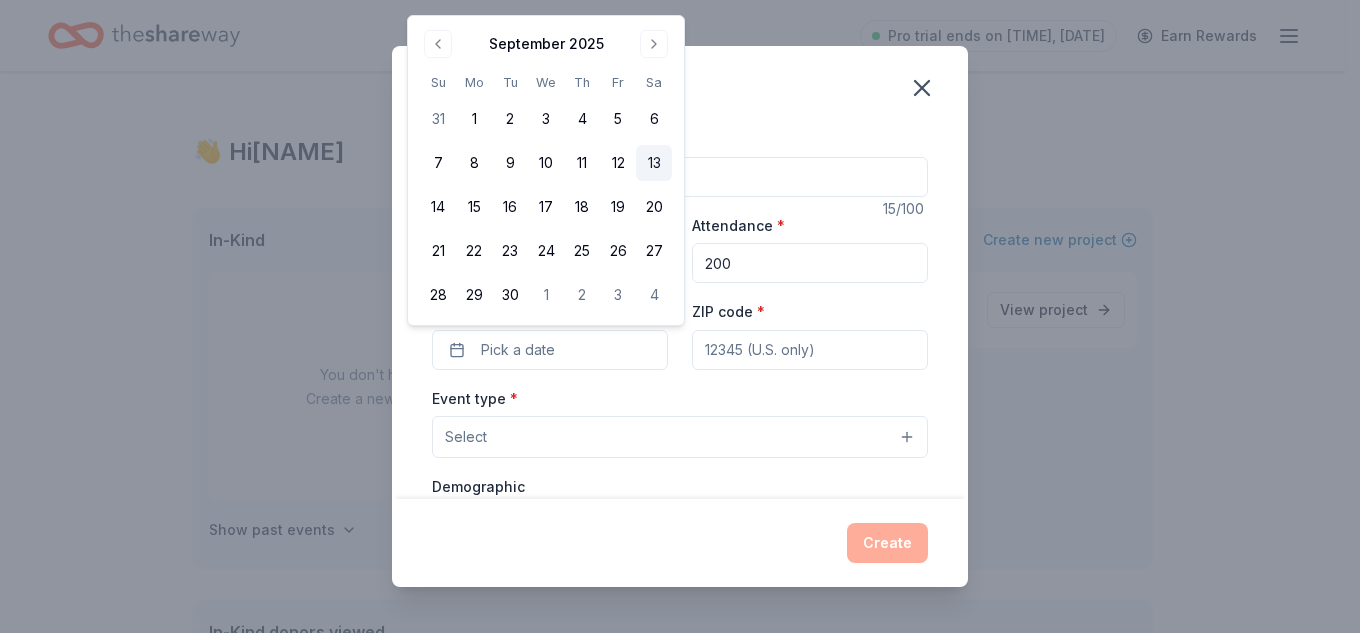 click on "13" at bounding box center (654, 163) 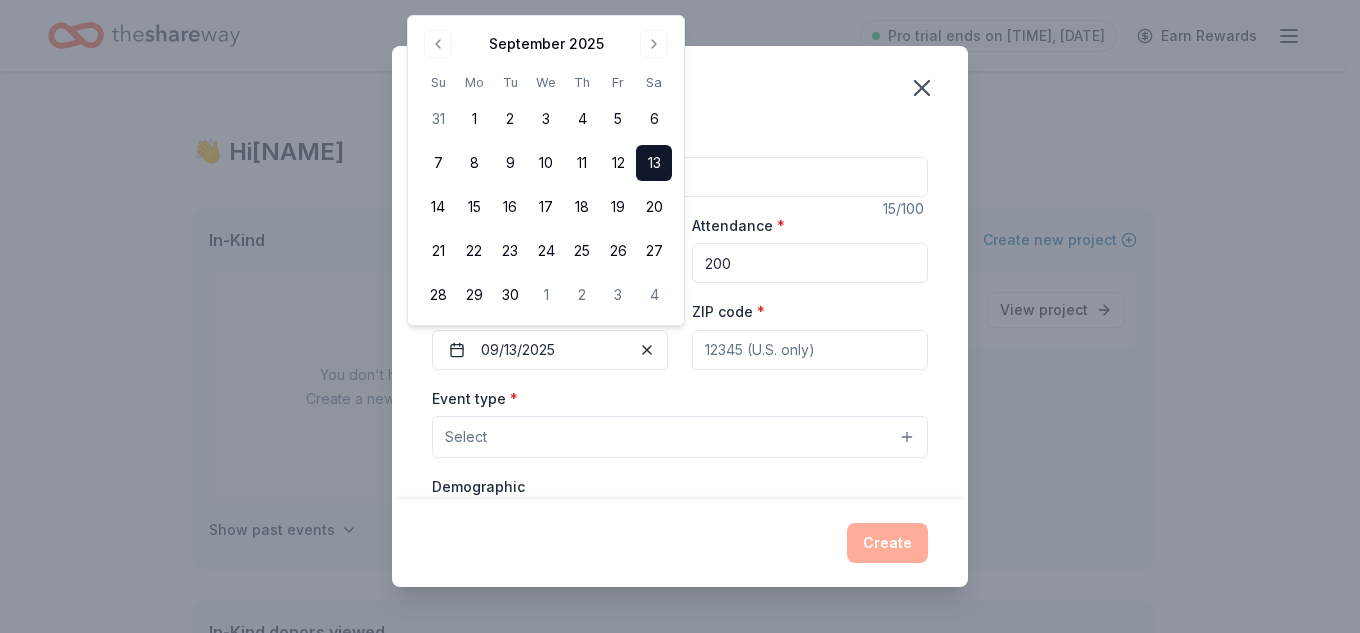 click on "ZIP code *" at bounding box center [810, 350] 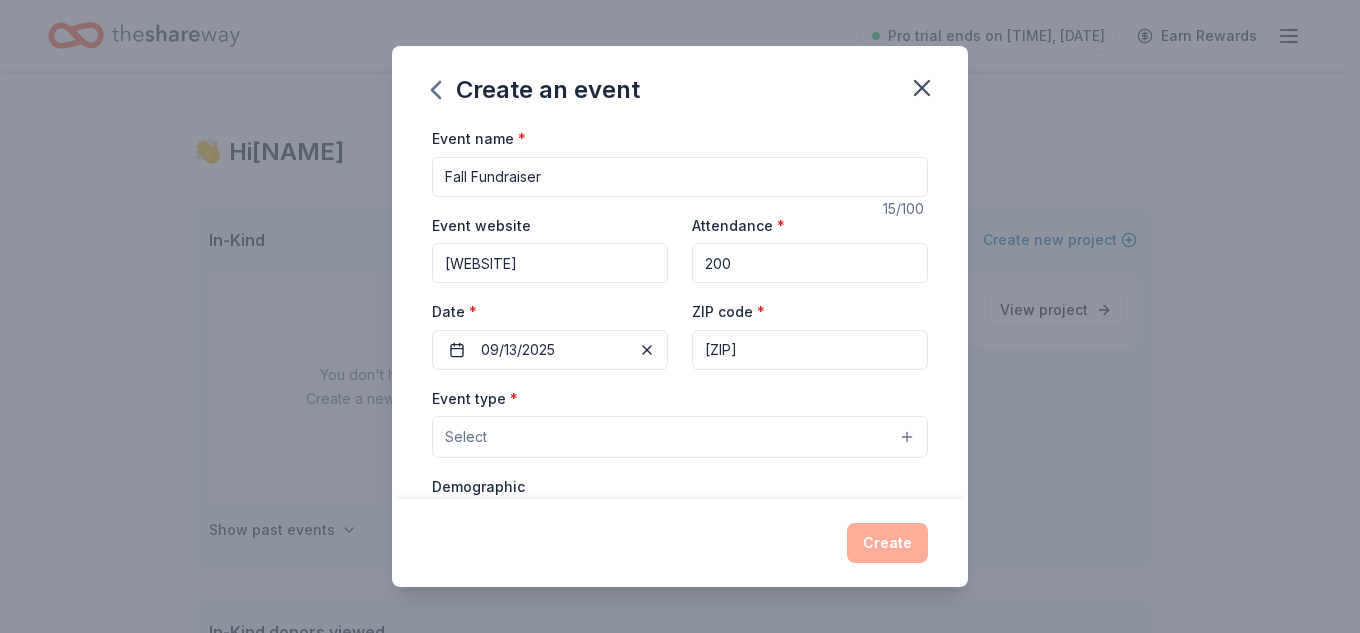 type on "14525" 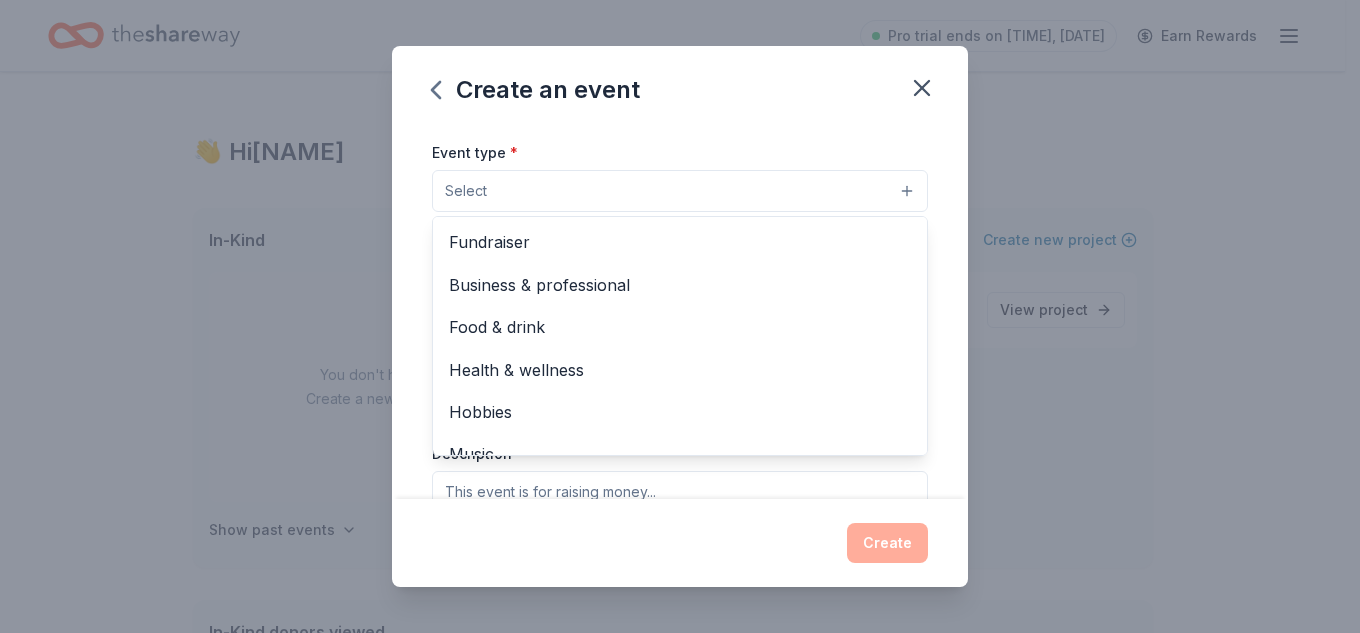 scroll, scrollTop: 252, scrollLeft: 0, axis: vertical 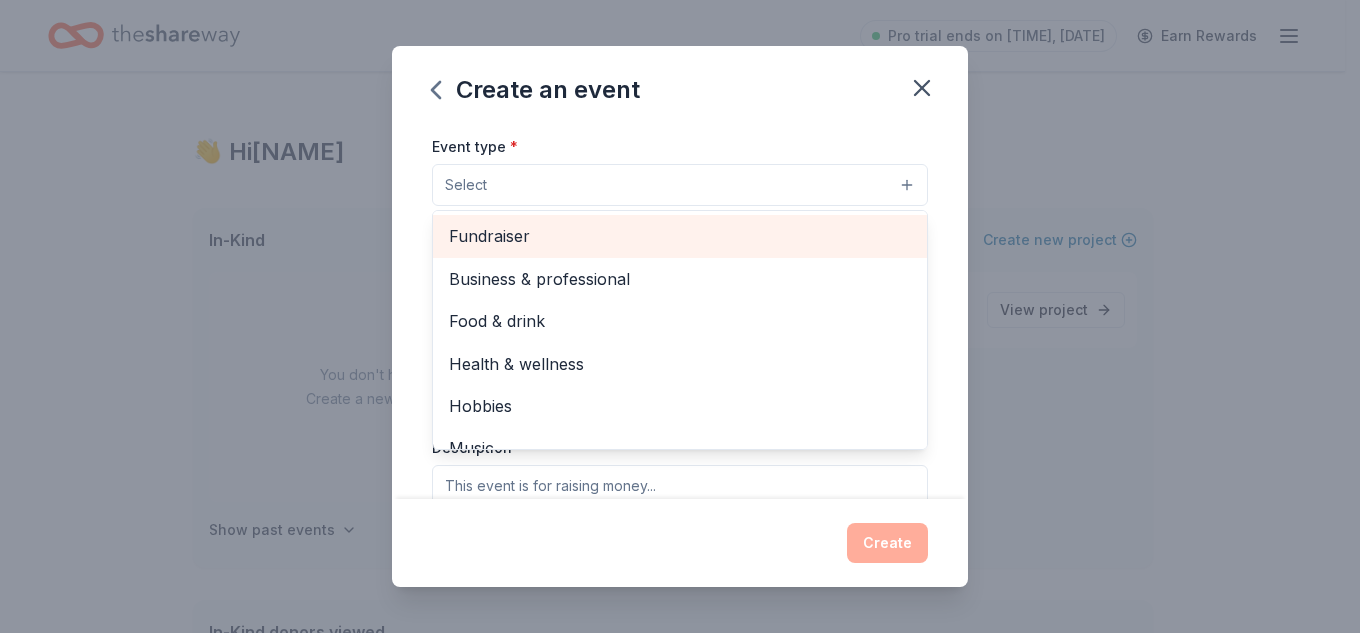 click on "Fundraiser" at bounding box center [680, 236] 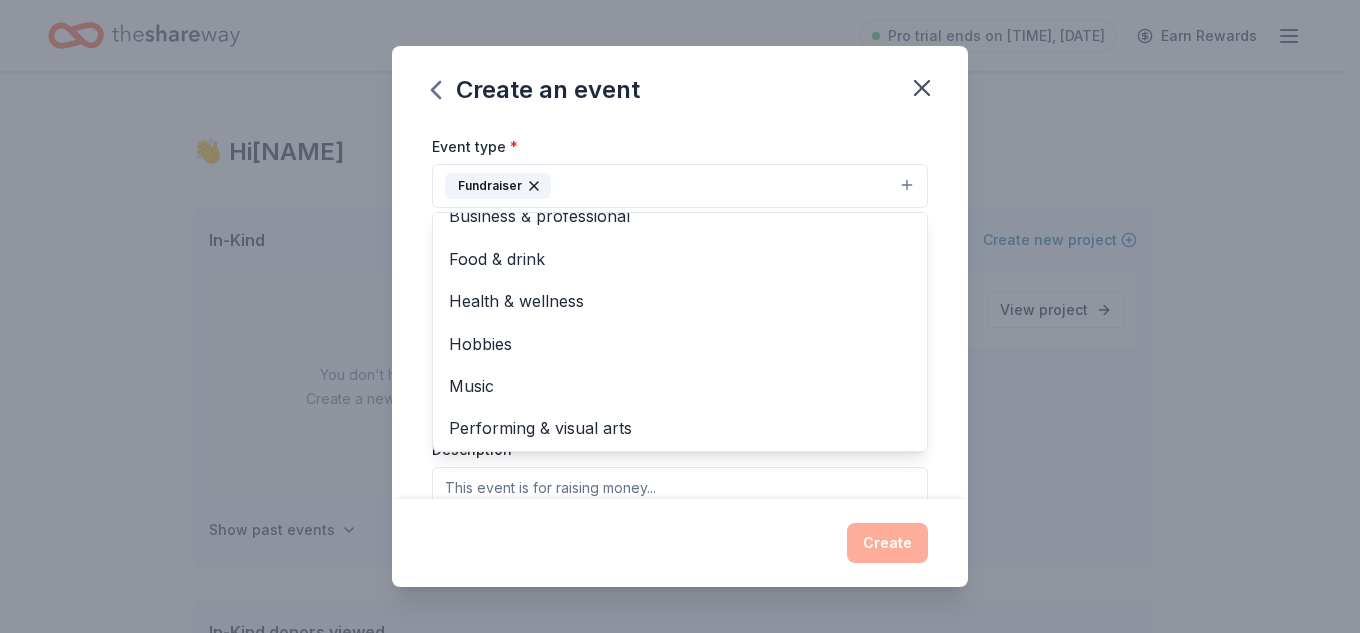 scroll, scrollTop: 24, scrollLeft: 0, axis: vertical 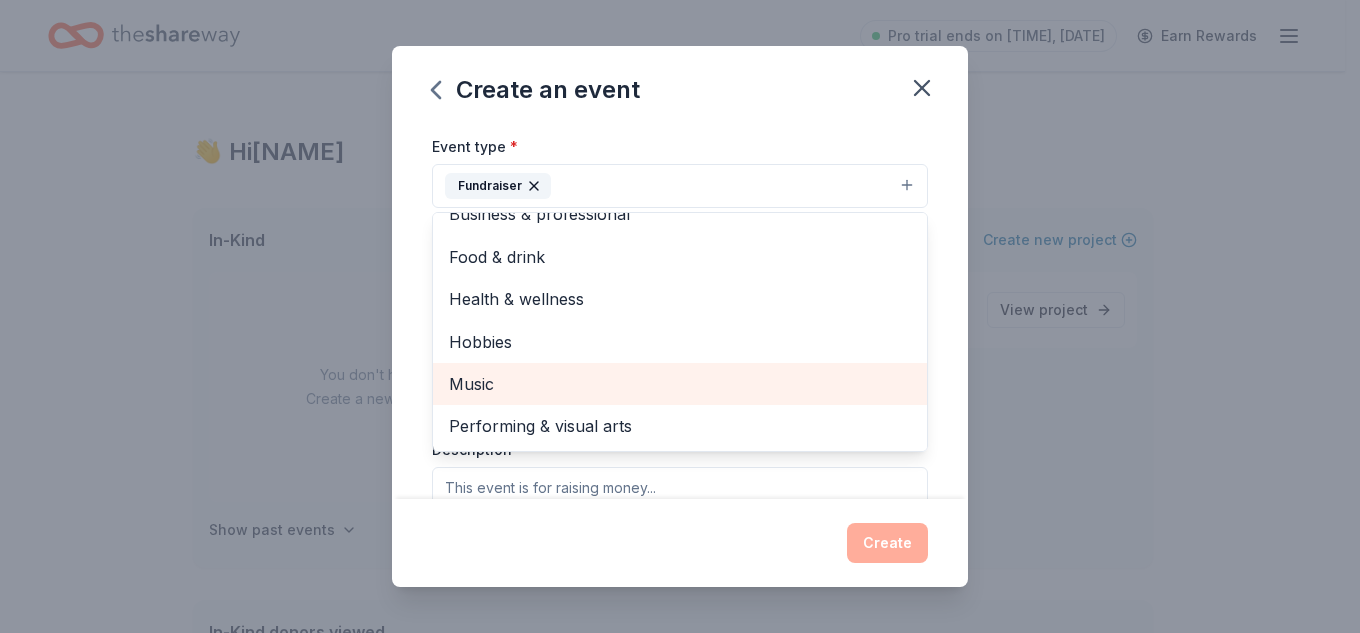 click on "Music" at bounding box center [680, 384] 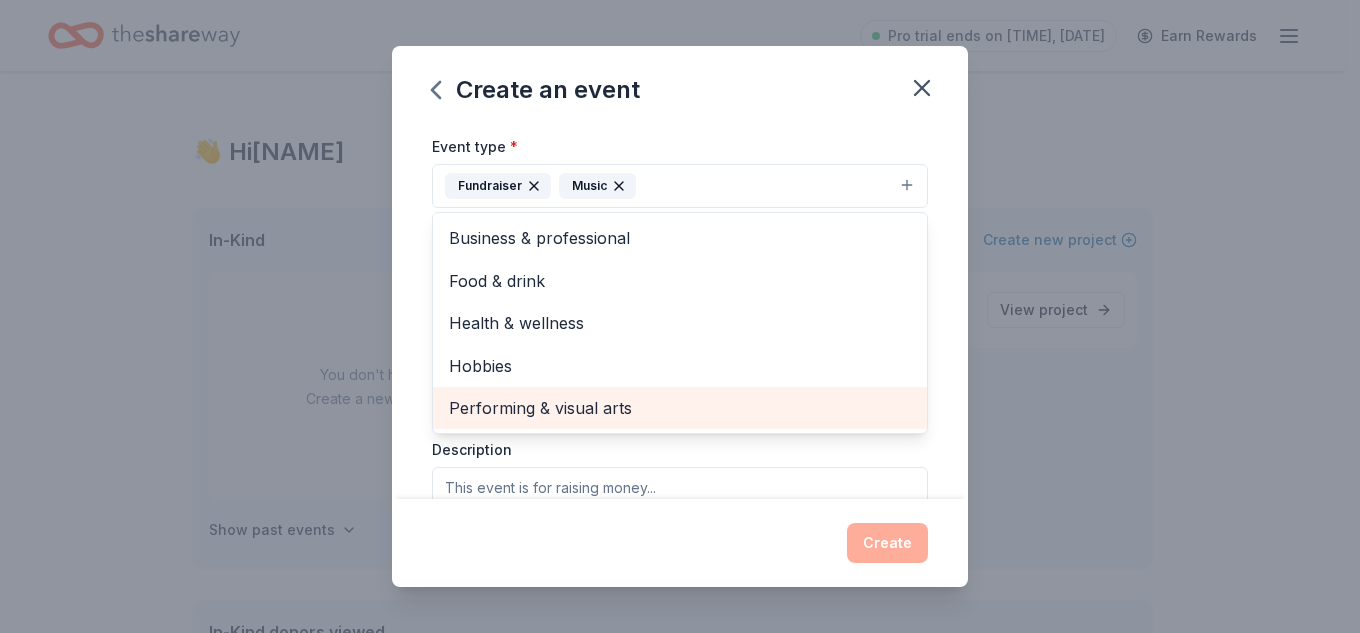 scroll, scrollTop: 0, scrollLeft: 0, axis: both 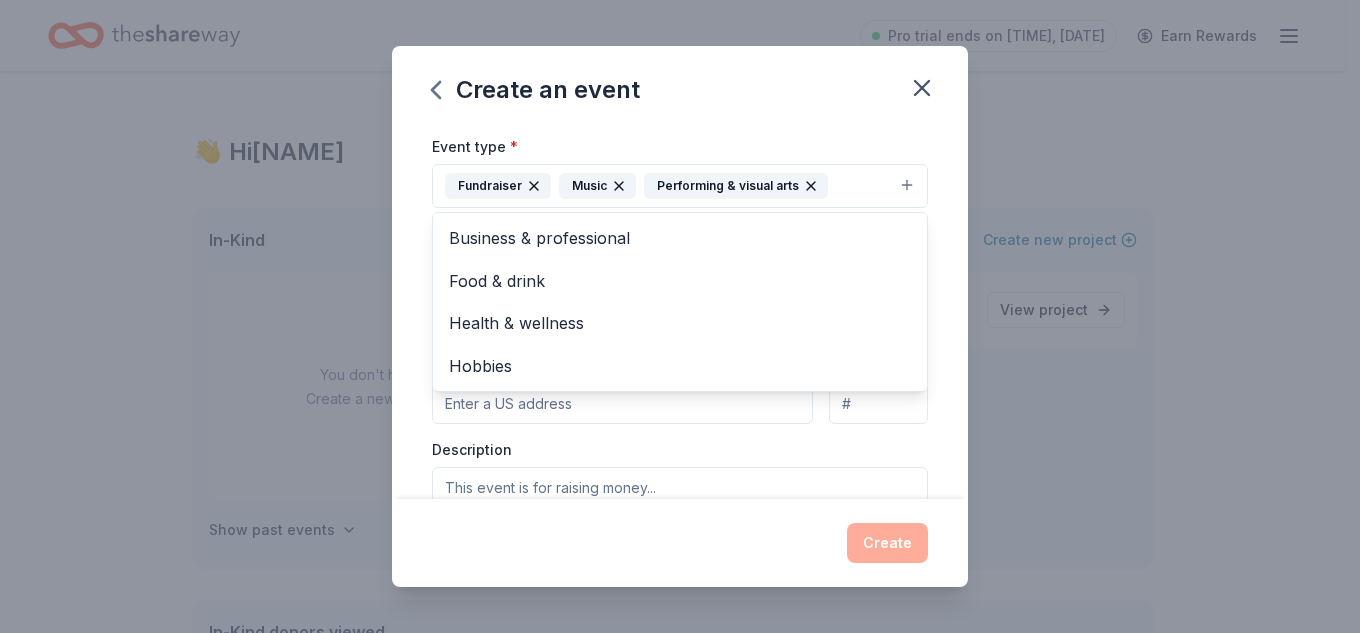 click on "Event name * Fall Fundraiser 15 /100 Event website wildsideofwny.org Attendance * 200 Date * 09/13/2025 ZIP code * 14525 Event type * Fundraiser Music Performing & visual arts Business & professional Food & drink Health & wellness Hobbies Demographic Select We use this information to help brands find events with their target demographic to sponsor their products. Mailing address Apt/unit Description What are you looking for? * Auction & raffle Meals Snacks Desserts Alcohol Beverages Send me reminders Email me reminders of donor application deadlines Recurring event" at bounding box center (680, 312) 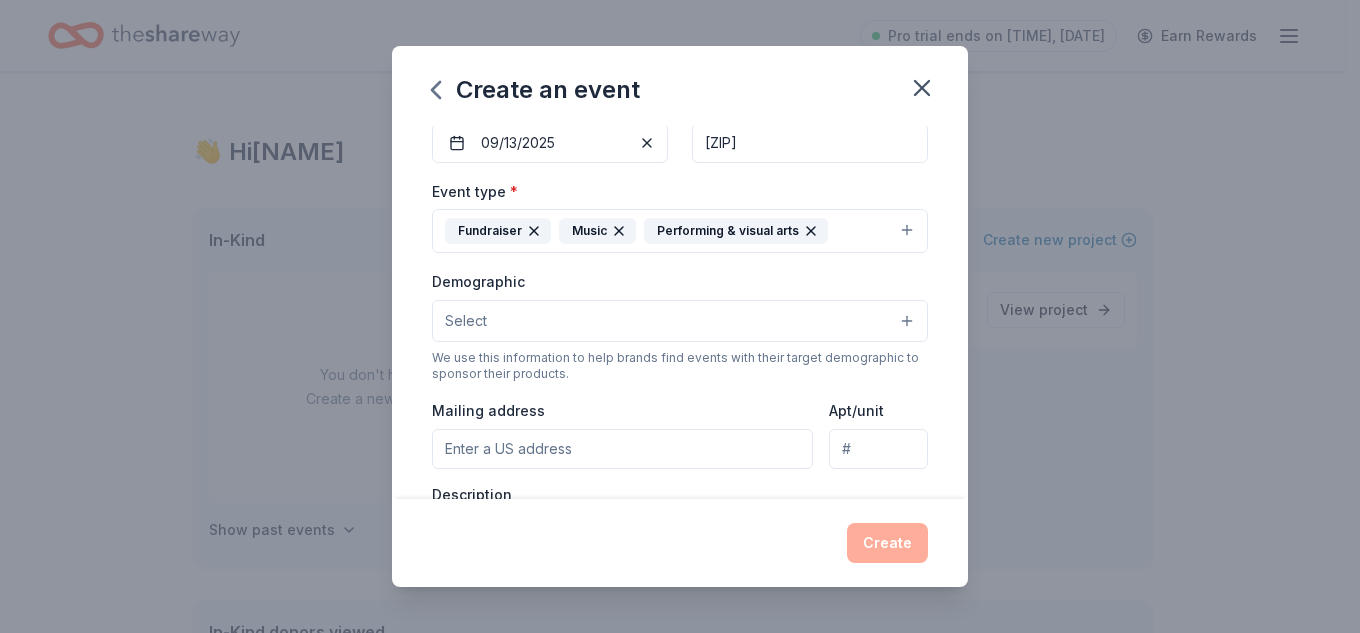 scroll, scrollTop: 239, scrollLeft: 0, axis: vertical 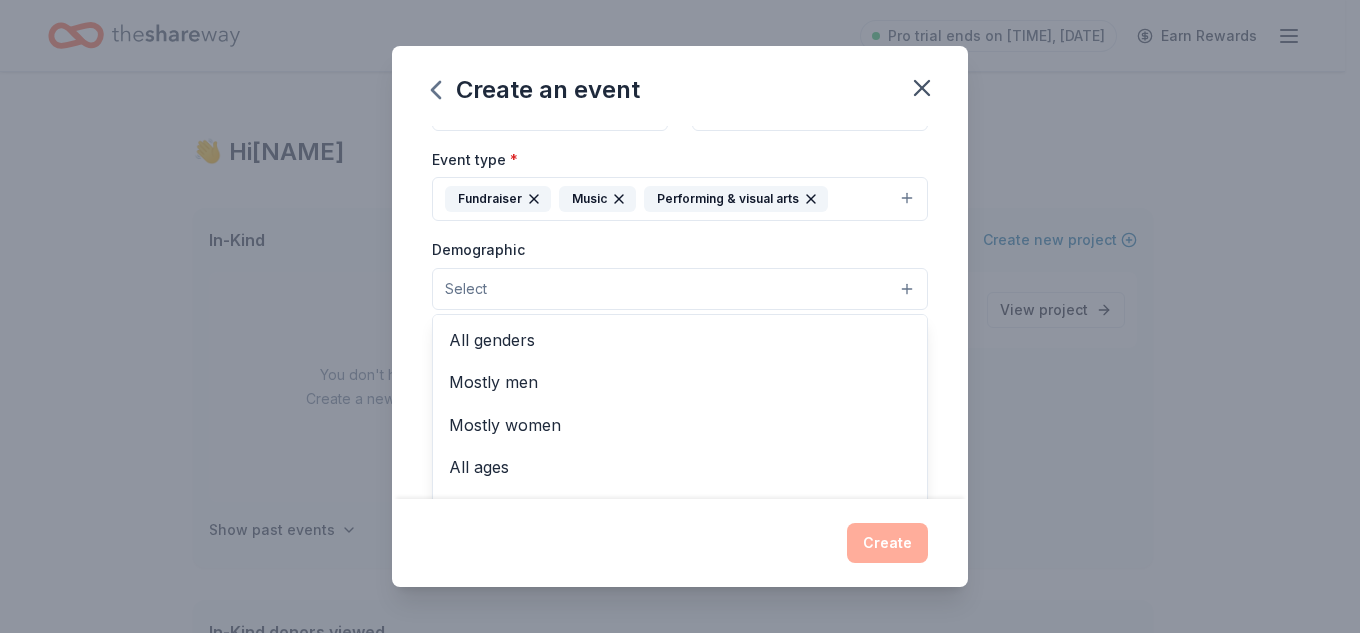 click on "Select" at bounding box center (680, 289) 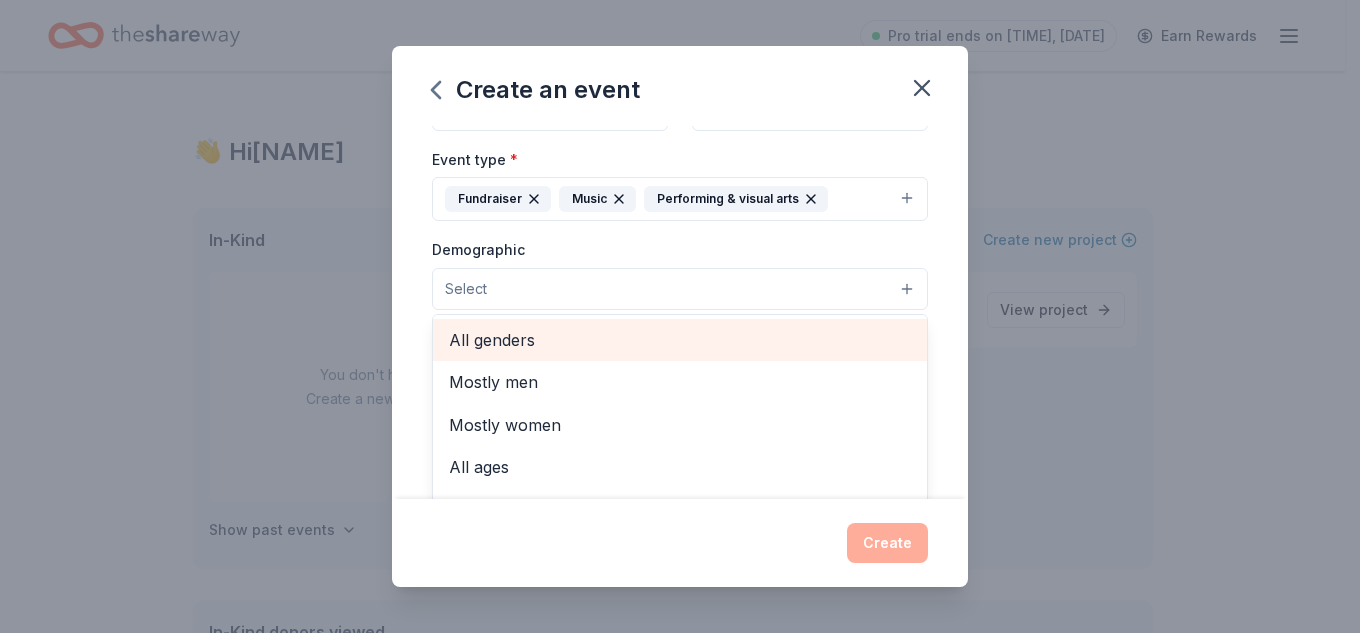 click on "All genders" at bounding box center [680, 340] 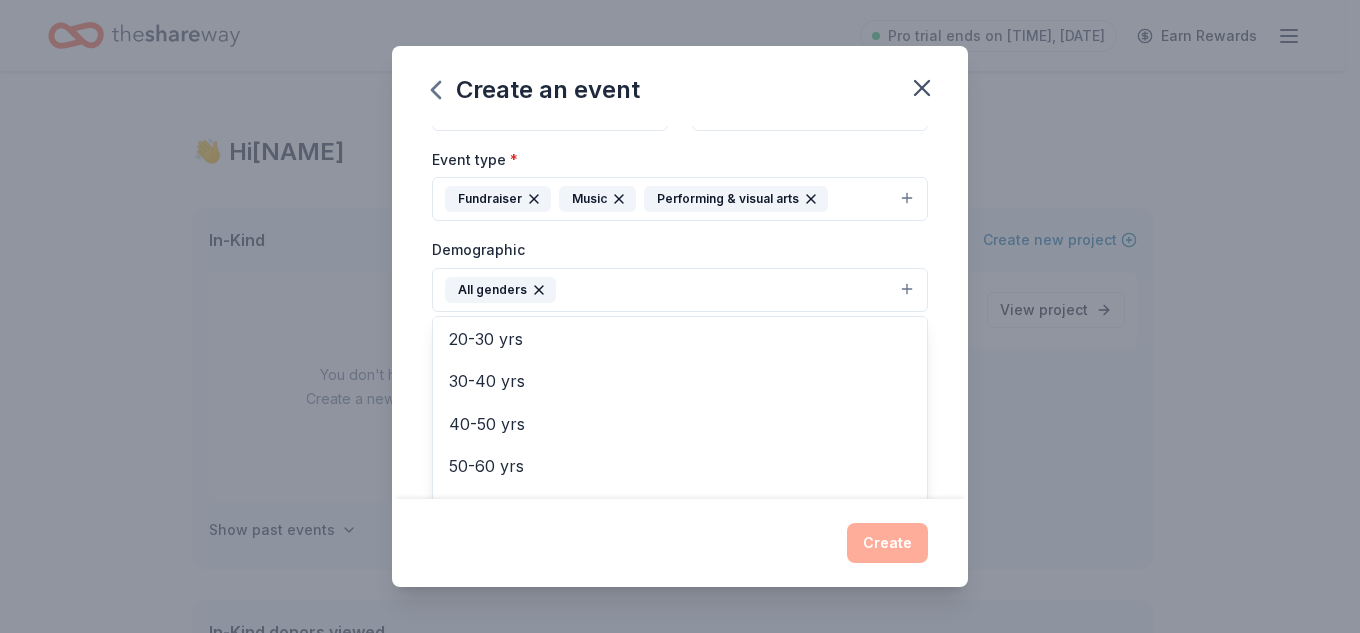 scroll, scrollTop: 223, scrollLeft: 0, axis: vertical 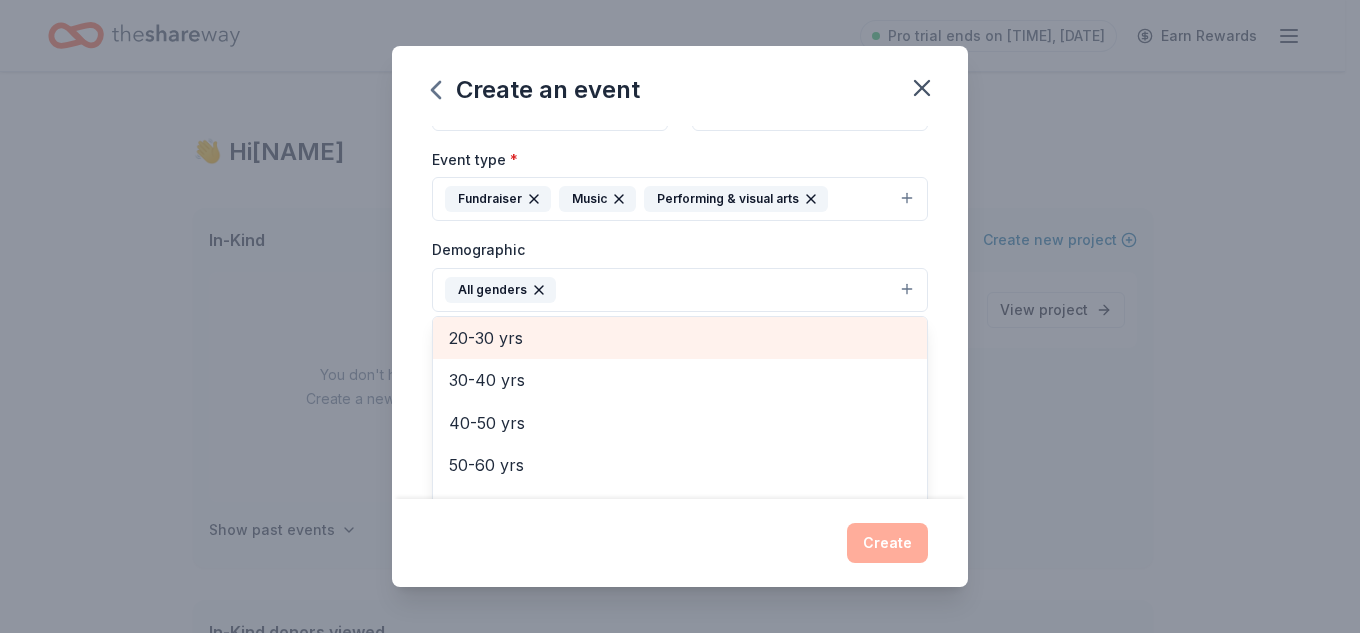 click on "20-30 yrs" at bounding box center [680, 338] 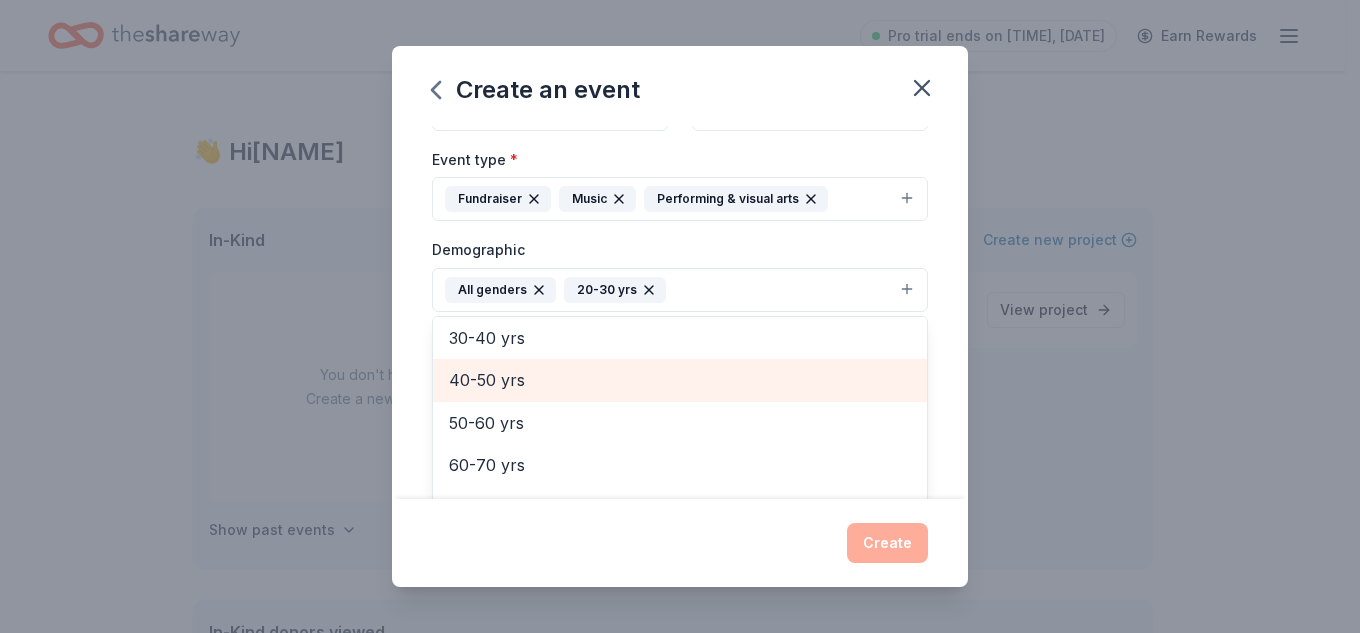click on "40-50 yrs" at bounding box center [680, 380] 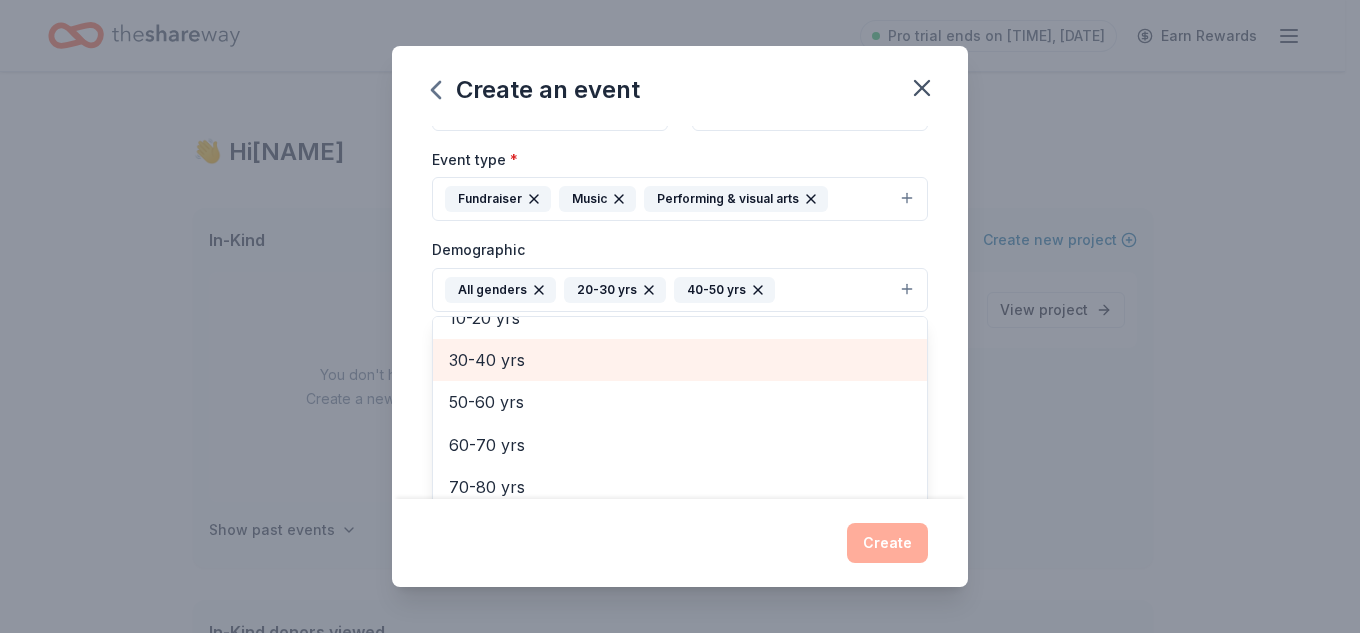 click on "30-40 yrs" at bounding box center [680, 360] 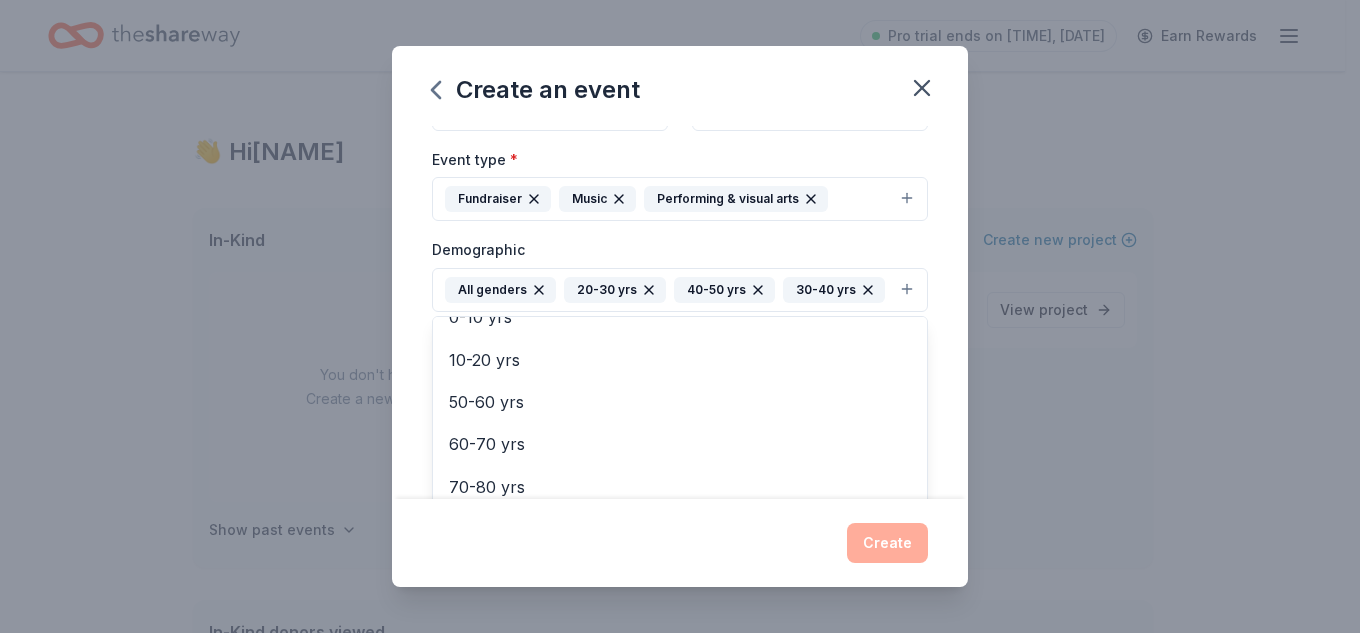 click on "Event name * Fall Fundraiser 15 /100 Event website wildsideofwny.org Attendance * 200 Date * 09/13/2025 ZIP code * 14525 Event type * Fundraiser Music Performing & visual arts Demographic All genders 20-30 yrs 40-50 yrs 30-40 yrs Mostly men Mostly women All ages 0-10 yrs 10-20 yrs 50-60 yrs 60-70 yrs 70-80 yrs 80+ yrs We use this information to help brands find events with their target demographic to sponsor their products. Mailing address Apt/unit Description What are you looking for? * Auction & raffle Meals Snacks Desserts Alcohol Beverages Send me reminders Email me reminders of donor application deadlines Recurring event" at bounding box center (680, 312) 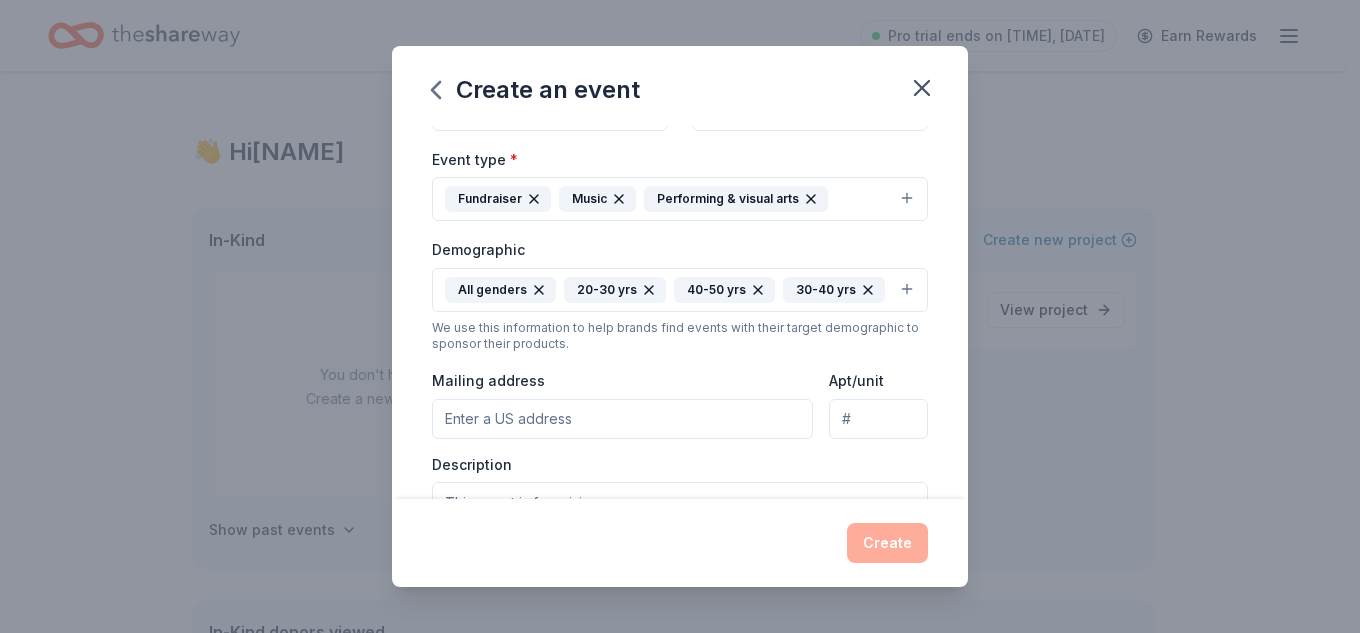 click on "Mailing address" at bounding box center [622, 419] 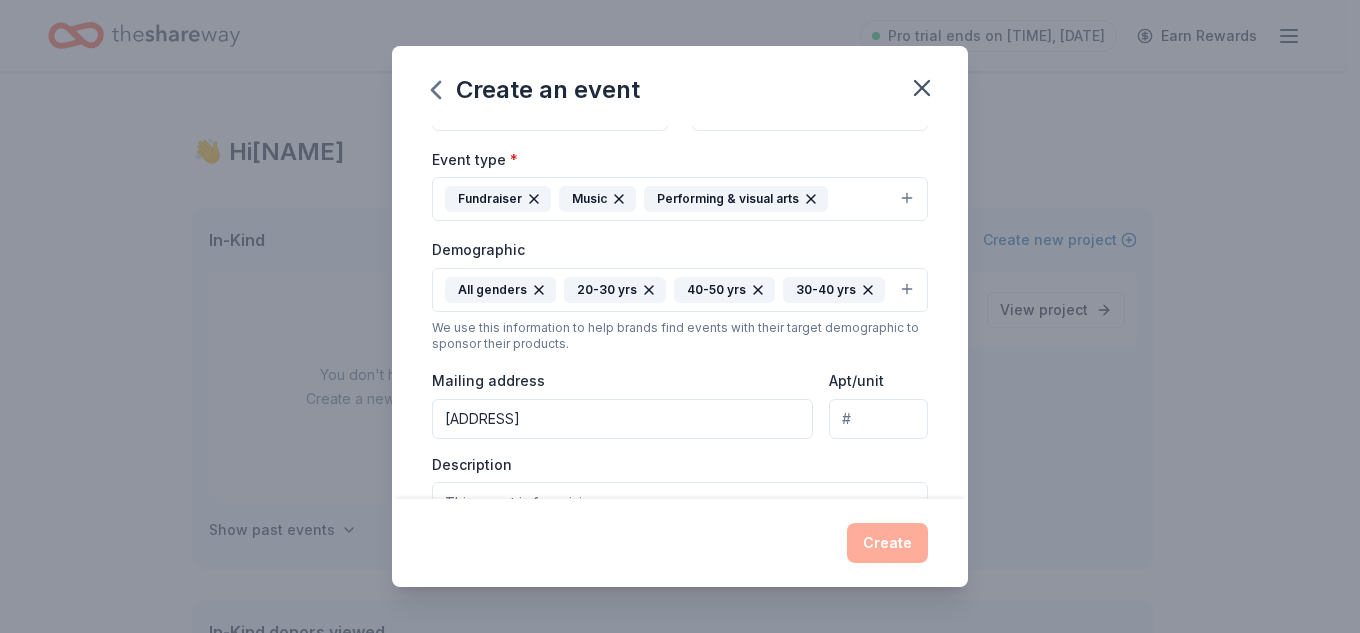 type on "9847 Bernd Rd" 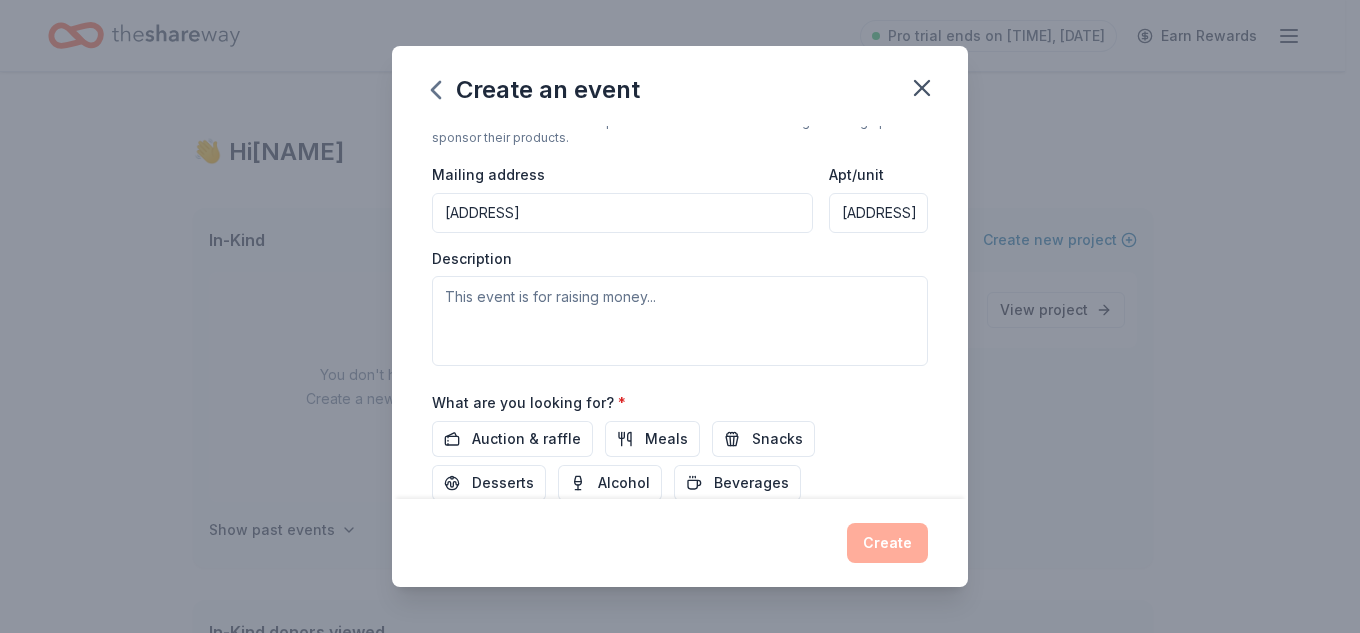 scroll, scrollTop: 447, scrollLeft: 0, axis: vertical 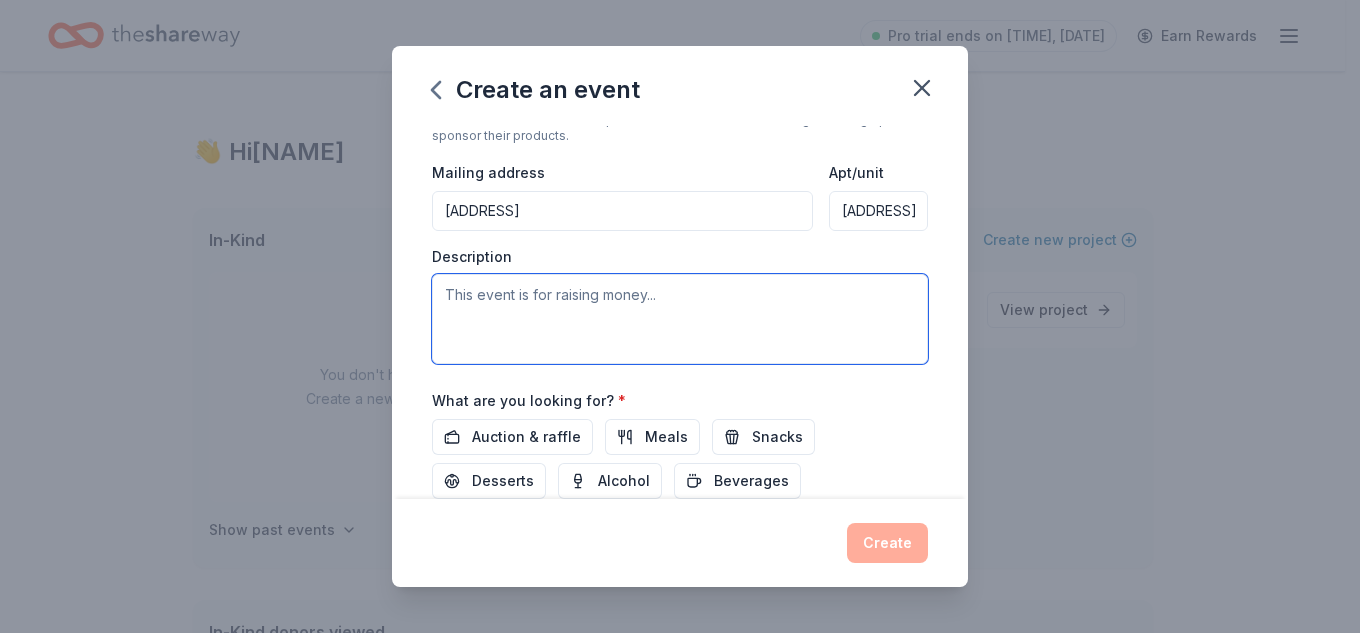 click at bounding box center [680, 319] 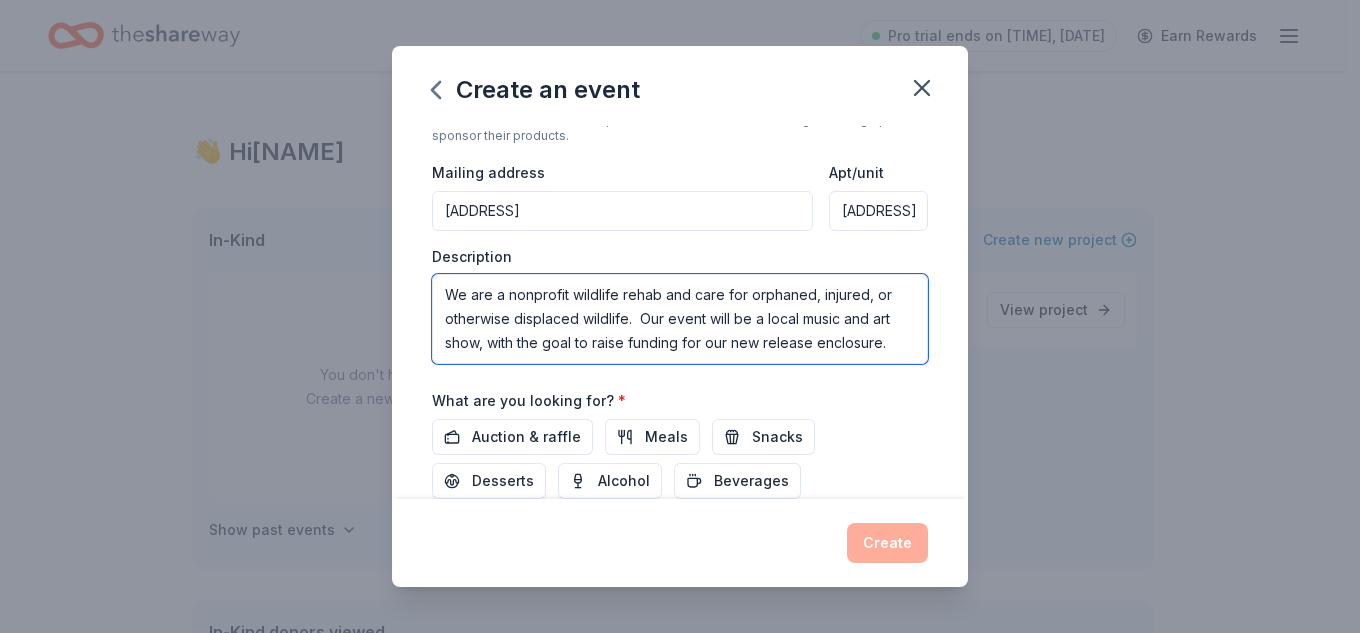 type on "We are a nonprofit wildlife rehab and care for orphaned, injured, or otherwise displaced wildlife.  Our event will be a local music and art show, with the goal to raise funding for our new release enclosure." 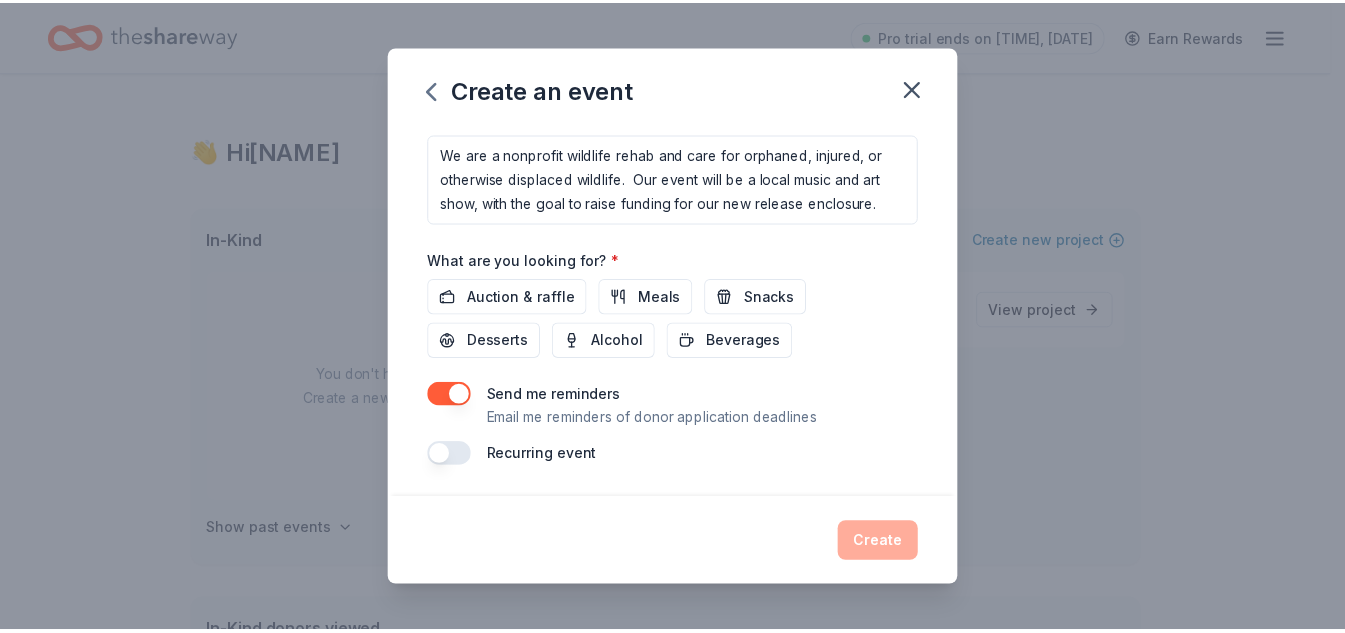 scroll, scrollTop: 621, scrollLeft: 0, axis: vertical 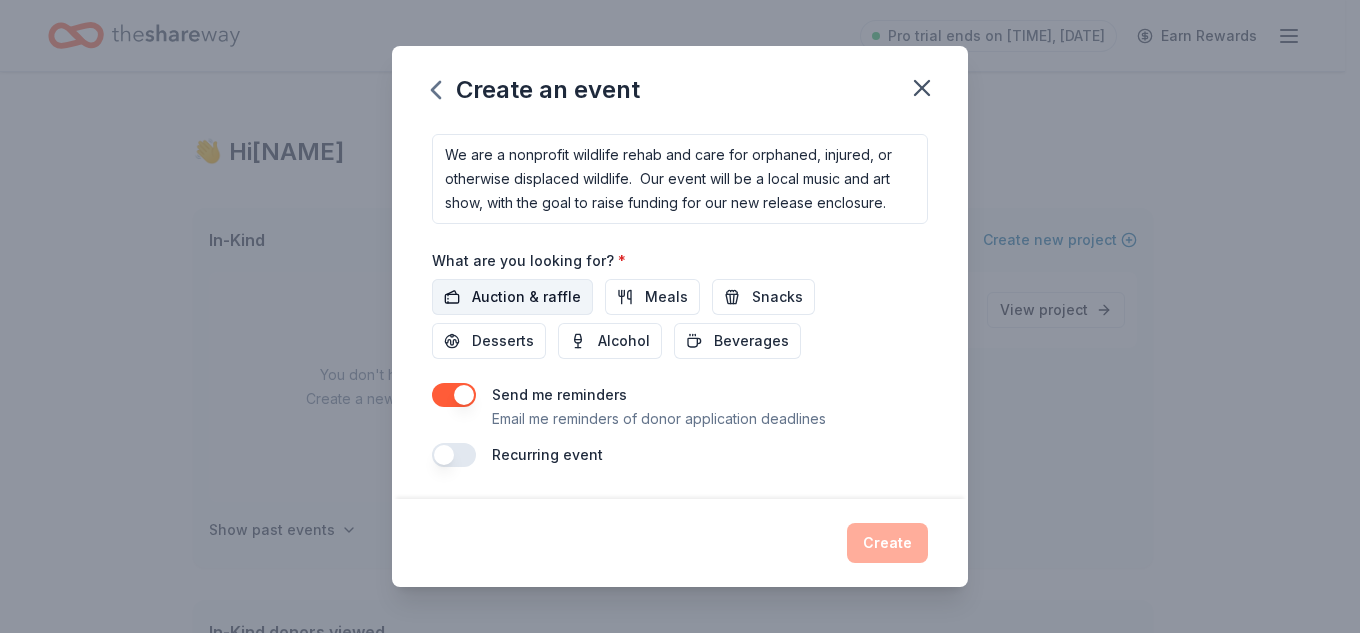 click on "Auction & raffle" at bounding box center [526, 297] 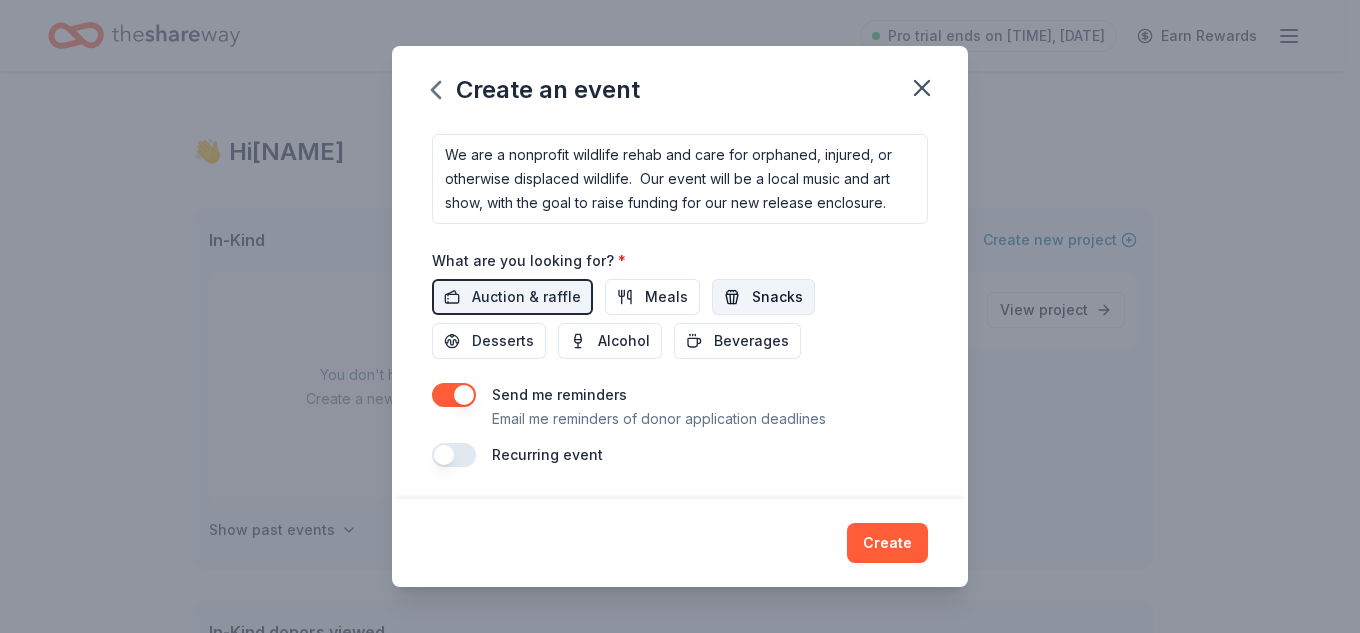 click on "Snacks" at bounding box center (777, 297) 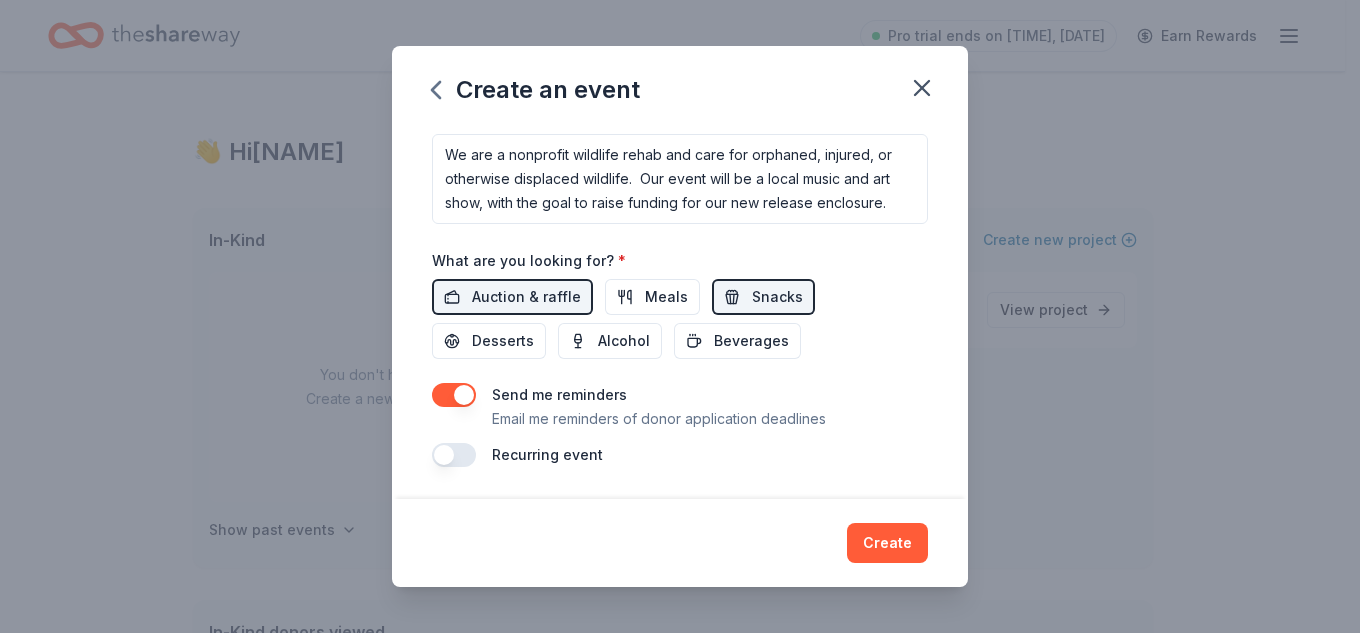 click at bounding box center (454, 395) 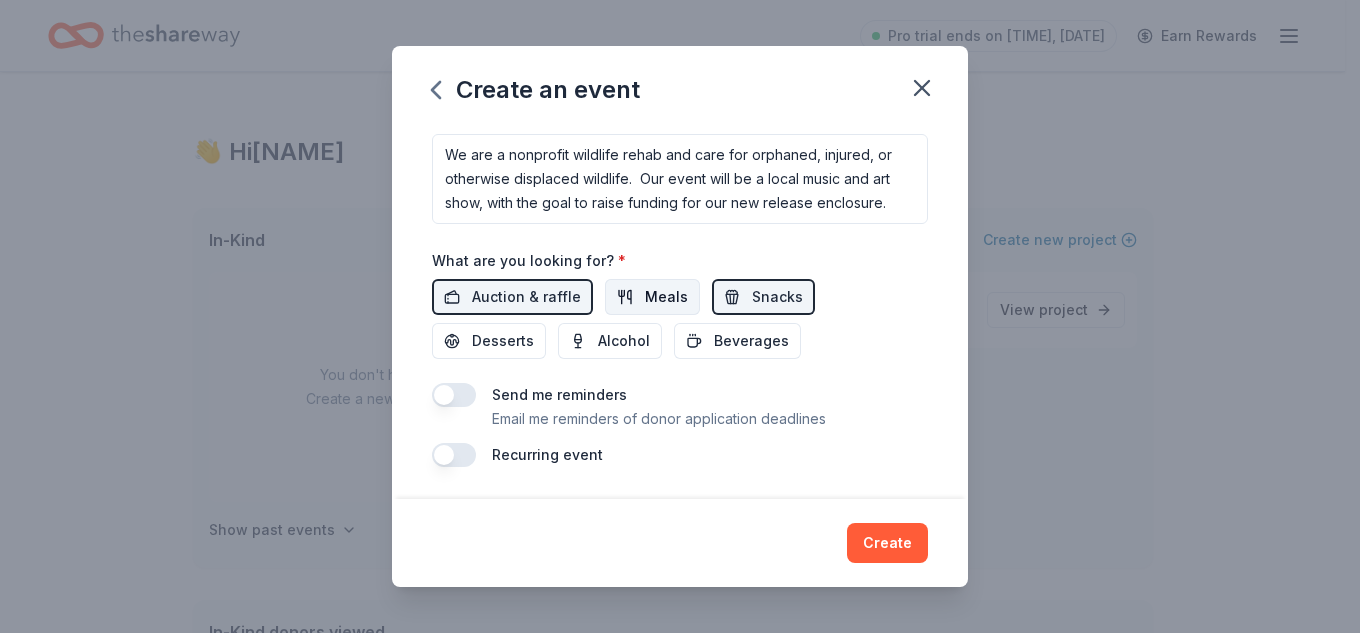 click on "Meals" at bounding box center (666, 297) 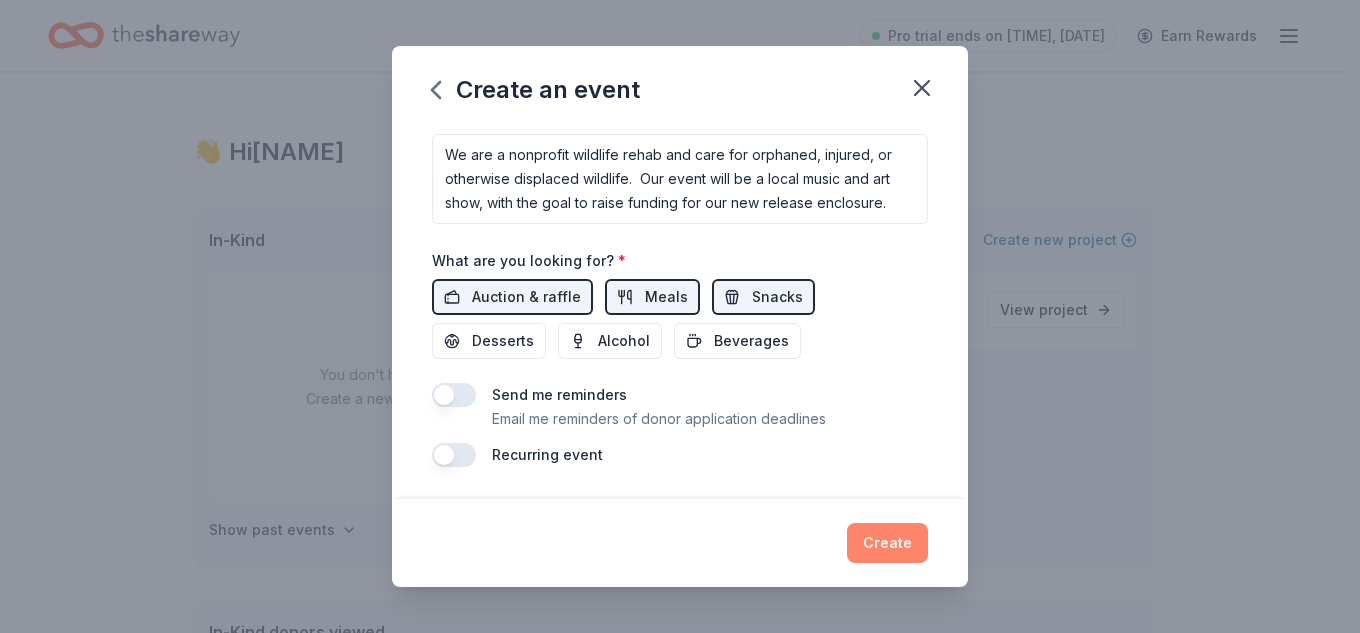 click on "Create" at bounding box center (887, 543) 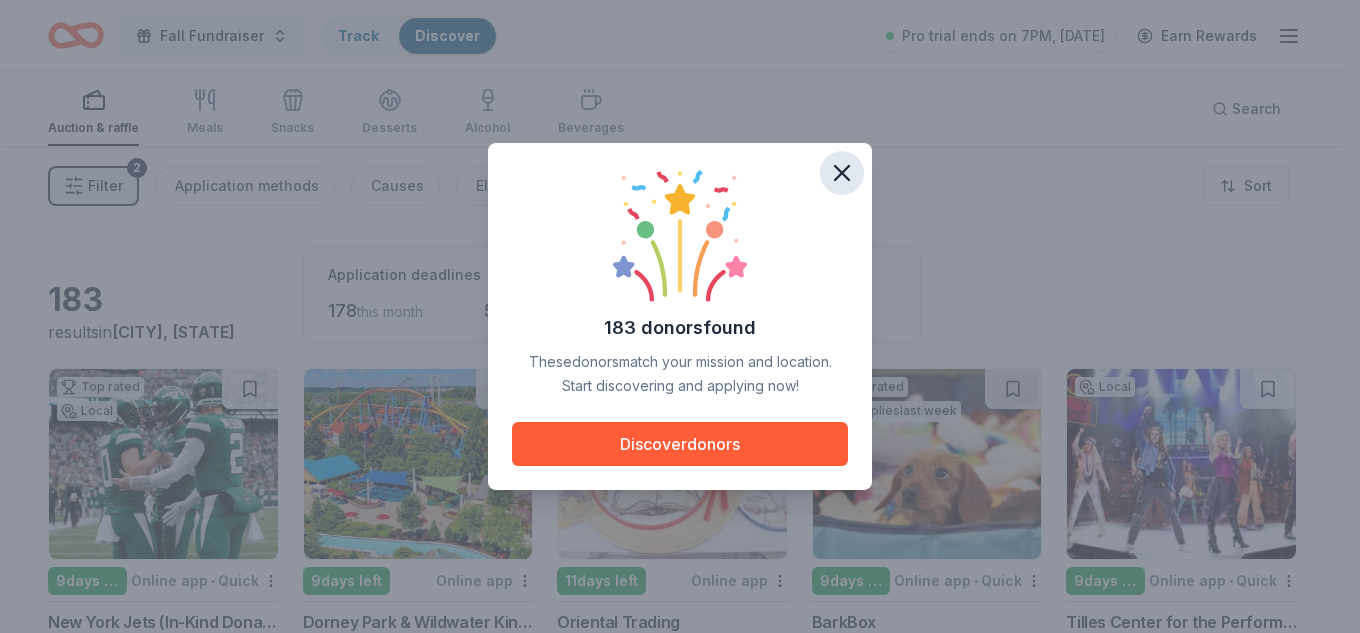 click 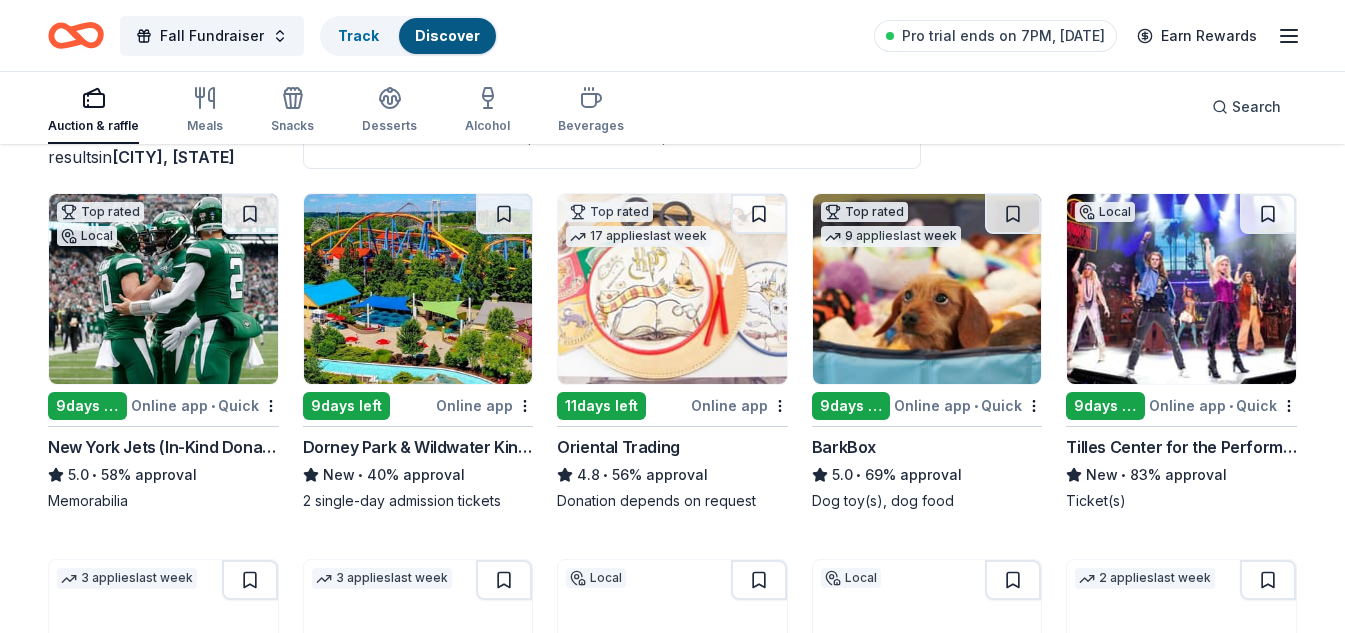 scroll, scrollTop: 178, scrollLeft: 0, axis: vertical 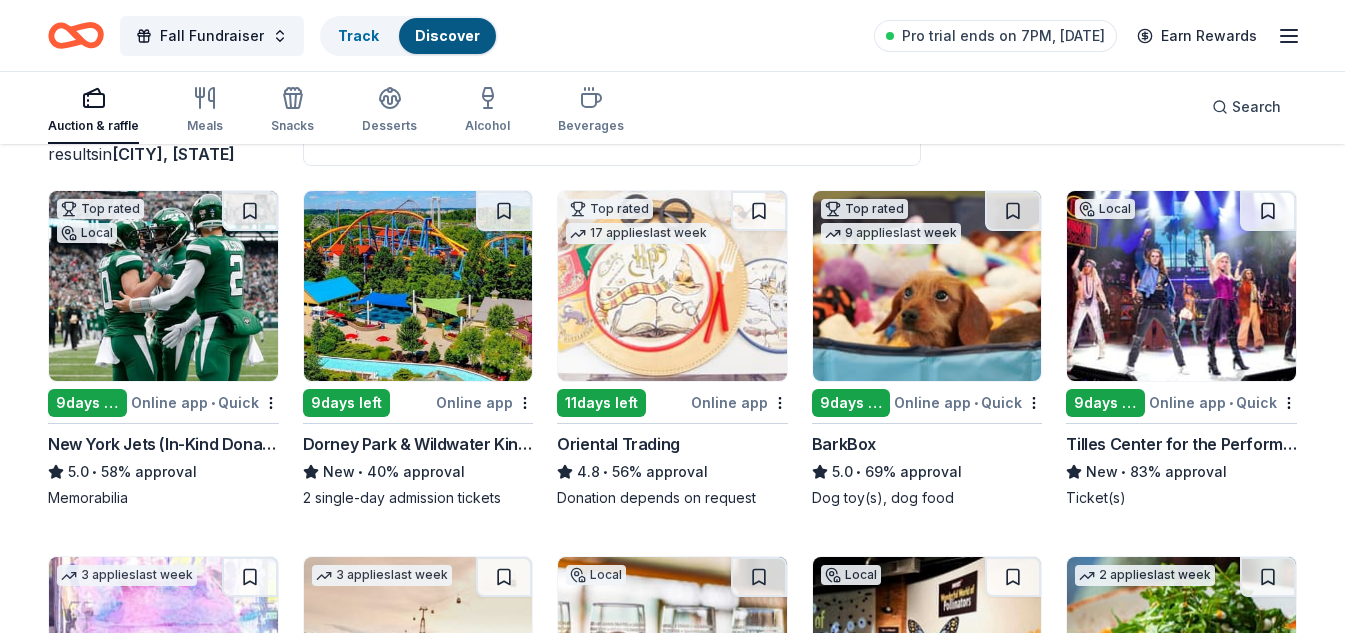 click at bounding box center [927, 286] 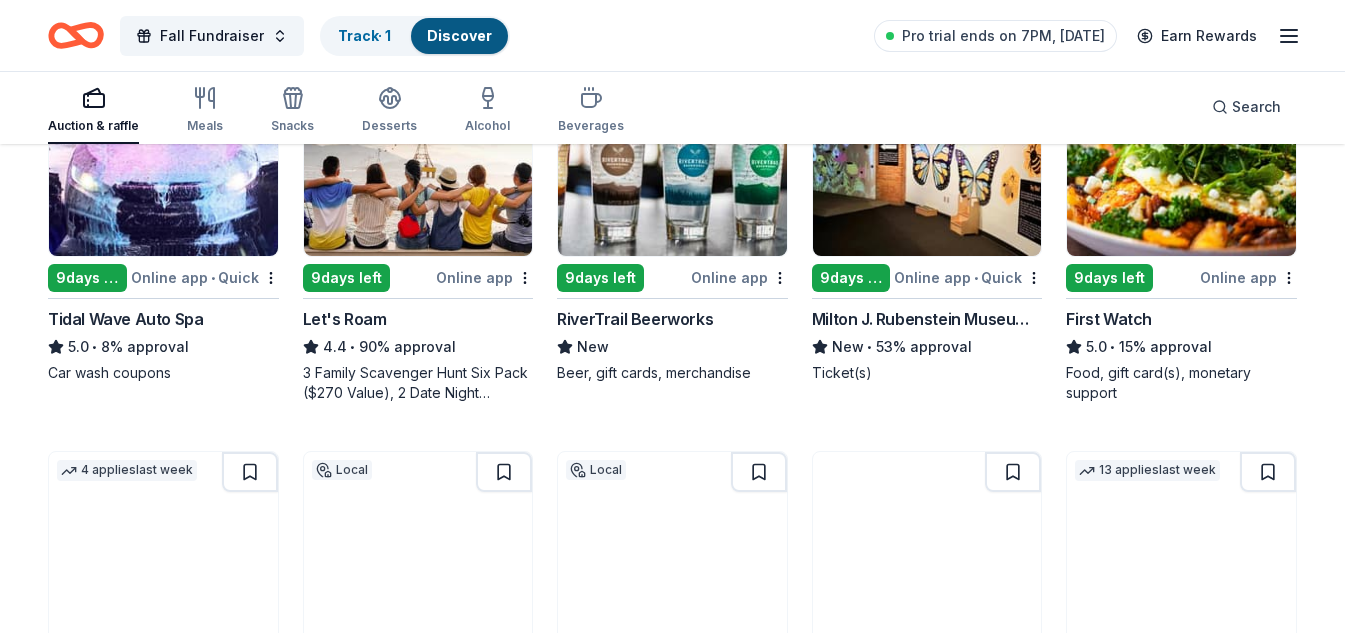 scroll, scrollTop: 726, scrollLeft: 0, axis: vertical 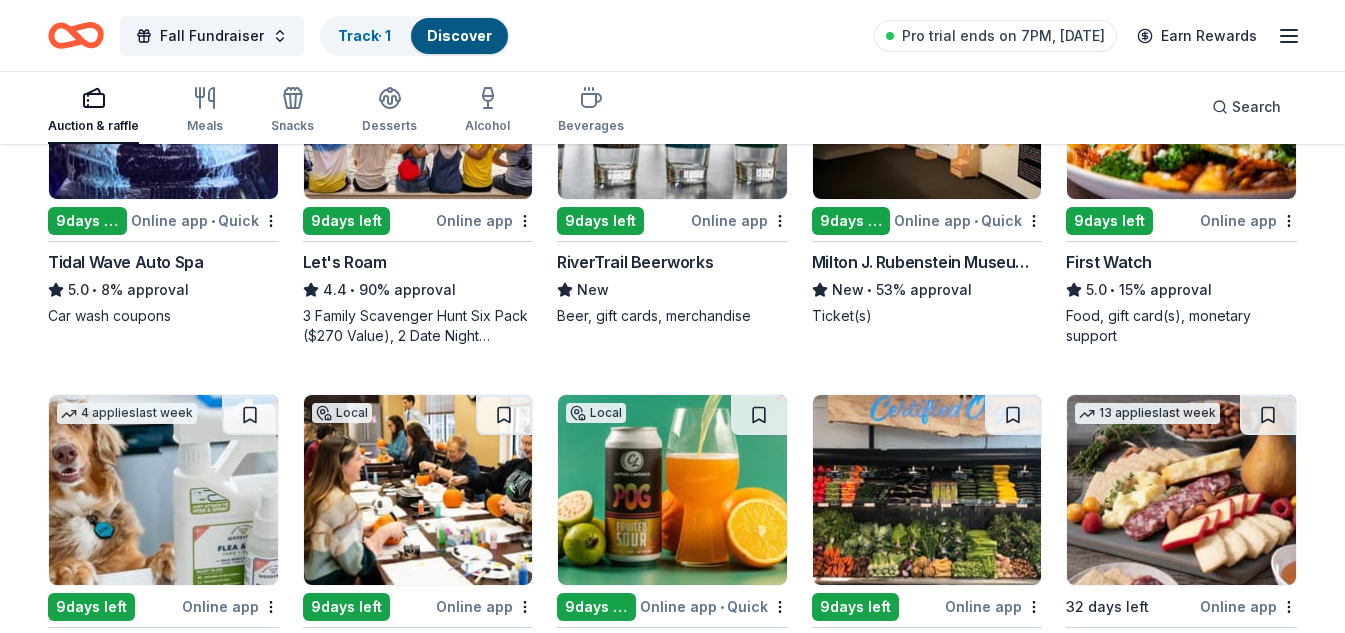 drag, startPoint x: 1333, startPoint y: 294, endPoint x: 1333, endPoint y: 319, distance: 25 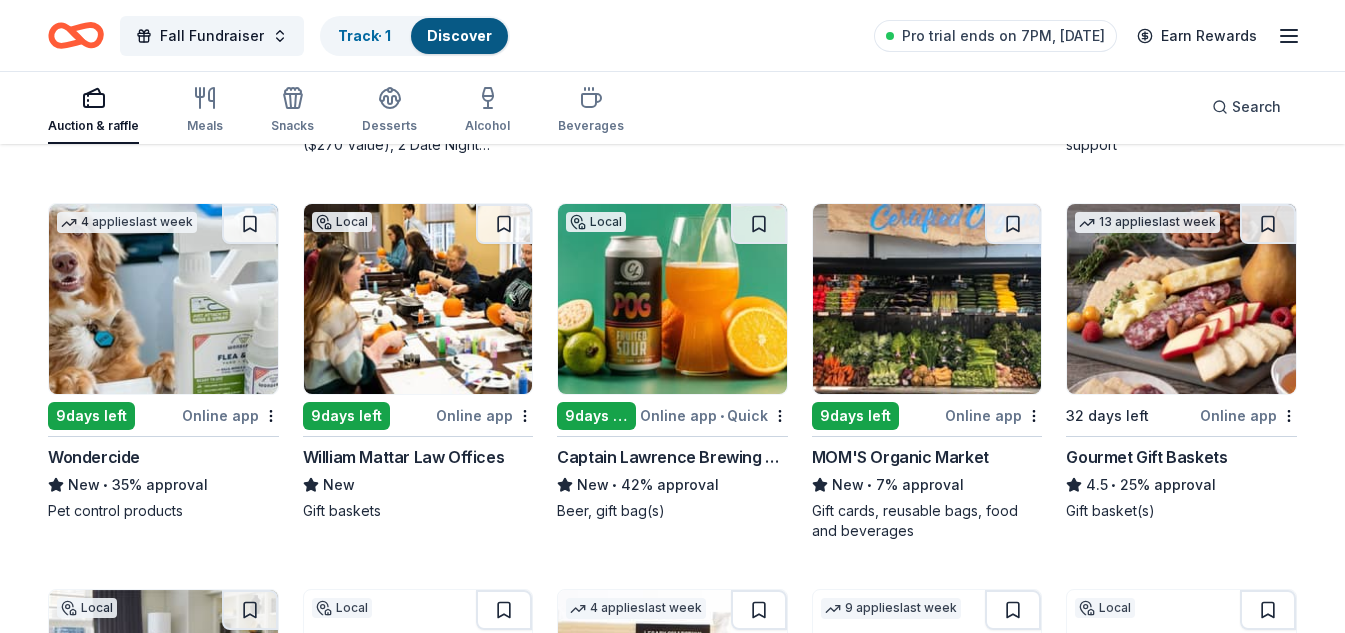 scroll, scrollTop: 921, scrollLeft: 0, axis: vertical 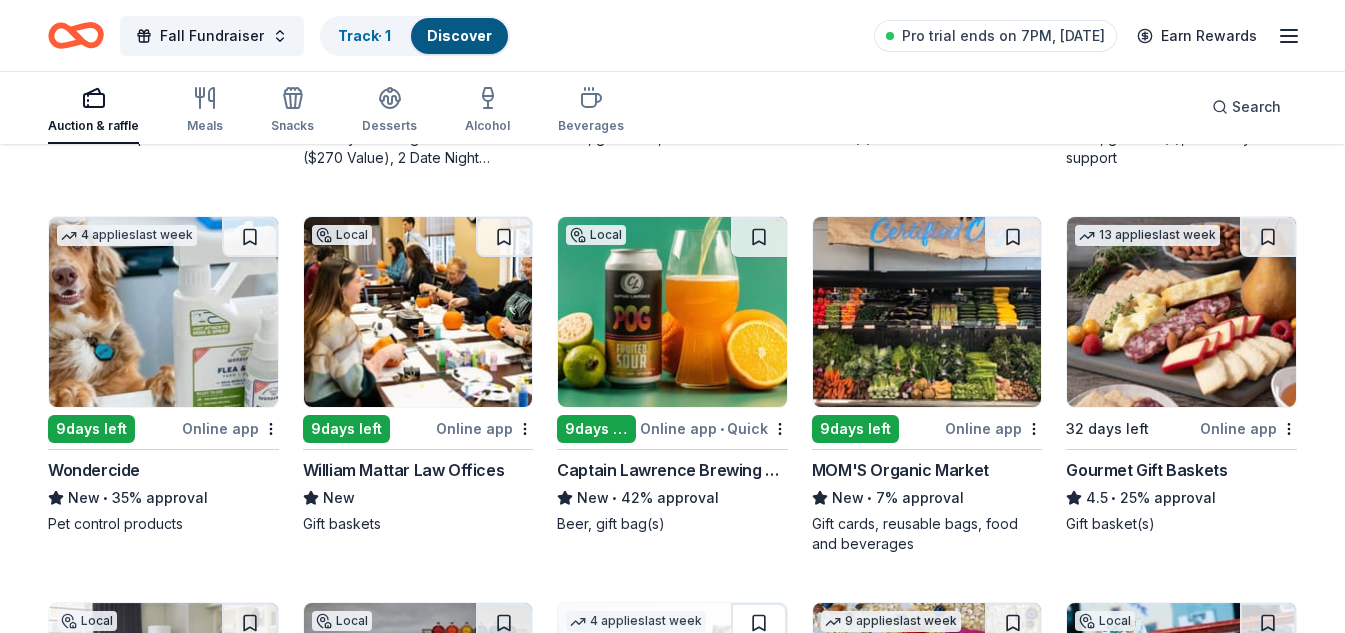 click at bounding box center [163, 312] 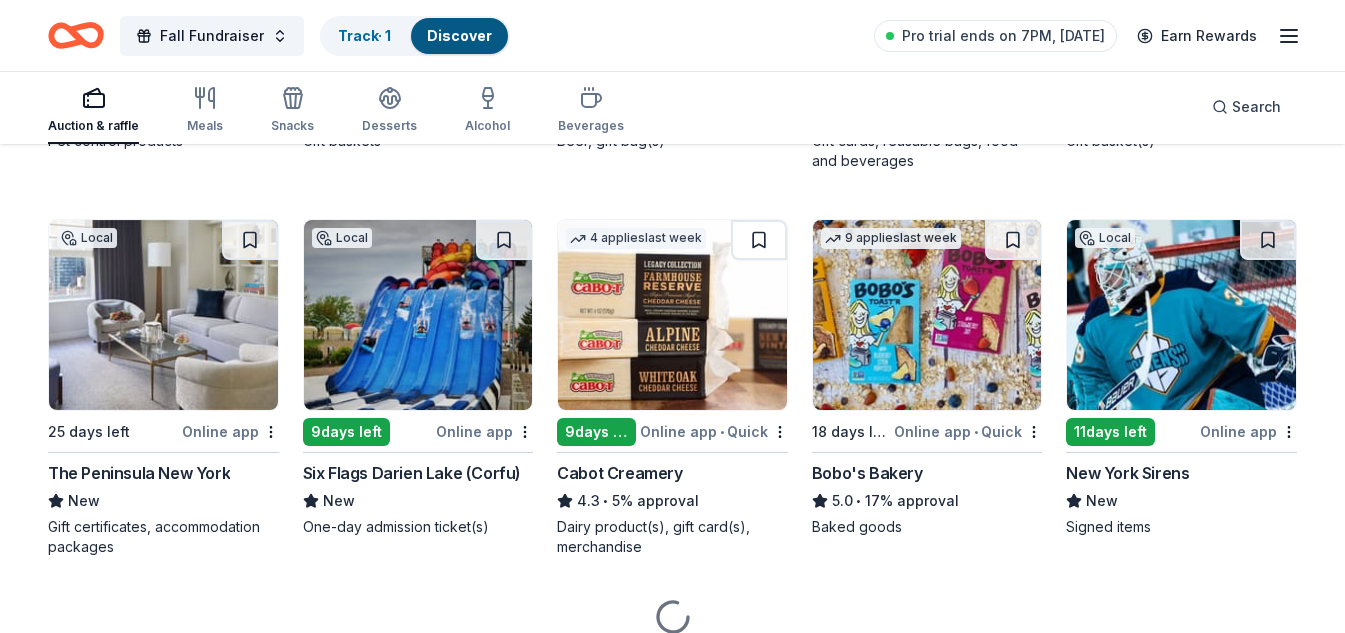 scroll, scrollTop: 1371, scrollLeft: 0, axis: vertical 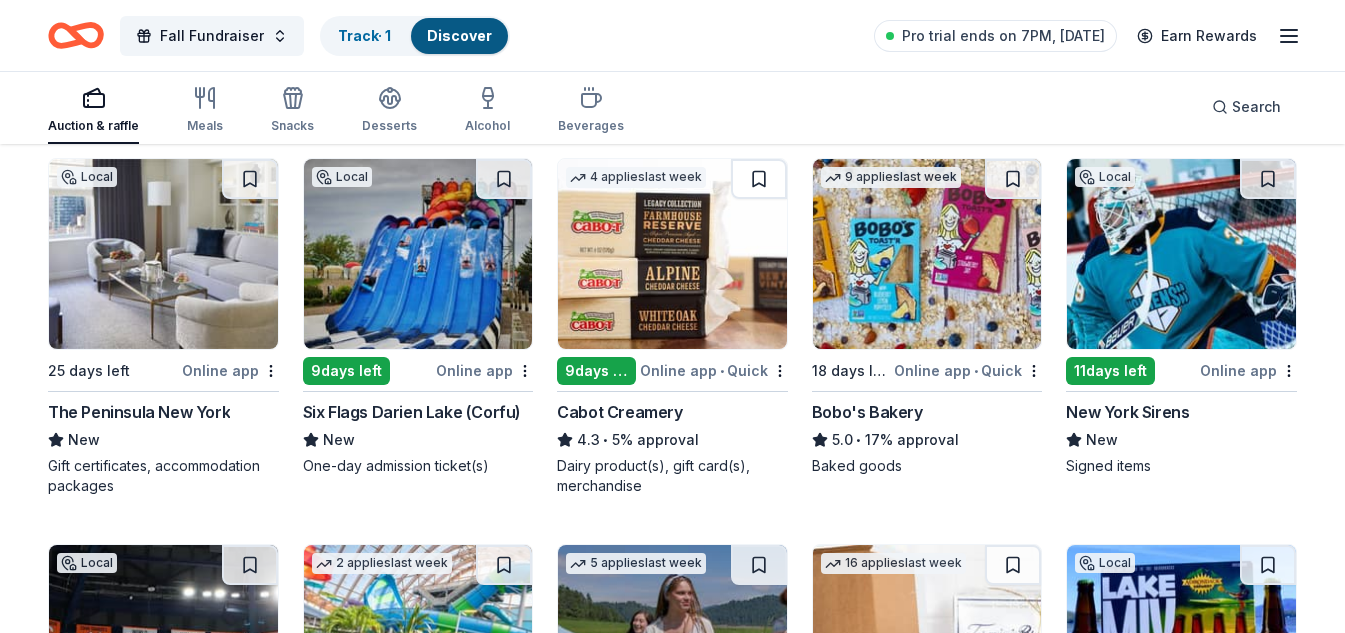 drag, startPoint x: 875, startPoint y: 250, endPoint x: 761, endPoint y: 508, distance: 282.0638 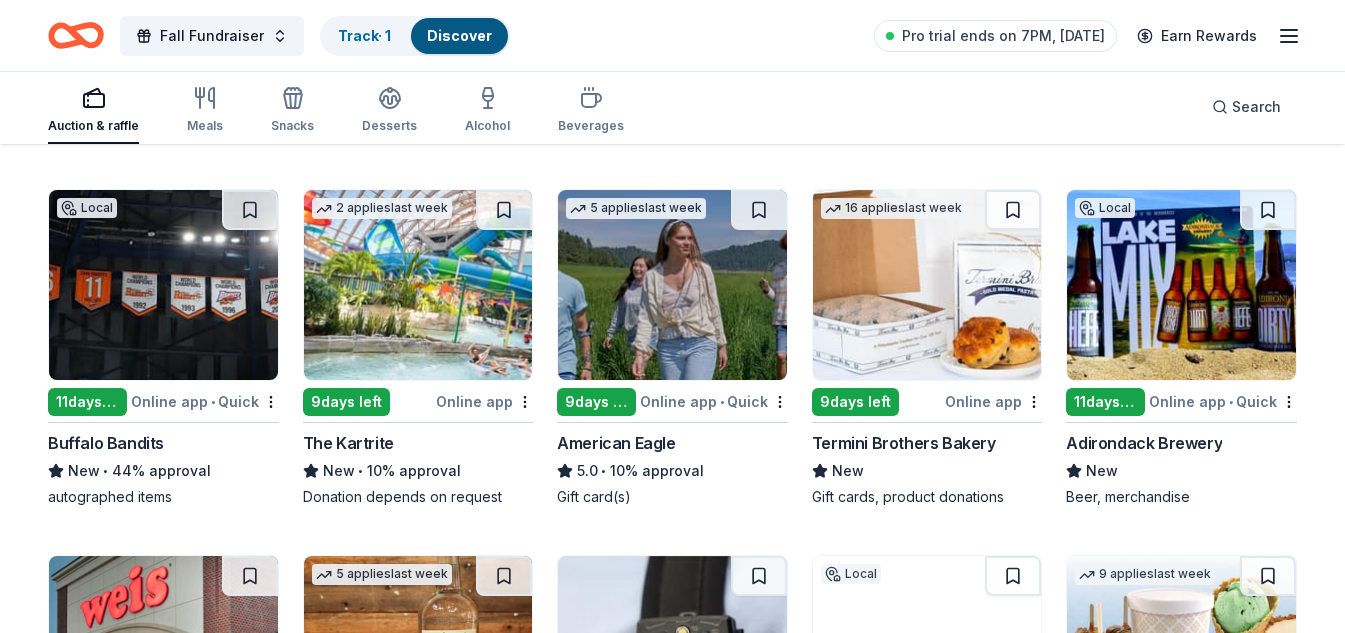 scroll, scrollTop: 1708, scrollLeft: 0, axis: vertical 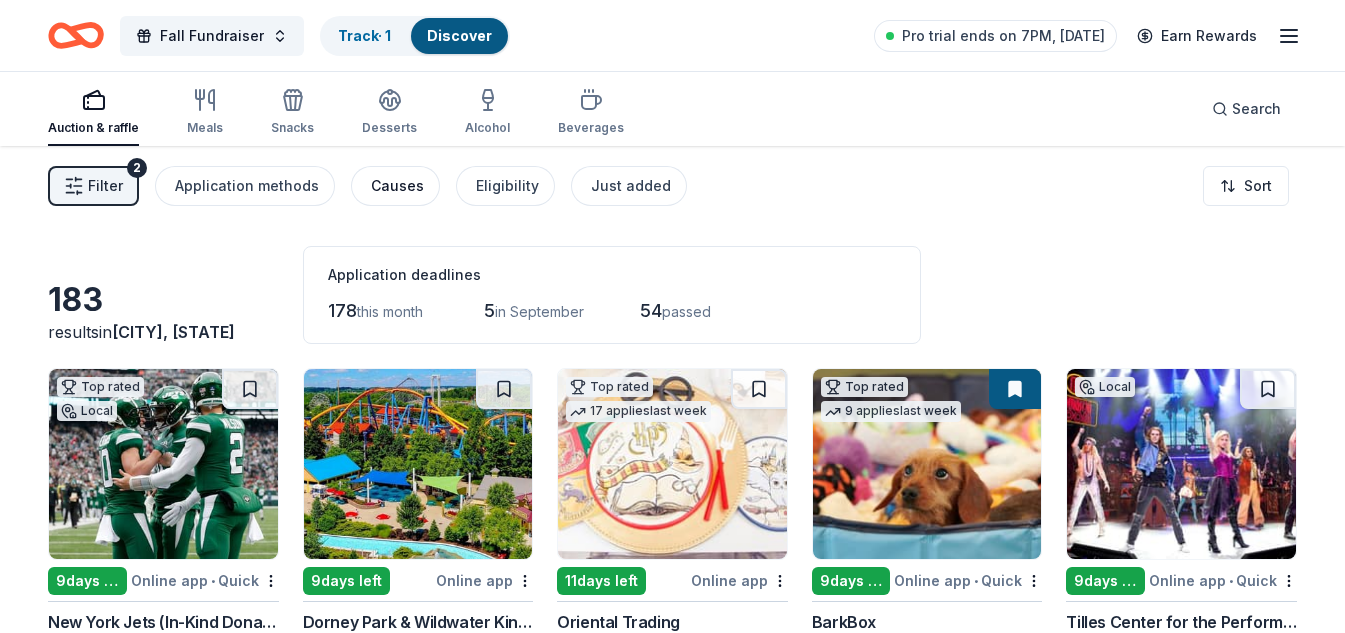 click on "Causes" at bounding box center (397, 186) 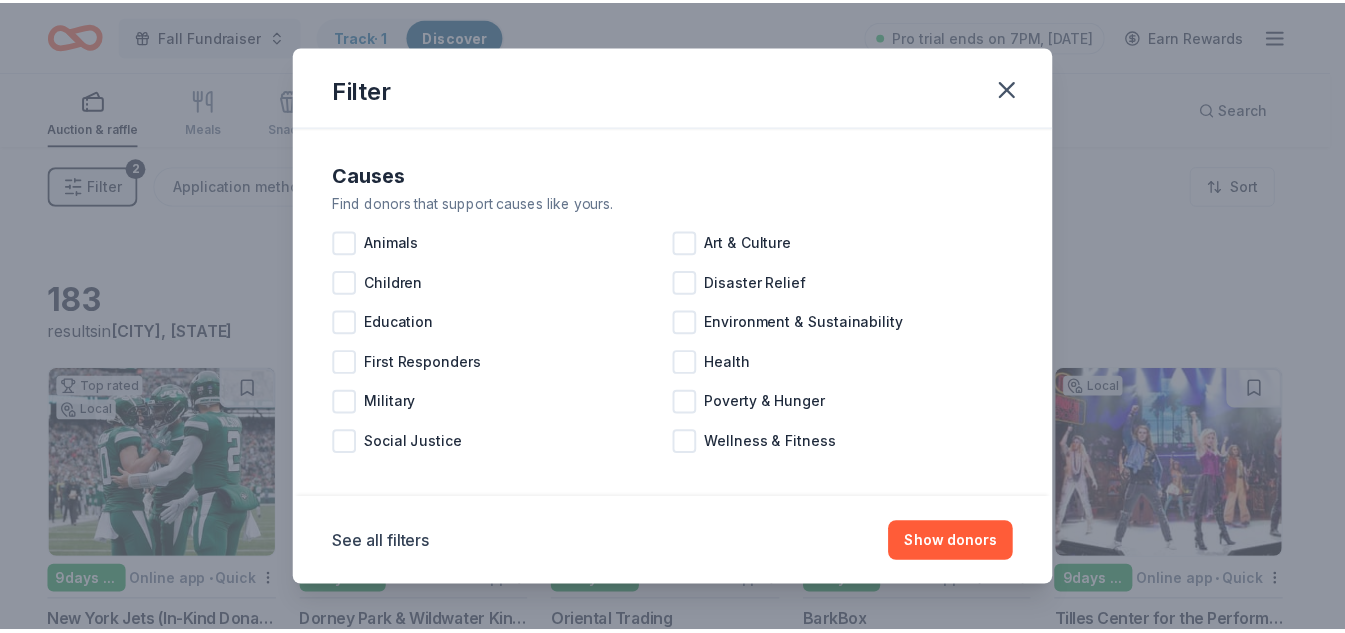 scroll, scrollTop: 12, scrollLeft: 0, axis: vertical 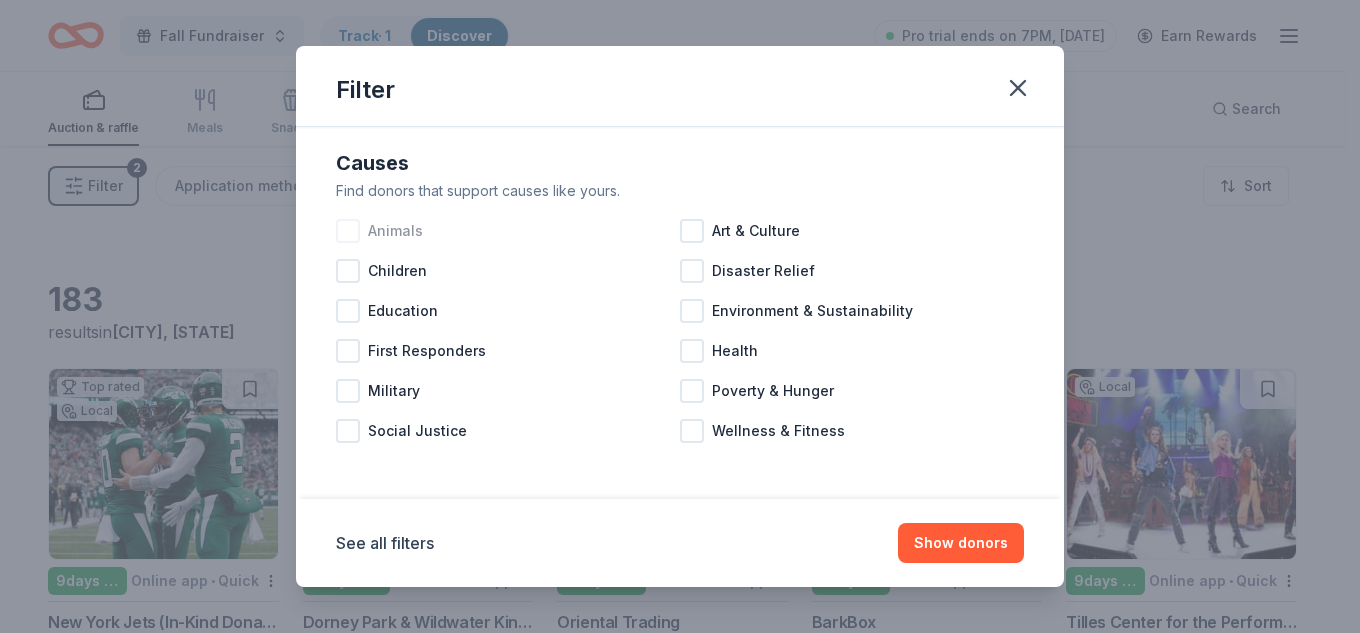 click on "Animals" at bounding box center (395, 231) 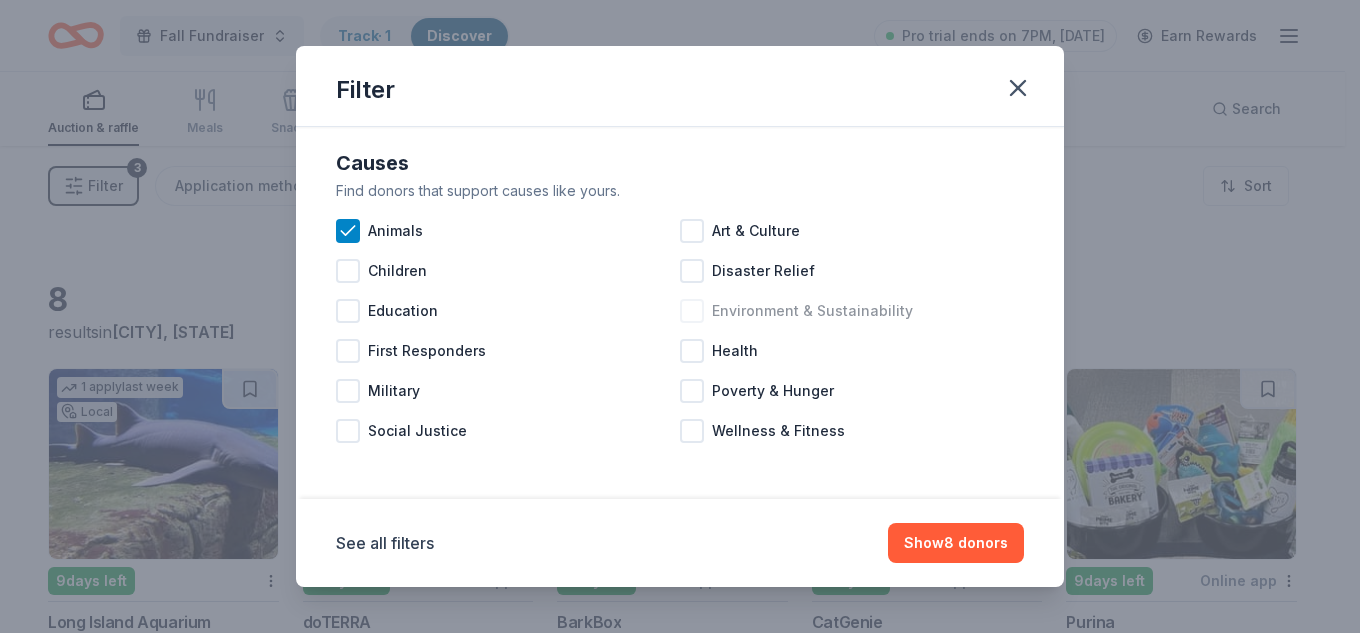 click on "Environment & Sustainability" at bounding box center (812, 311) 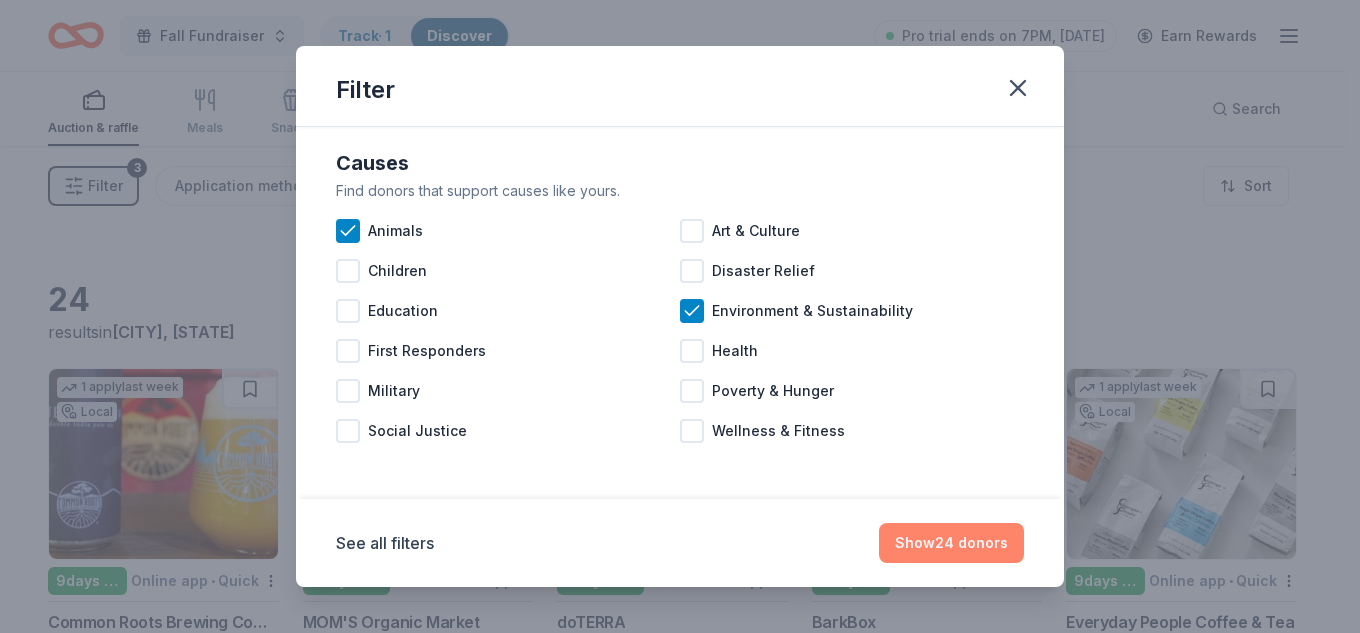 click on "Show  24   donors" at bounding box center (951, 543) 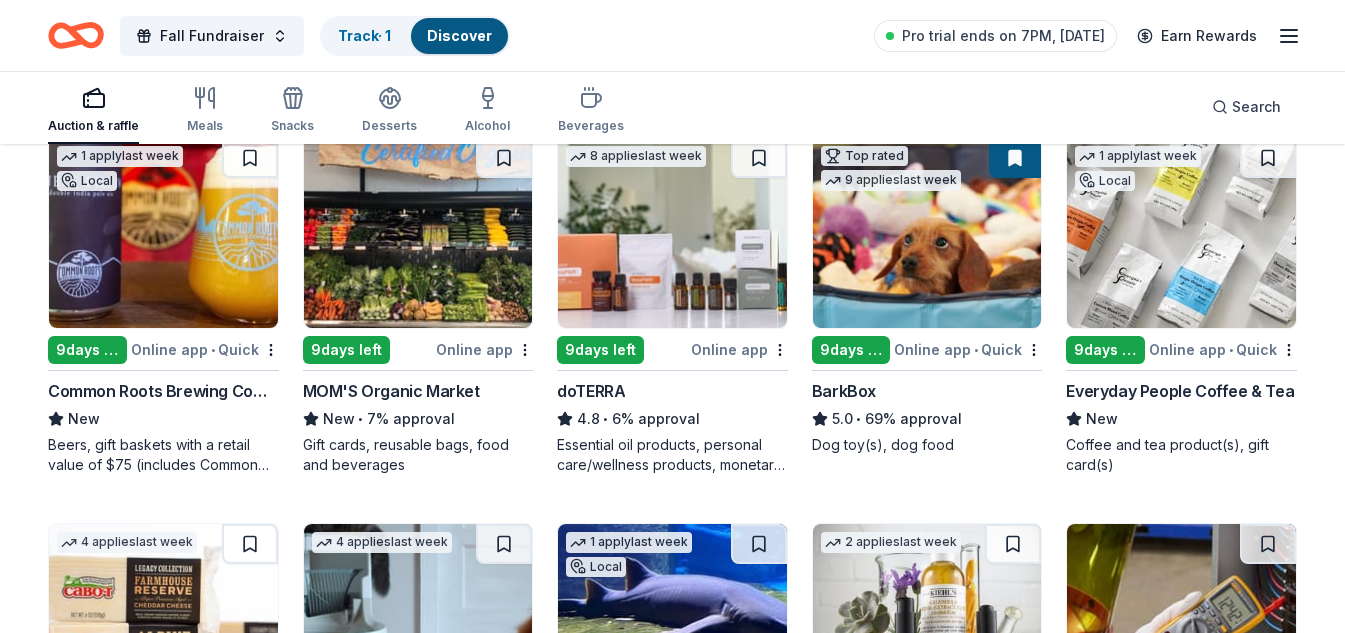 scroll, scrollTop: 234, scrollLeft: 0, axis: vertical 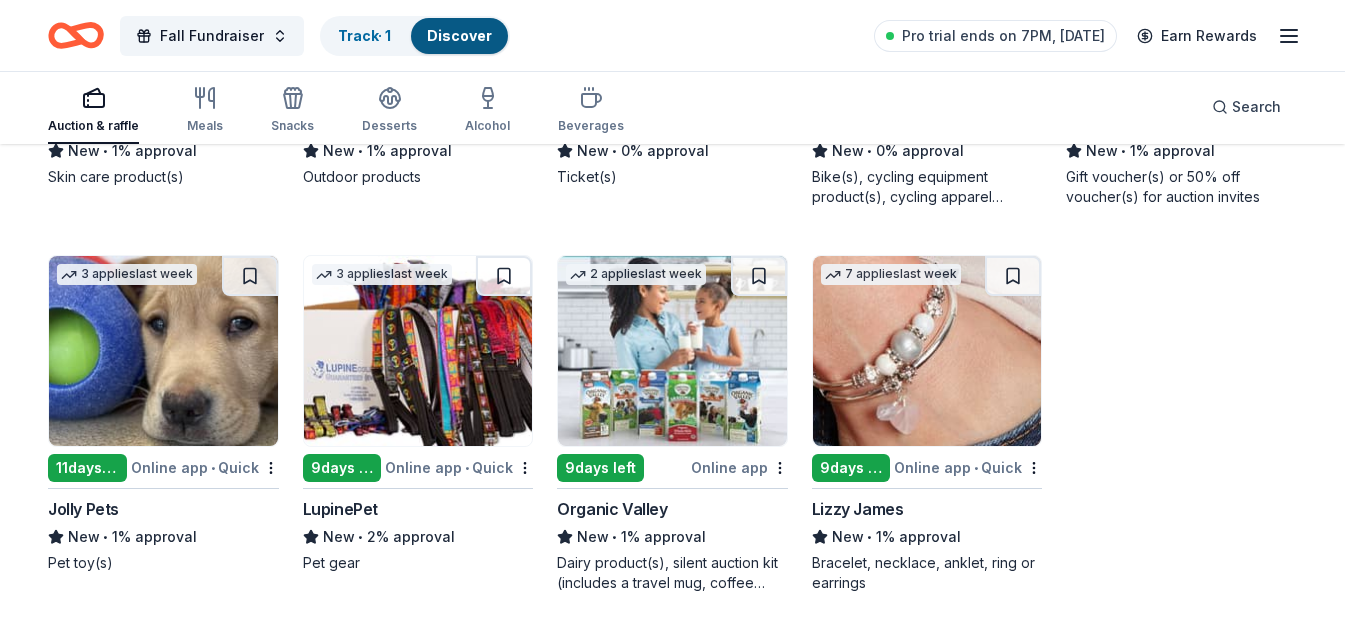 click at bounding box center [672, 351] 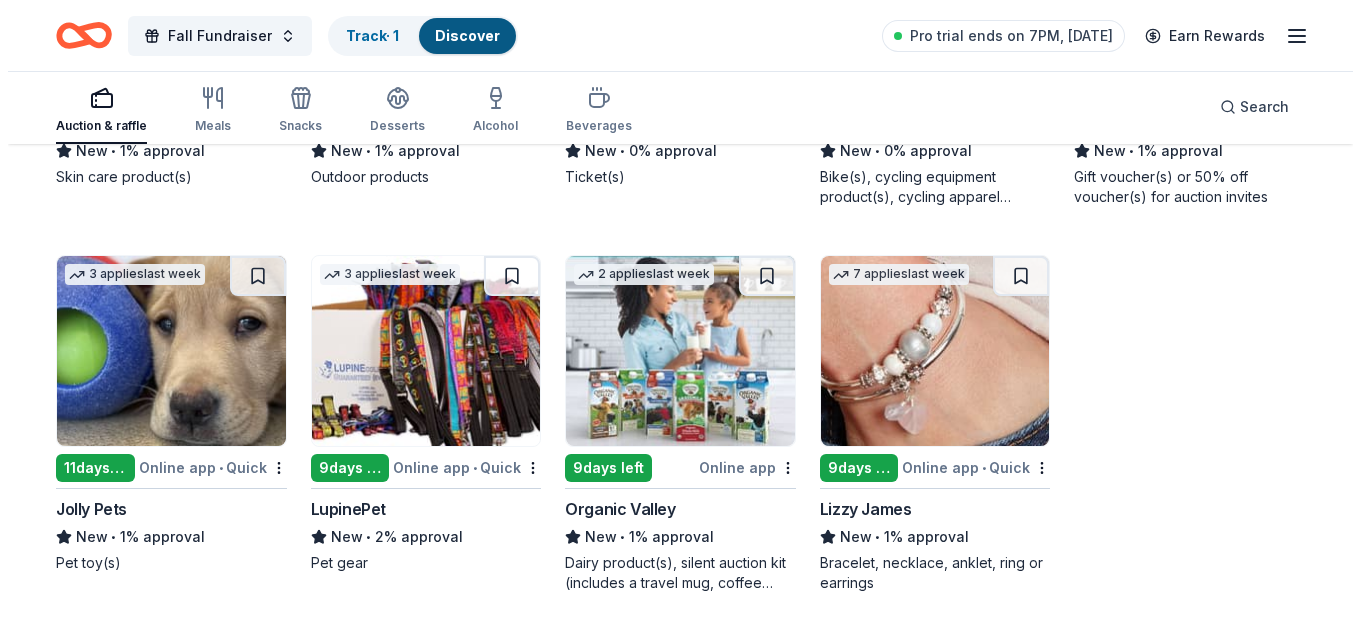 scroll, scrollTop: 0, scrollLeft: 0, axis: both 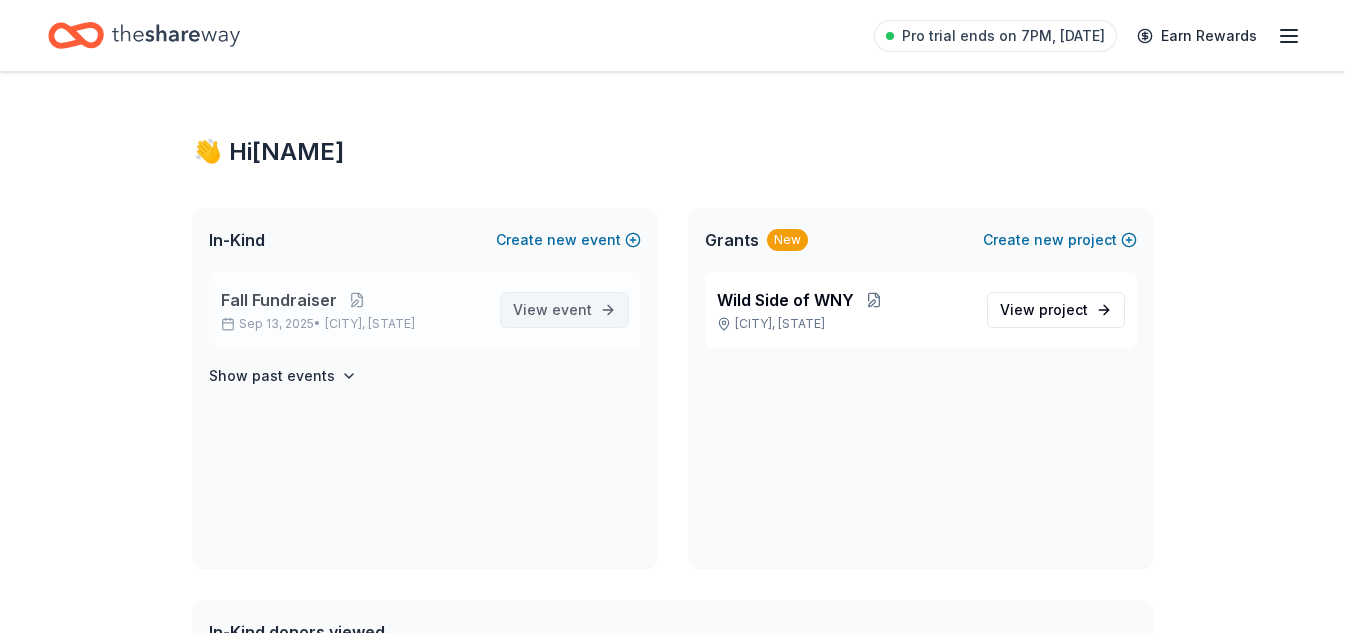 click on "View   event" at bounding box center (564, 310) 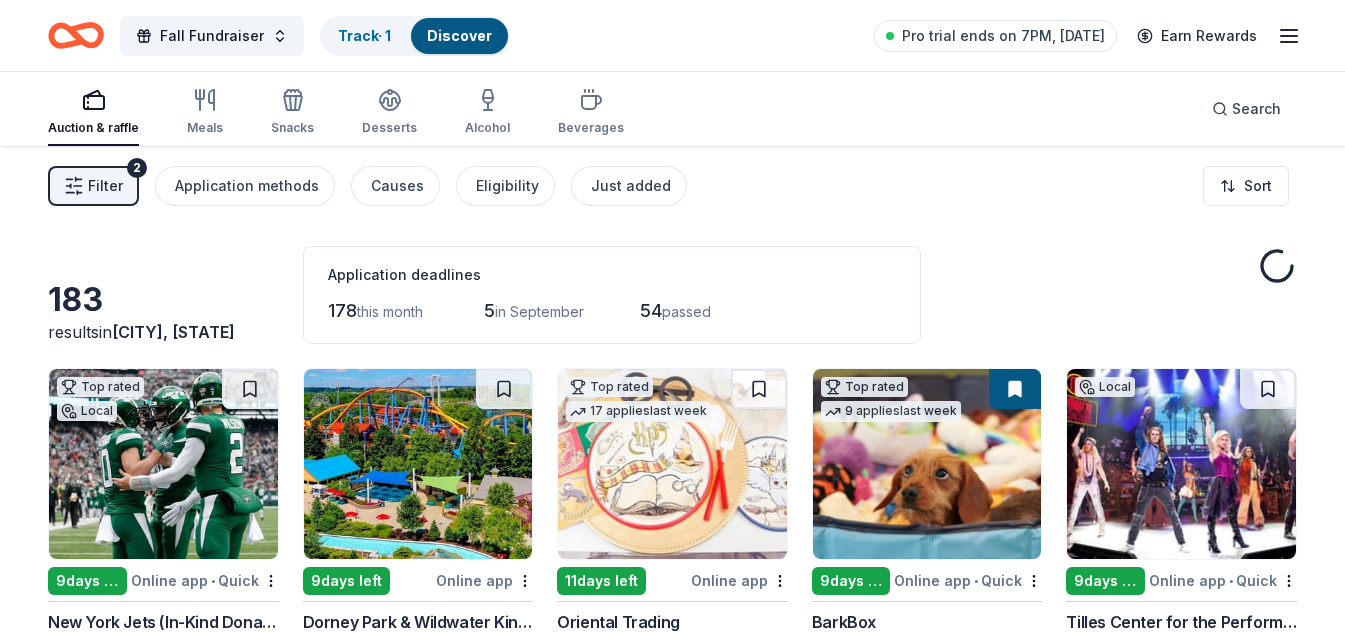 click on "Filter 2" at bounding box center (93, 186) 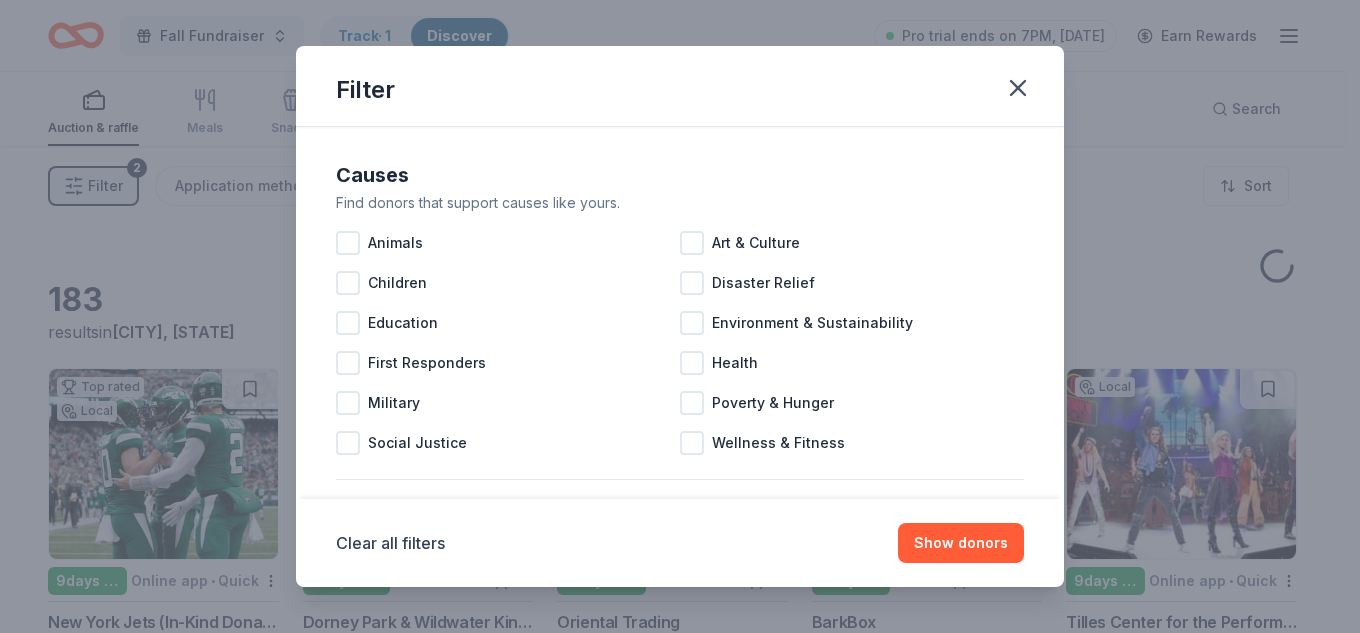 drag, startPoint x: 1076, startPoint y: 219, endPoint x: 1074, endPoint y: 318, distance: 99.0202 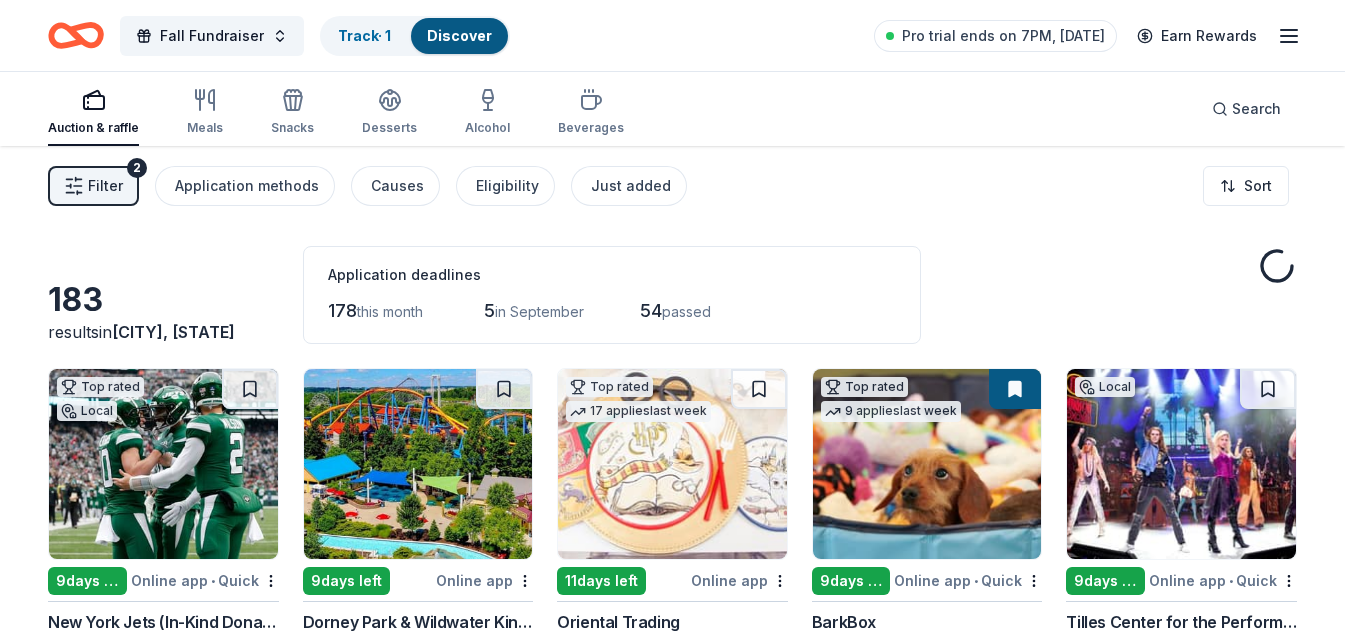 click on "Filter" at bounding box center (105, 186) 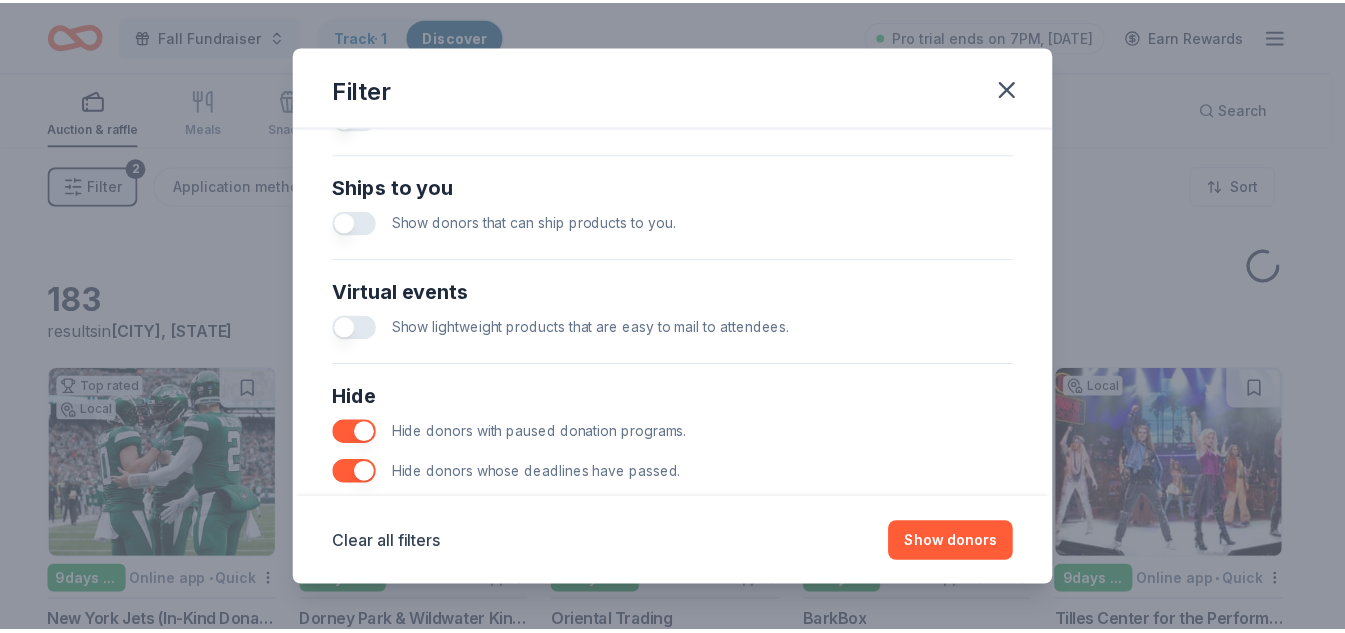 scroll, scrollTop: 946, scrollLeft: 0, axis: vertical 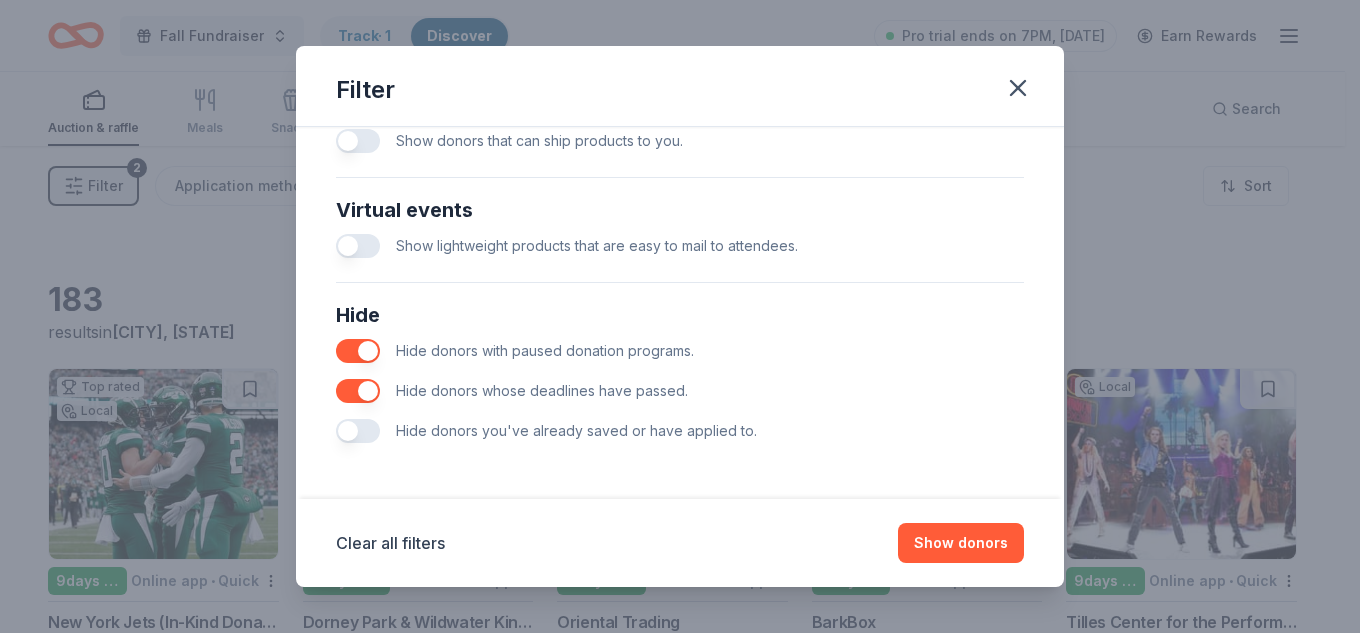 click at bounding box center [358, 391] 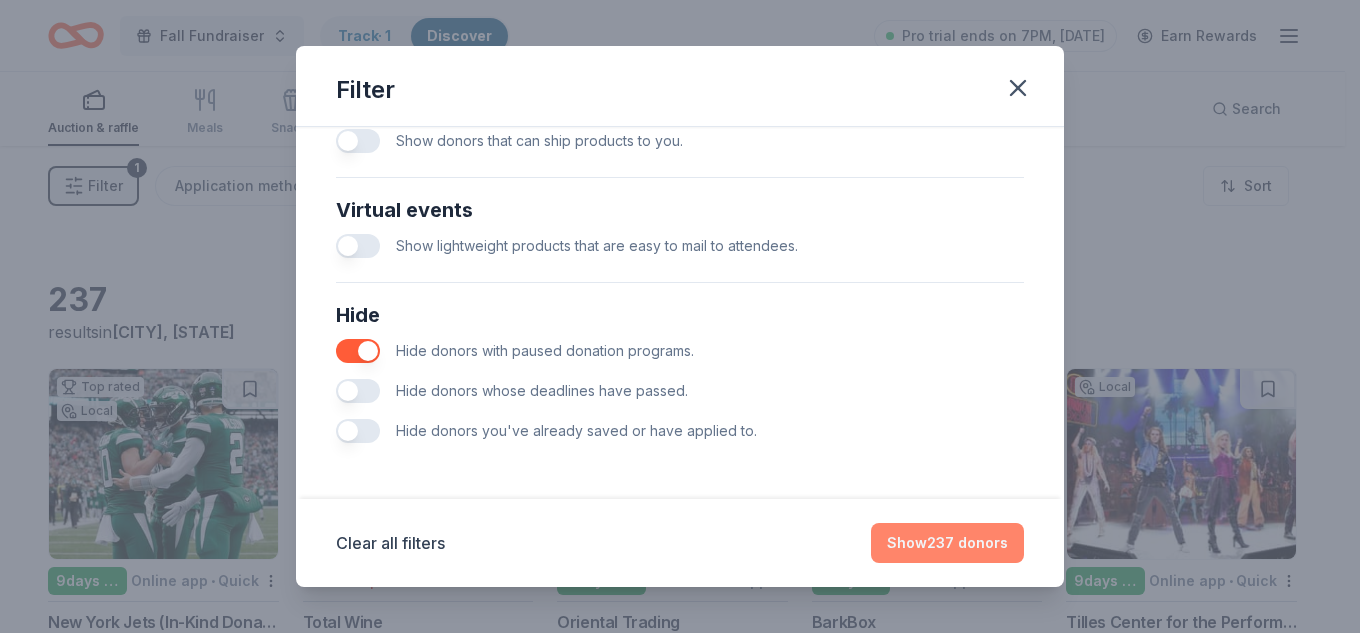 click on "Show  237   donors" at bounding box center [947, 543] 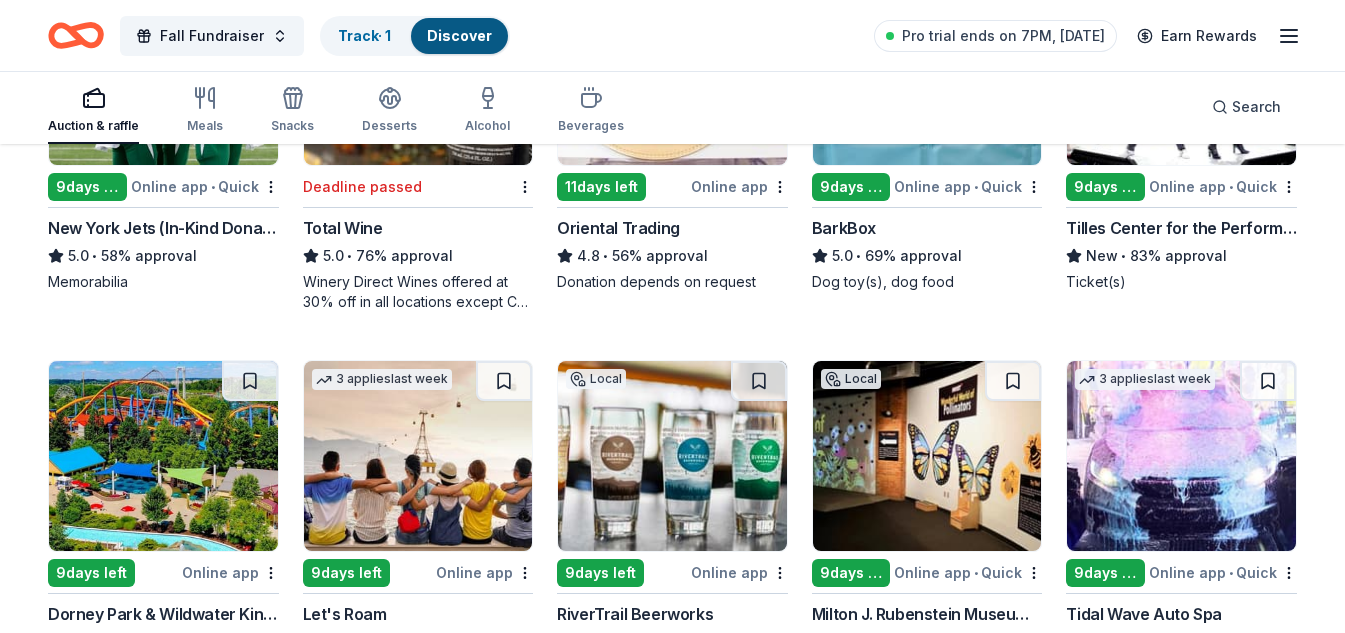 scroll, scrollTop: 0, scrollLeft: 0, axis: both 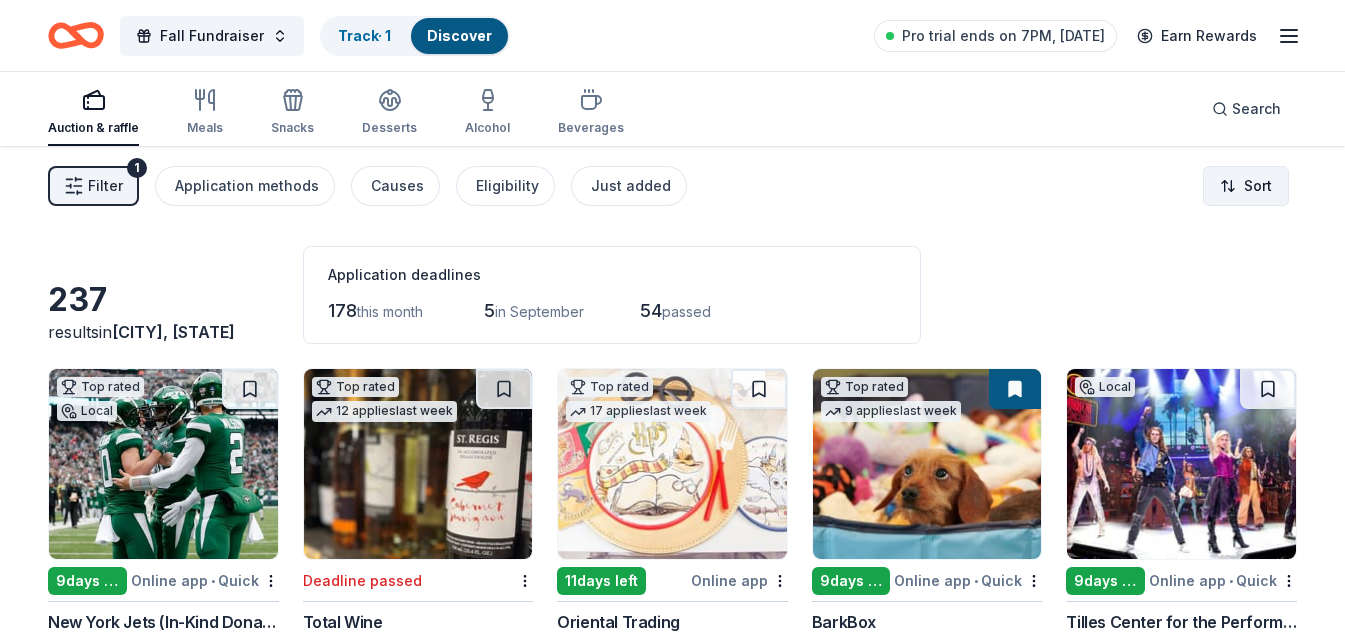click on "Fall Fundraiser Track  · 1 Discover Pro trial ends on 7PM, 8/12 Earn Rewards Auction & raffle Meals Snacks Desserts Alcohol Beverages Search Filter 1 Application methods Causes Eligibility Just added Sort 237 results  in  Pavilion, NY Application deadlines 178  this month 5  in September 54  passed Top rated Local 9  days left Online app • Quick New York Jets (In-Kind Donation) 5.0 • 58% approval Memorabilia Top rated 12   applies  last week Deadline passed Total Wine 5.0 • 76% approval Winery Direct Wines offered at 30% off in all locations except CT, MA, and other select markets; Private Wine Class for 20 people in all locations except available in WI, CO, and other select markets Top rated 17   applies  last week 11  days left Online app Oriental Trading 4.8 • 56% approval Donation depends on request Top rated 9   applies  last week 9  days left Online app • Quick BarkBox 5.0 • 69% approval Dog toy(s), dog food Local 9  days left Online app • Quick Tilles Center for the Performing Arts New 9" at bounding box center [672, 316] 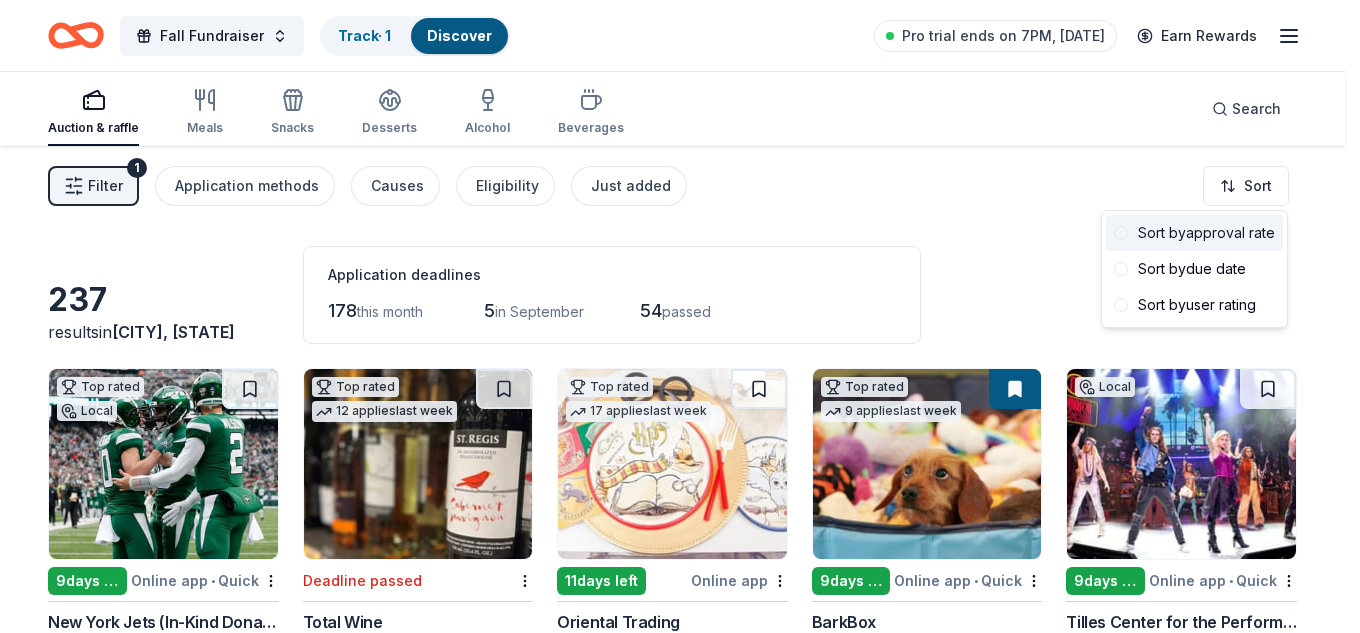 click on "Sort by  approval rate" at bounding box center [1194, 233] 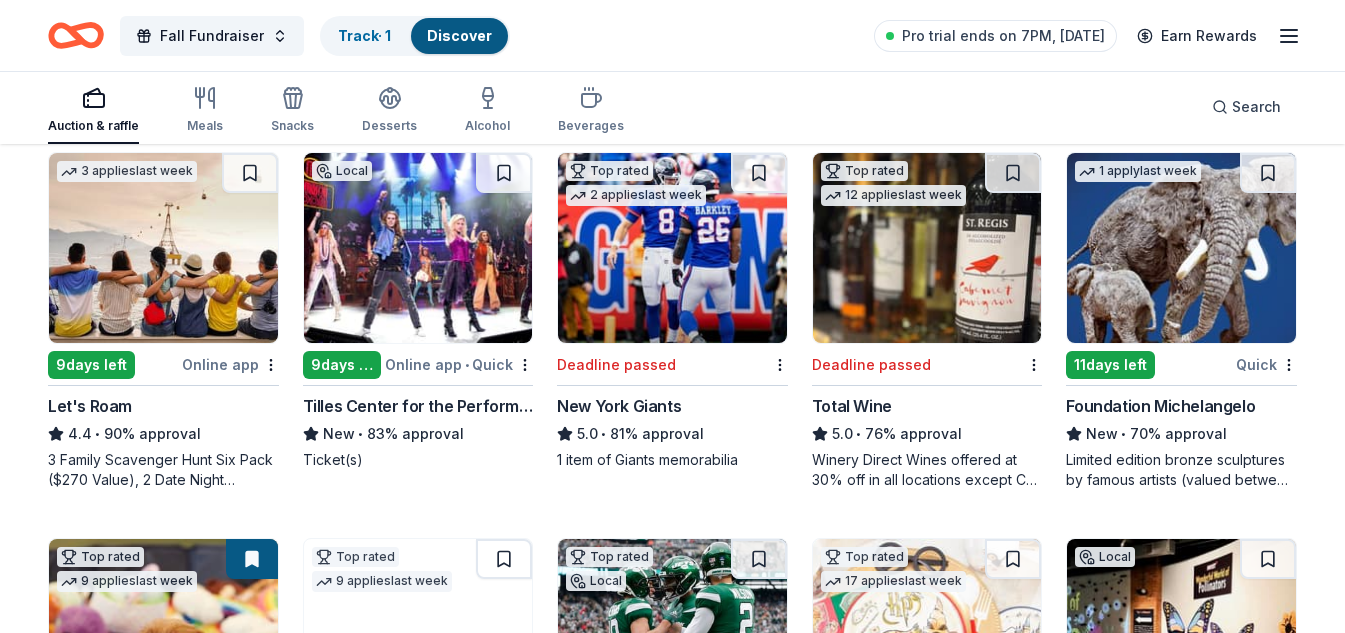 scroll, scrollTop: 219, scrollLeft: 0, axis: vertical 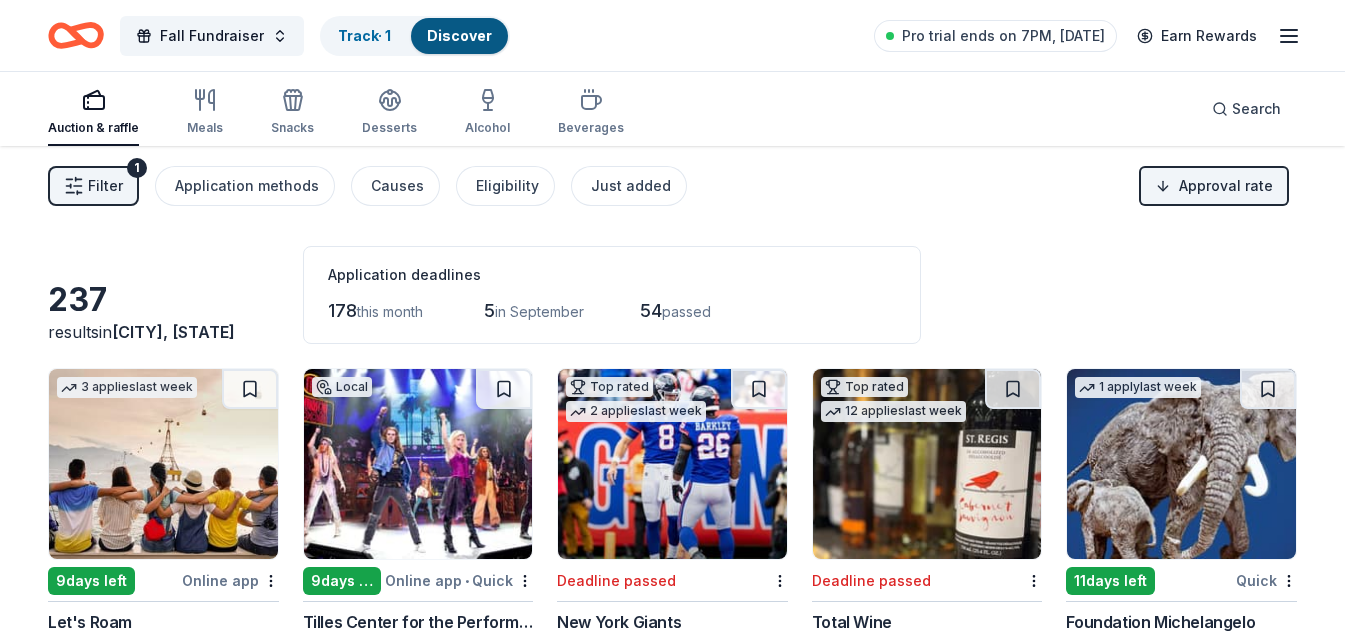 click 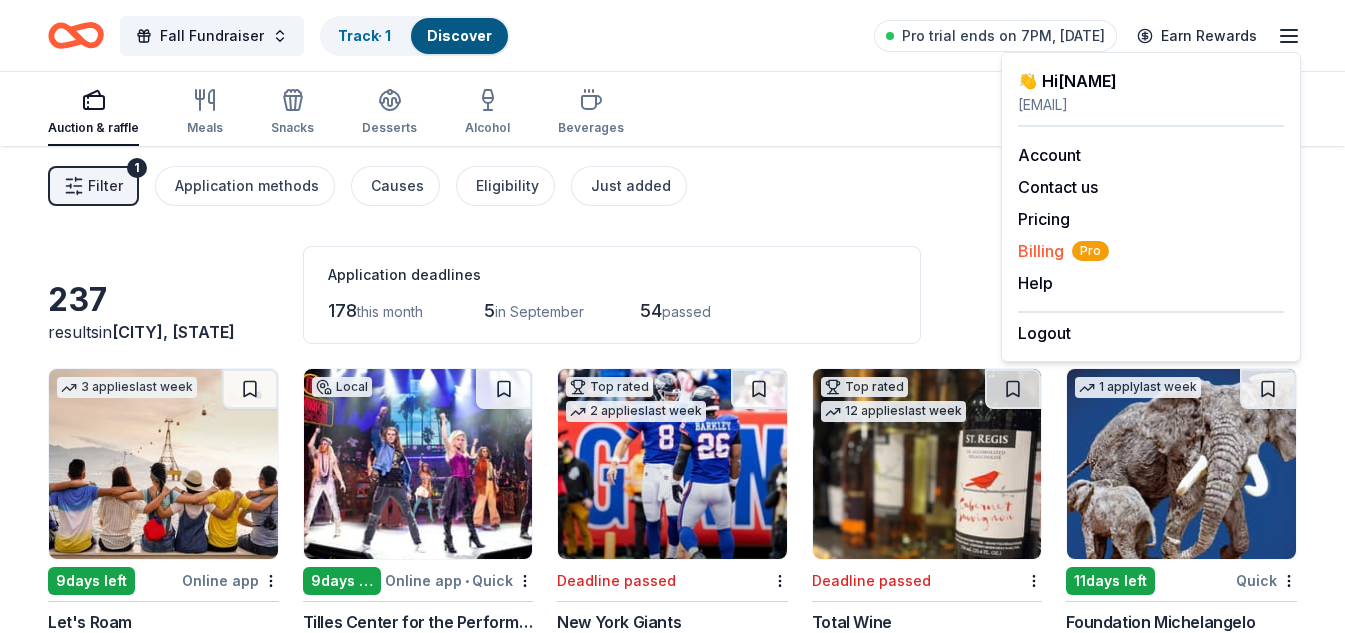 click on "Billing Pro" at bounding box center [1063, 251] 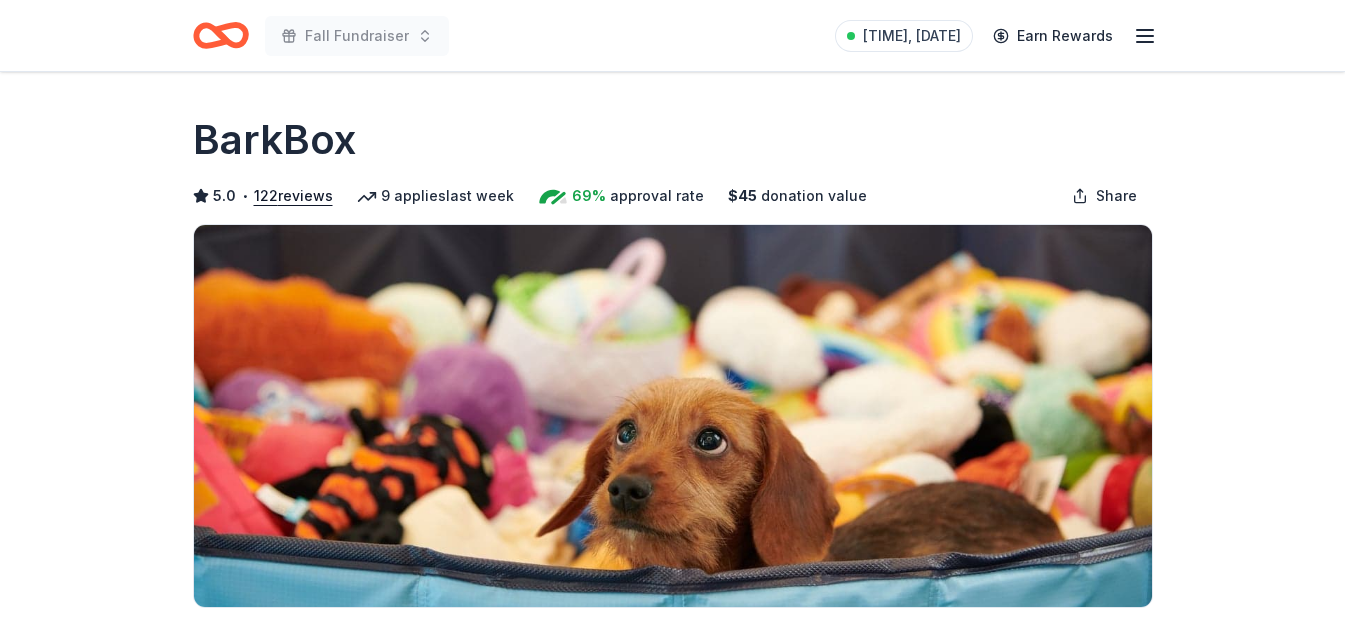 scroll, scrollTop: 0, scrollLeft: 0, axis: both 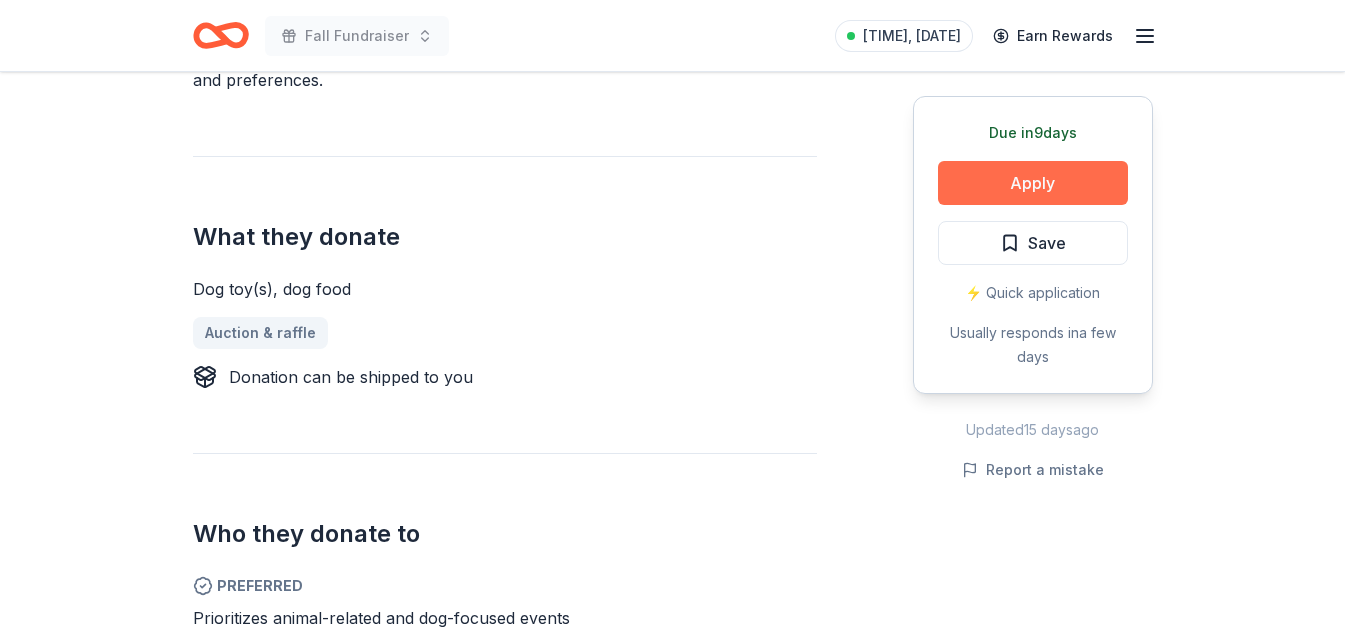 click on "Apply" at bounding box center (1033, 183) 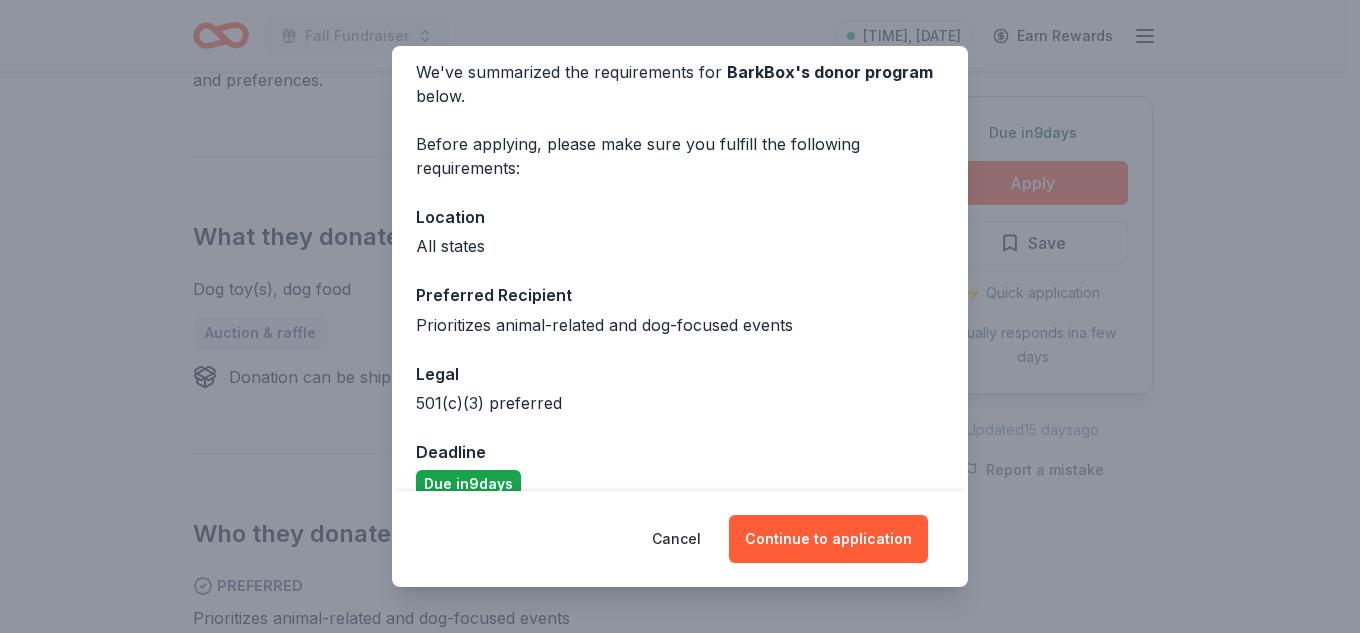 scroll, scrollTop: 114, scrollLeft: 0, axis: vertical 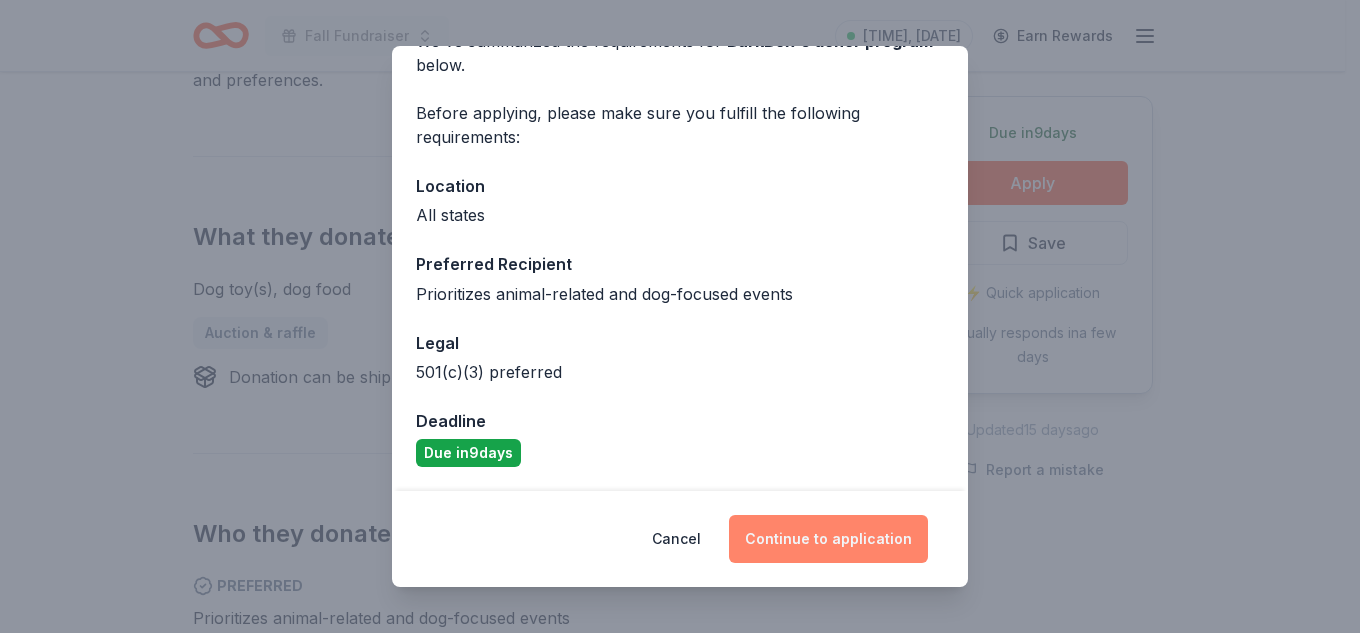 click on "Continue to application" at bounding box center [828, 539] 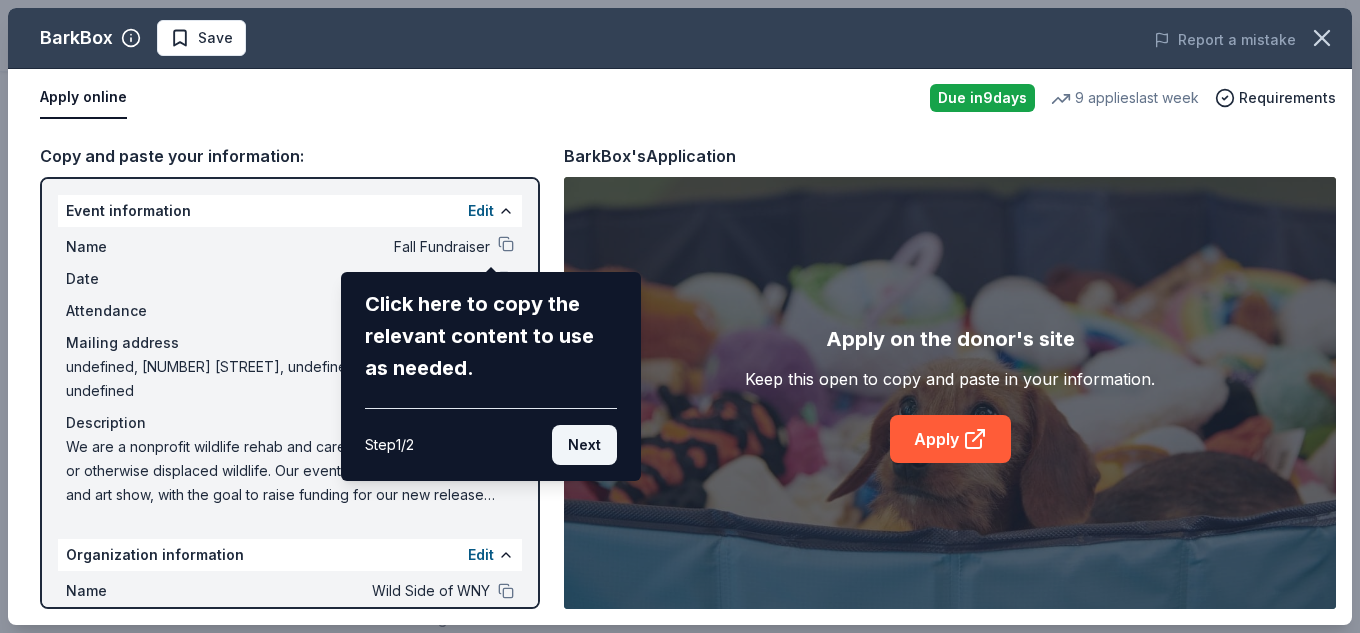 click on "Next" at bounding box center (584, 445) 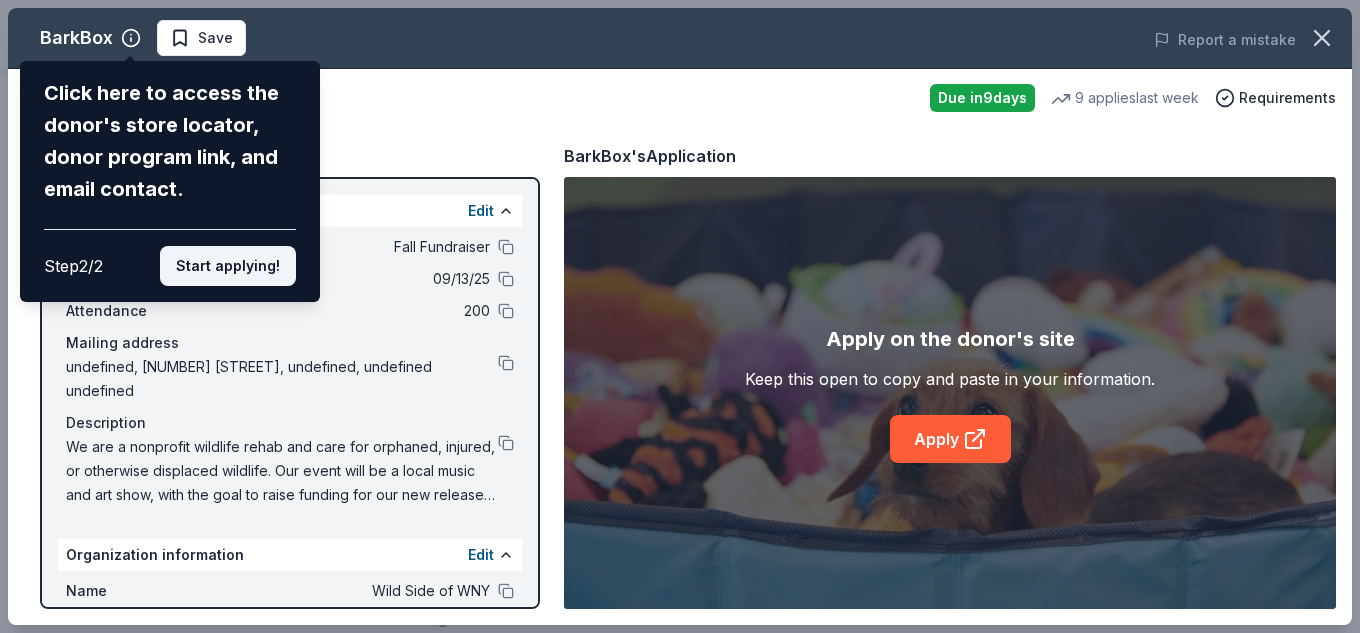 click on "Start applying!" at bounding box center [228, 266] 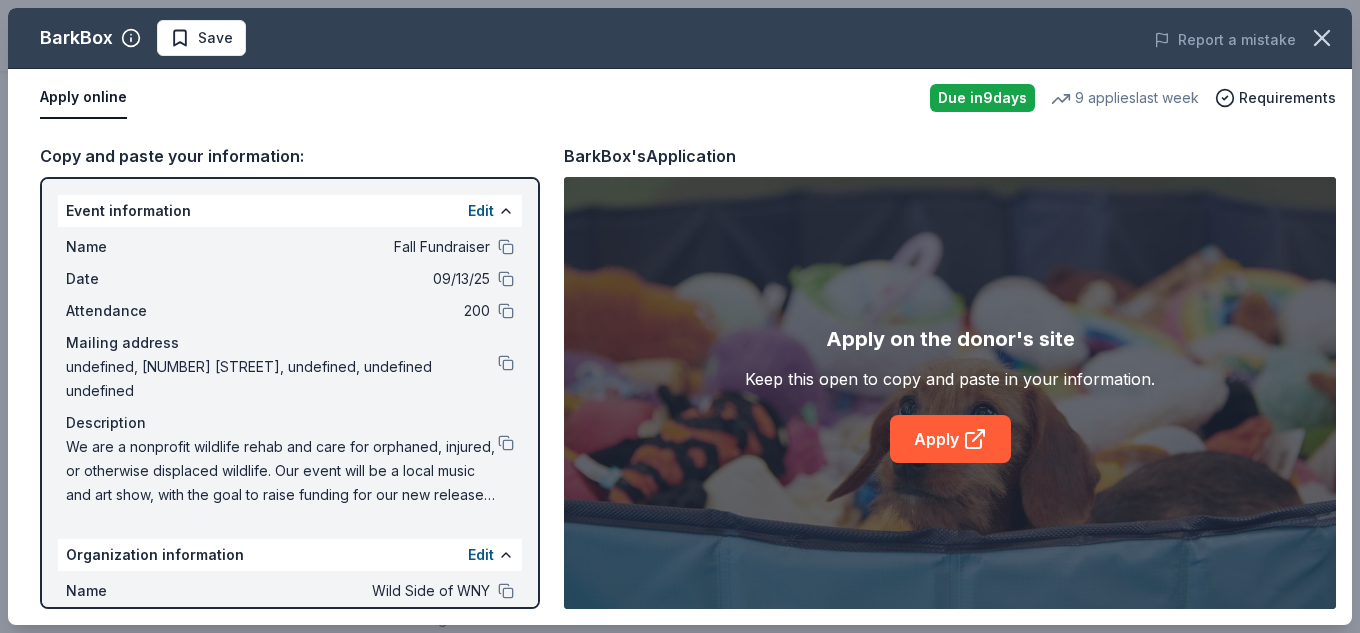 click on "BarkBox Save Report a mistake Apply online Due in  9  days 9   applies  last week Requirements Copy and paste your information: Event information Edit Name Fall Fundraiser Date 09/13/25 Attendance 200 Mailing address undefined, 9847 Bernd Rd, undefined, undefined undefined Description We are a nonprofit wildlife rehab and care for orphaned, injured, or otherwise displaced wildlife.  Our event will be a local music and art show, with the goal to raise funding for our new release enclosure. Organization information Edit Name Wild Side of WNY Website Fill in using "Edit" EIN Fill in using "Edit" Mission statement Fill in using "Edit" BarkBox's  Application Apply on the donor's site Keep this open to copy and paste in your information. Apply" at bounding box center (680, 316) 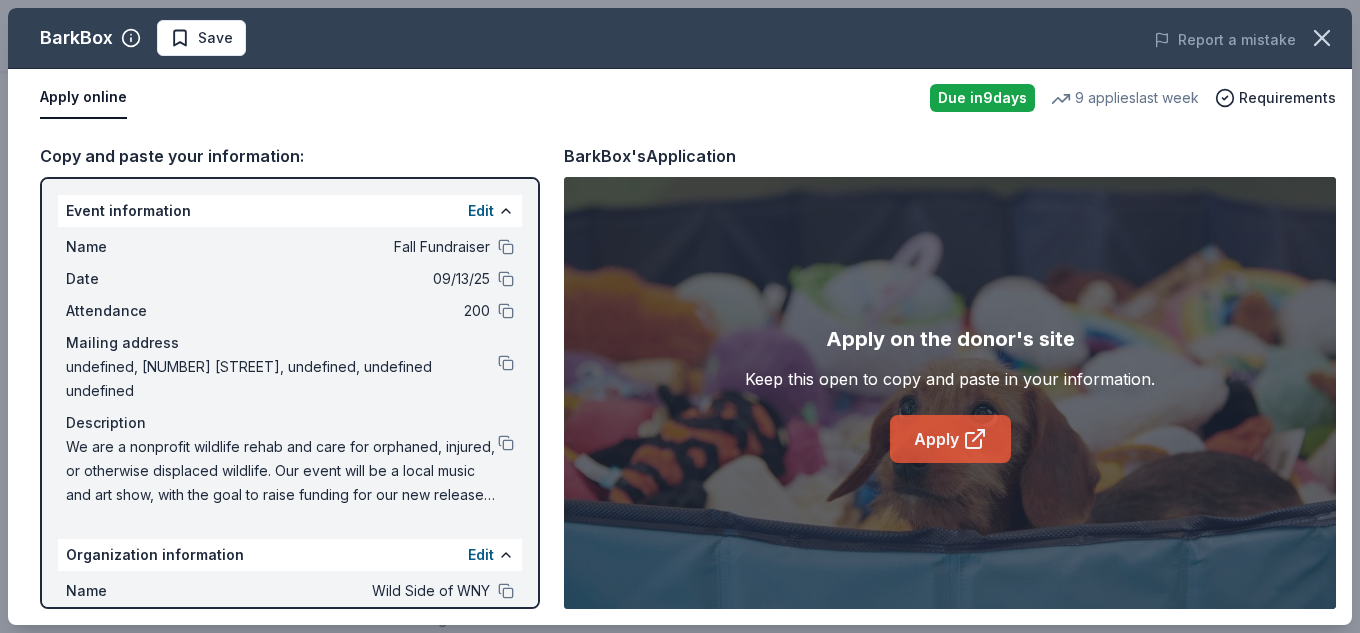 click on "Apply" at bounding box center (950, 439) 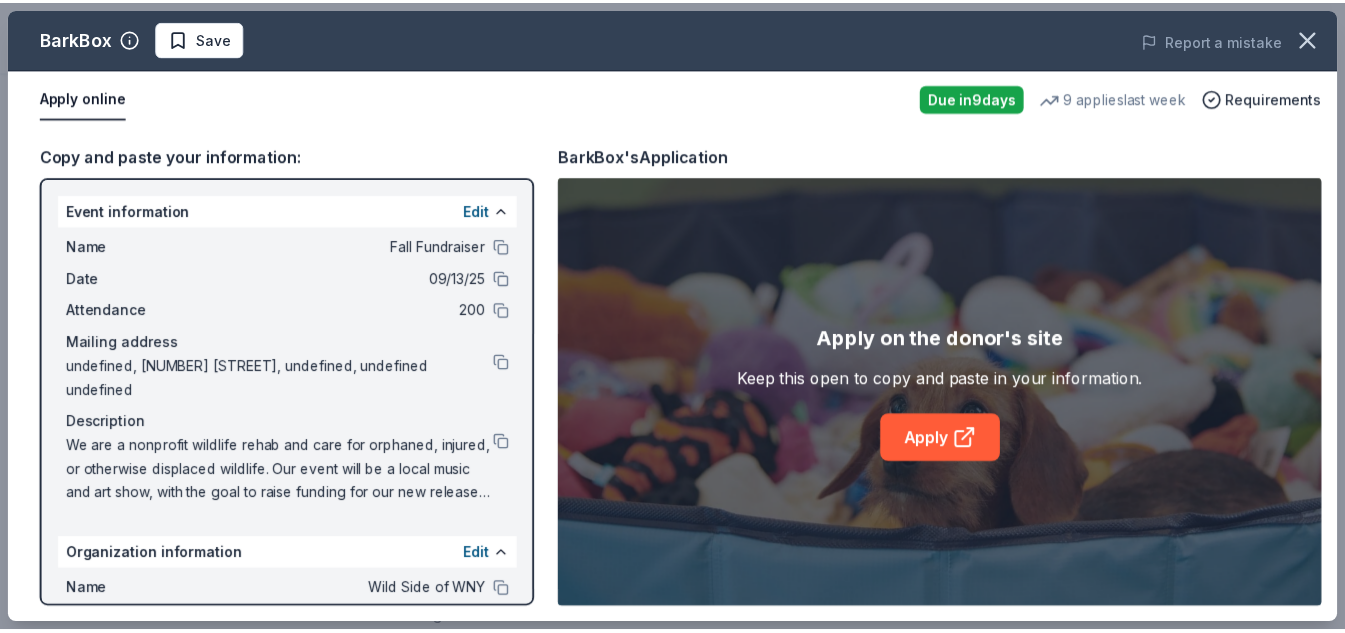 scroll, scrollTop: 116, scrollLeft: 0, axis: vertical 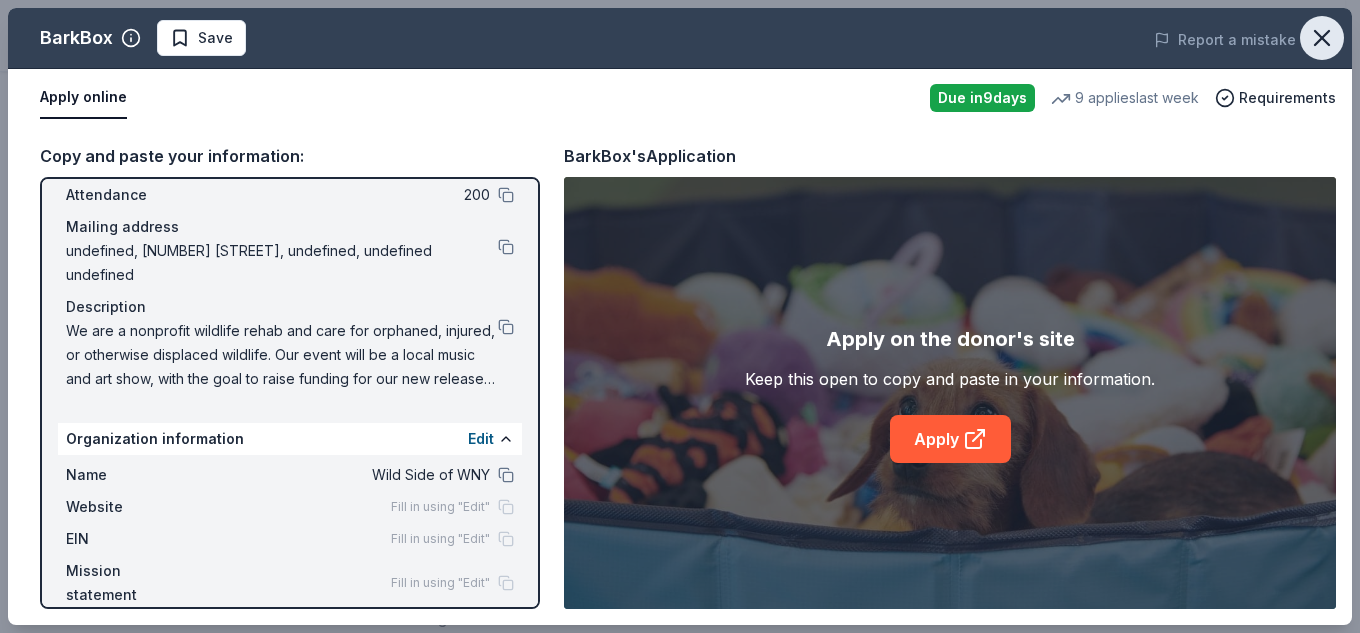 click 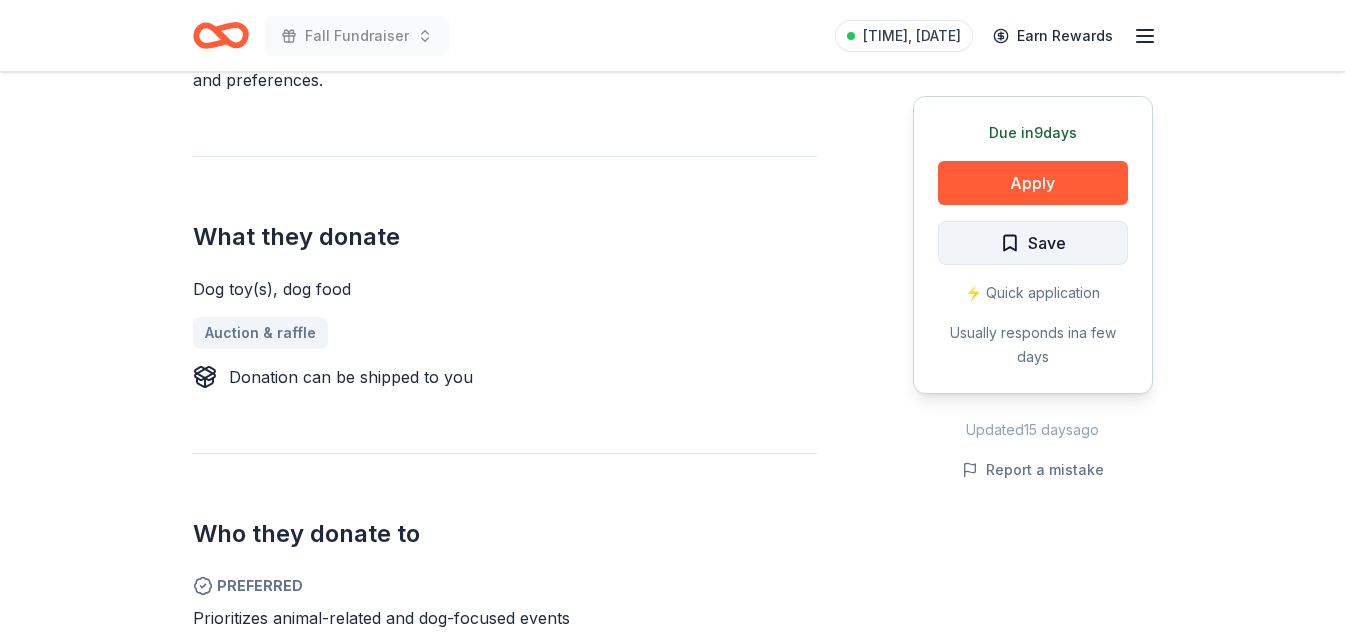 click on "Save" at bounding box center (1033, 243) 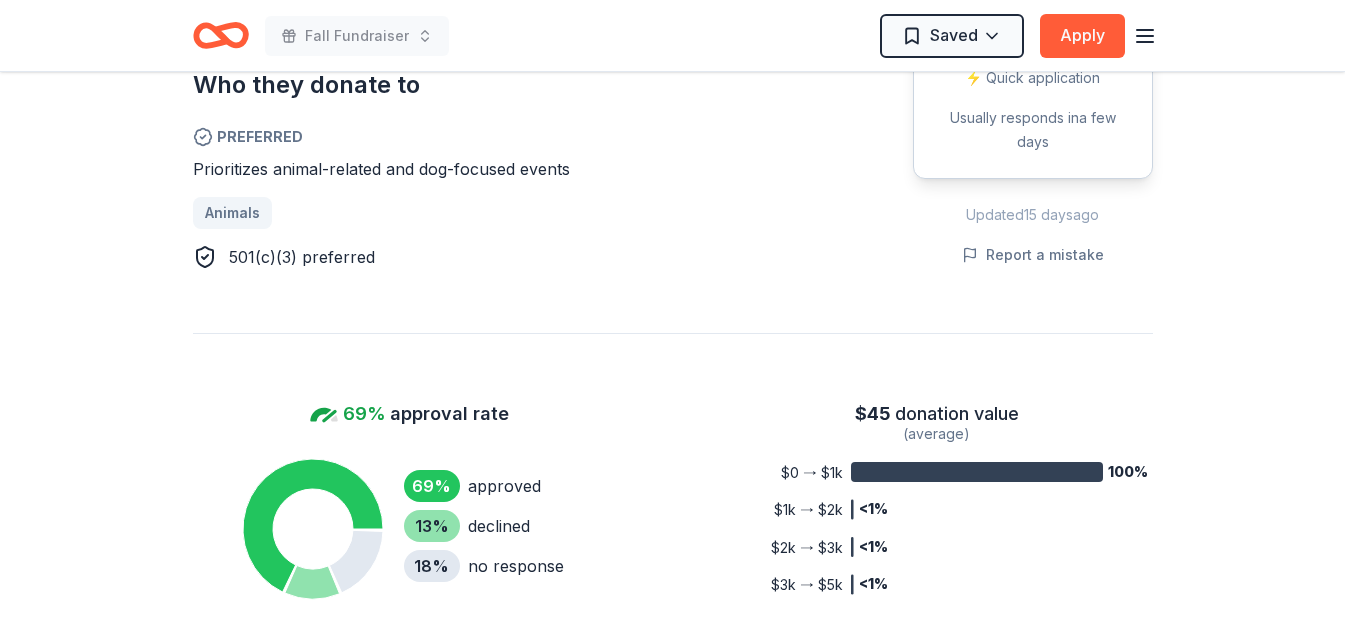 scroll, scrollTop: 1353, scrollLeft: 0, axis: vertical 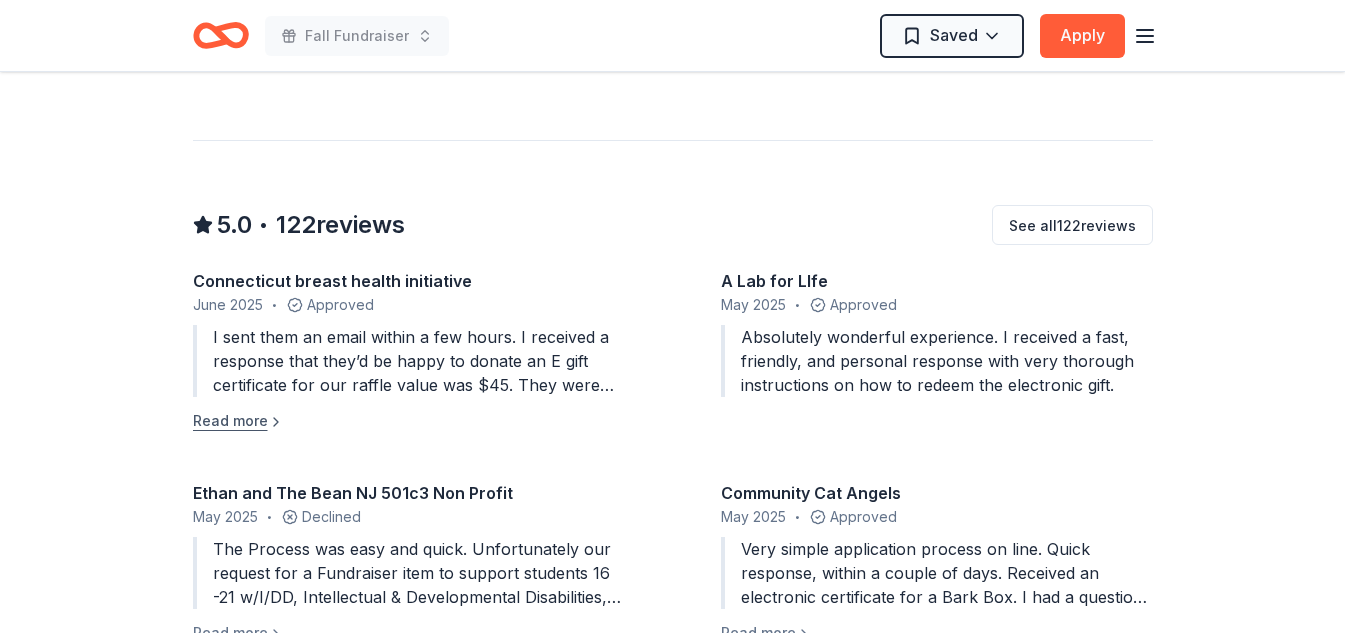 click on "Read more" at bounding box center [238, 421] 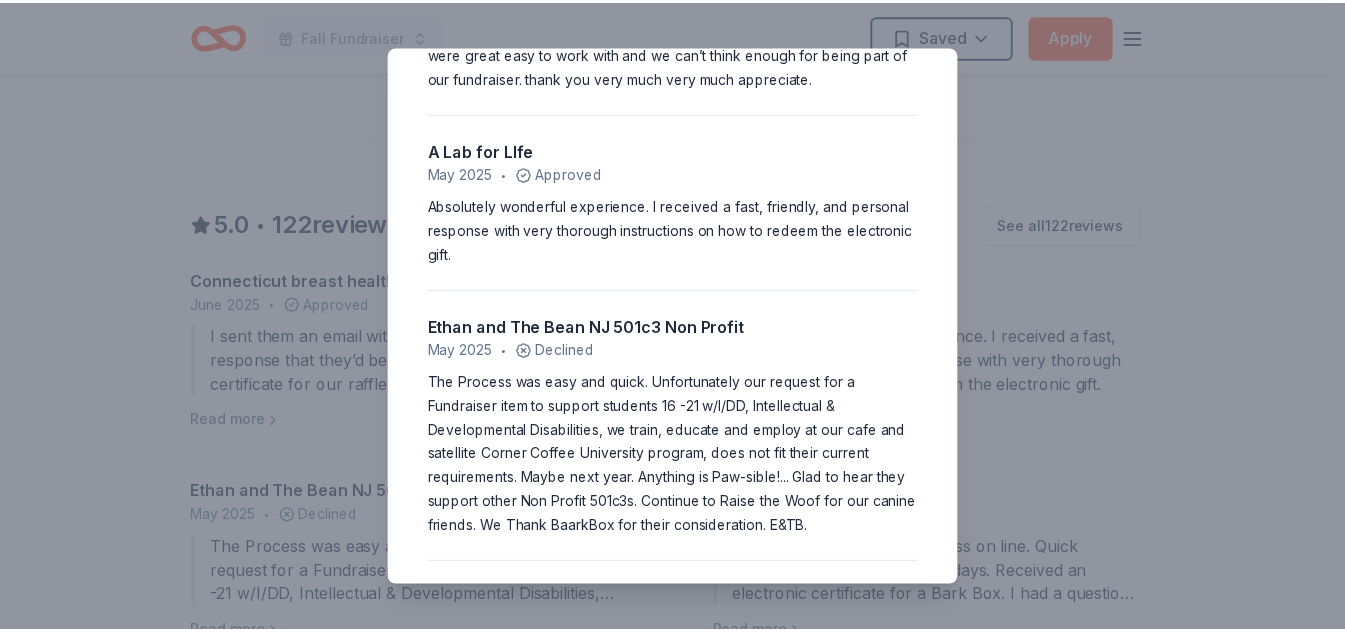 scroll, scrollTop: 190, scrollLeft: 0, axis: vertical 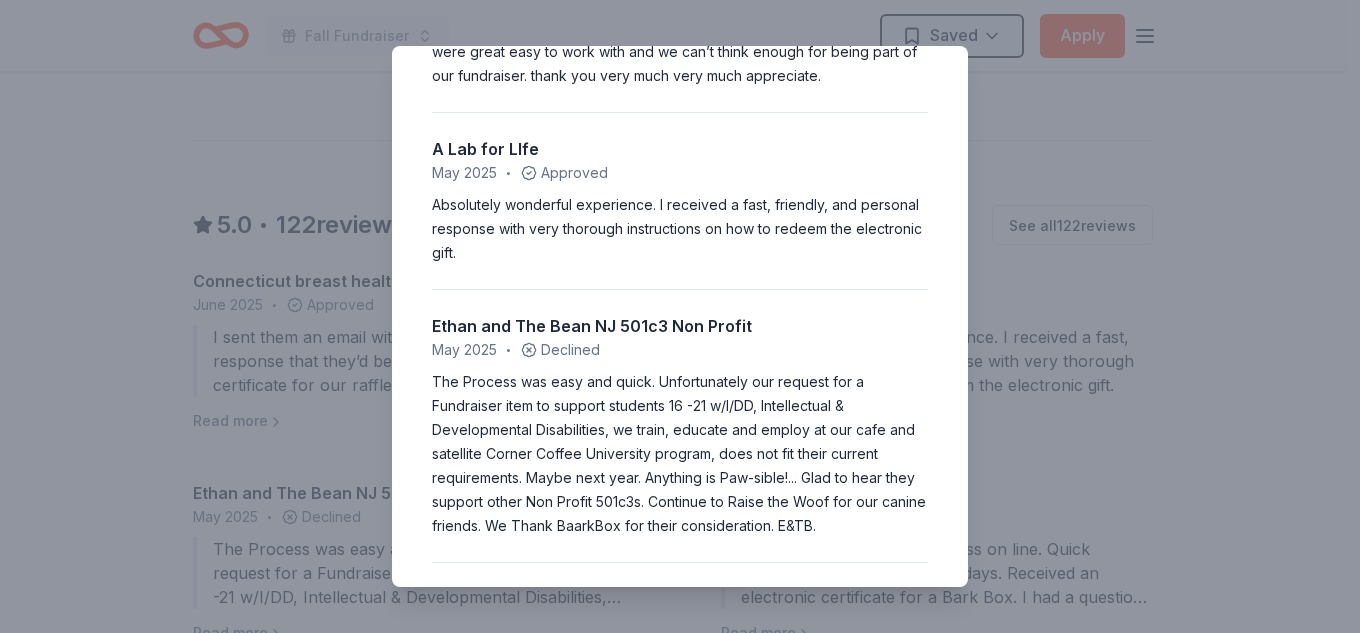 click on "5.0 • 122  reviews Connecticut breast health initiative June 2025 • Approved I sent them an email within a few hours. I received a response that they’d be happy to donate an E gift certificate for our raffle value was $45. They were great easy to work with and we can’t think enough for being part of our fundraiser. thank you very much very much appreciate. A Lab for LIfe  May 2025 • Approved Absolutely wonderful experience.  I received a fast, friendly, and personal response with very thorough instructions on how to redeem the electronic gift. Ethan and The Bean NJ 501c3 Non Profit  May 2025 • Declined Community Cat Angels May 2025 • Approved Very simple application process on line.  Quick response, within a couple of days.  Received an electronic certificate for a Bark Box.  I had a question and they responded immediately with the answers.  Emails were professional and fun. She-Roxx May 2025 • Approved NF Midwest  May 2025 • Approved Response was immediate. Encore Youth Productions  • •" at bounding box center [680, 316] 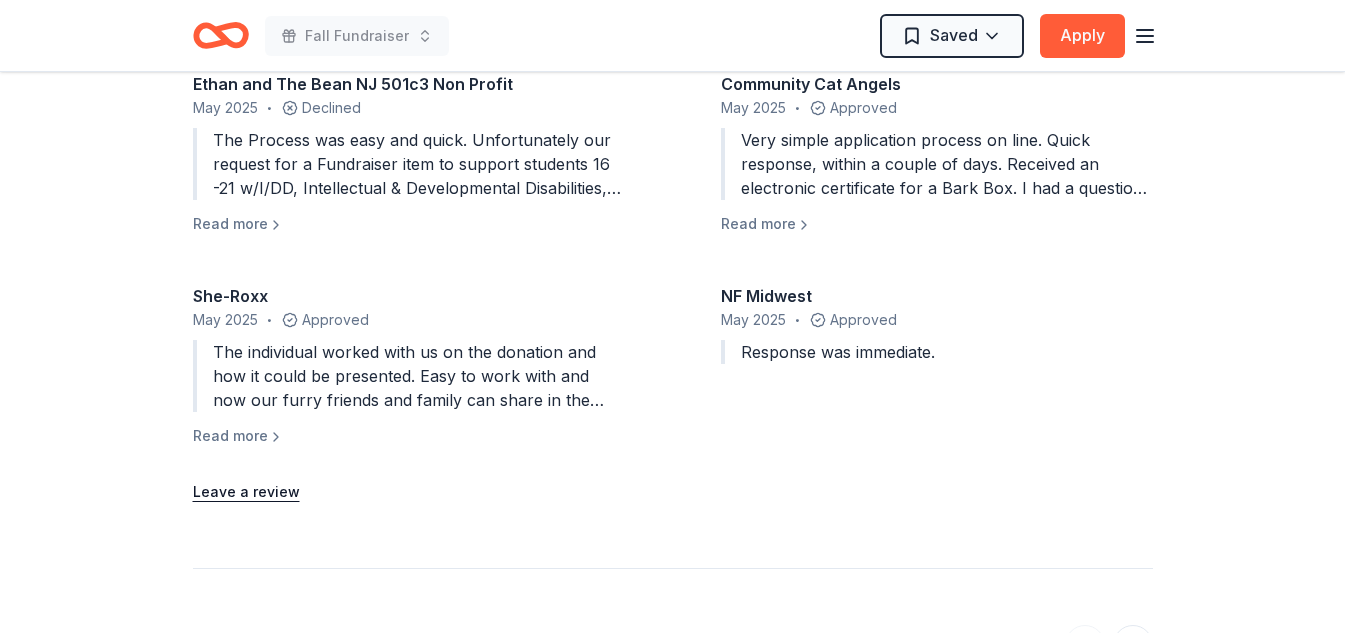 scroll, scrollTop: 1773, scrollLeft: 0, axis: vertical 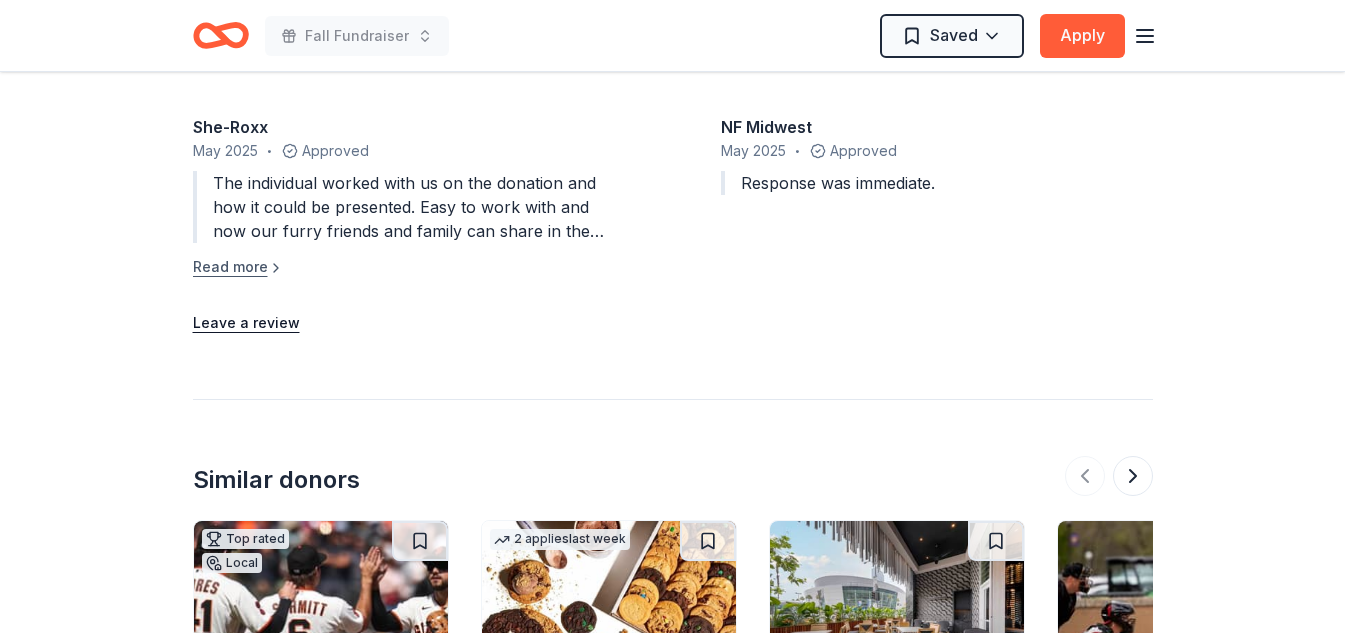 click on "Read more" at bounding box center [238, 267] 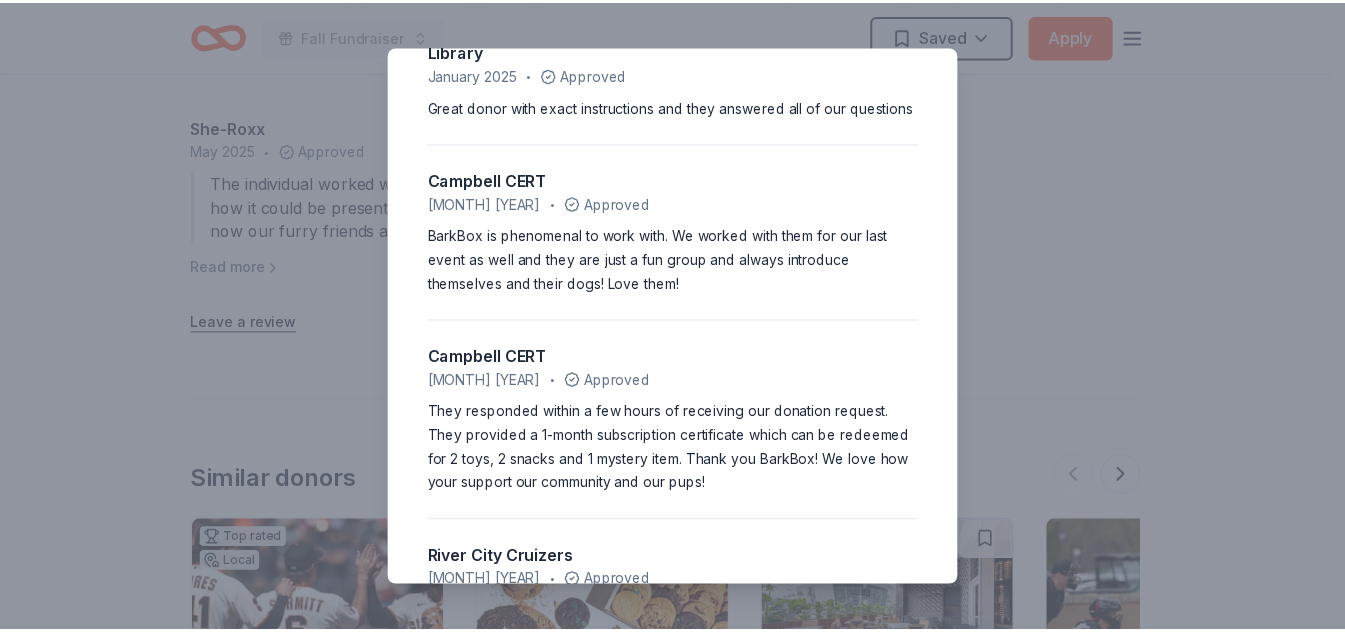 scroll, scrollTop: 2459, scrollLeft: 0, axis: vertical 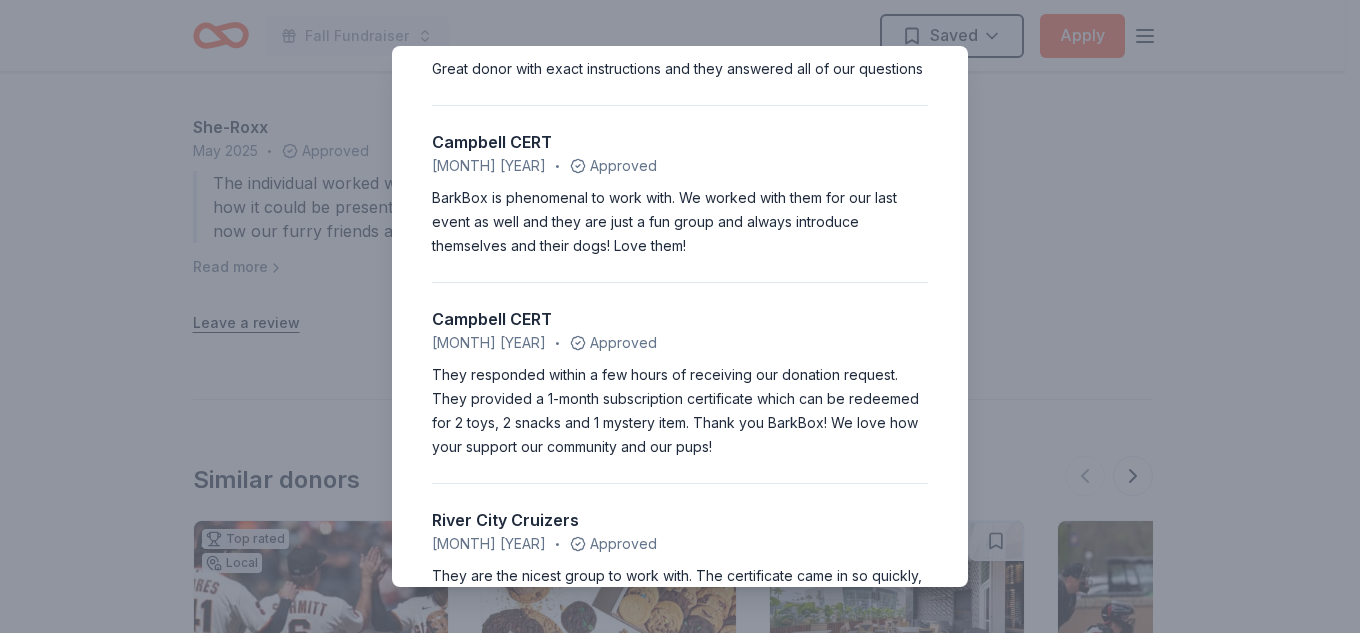 click on "5.0 • 122  reviews Connecticut breast health initiative June 2025 • Approved I sent them an email within a few hours. I received a response that they’d be happy to donate an E gift certificate for our raffle value was $45. They were great easy to work with and we can’t think enough for being part of our fundraiser. thank you very much very much appreciate. A Lab for LIfe  May 2025 • Approved Absolutely wonderful experience.  I received a fast, friendly, and personal response with very thorough instructions on how to redeem the electronic gift. Ethan and The Bean NJ 501c3 Non Profit  May 2025 • Declined Community Cat Angels May 2025 • Approved Very simple application process on line.  Quick response, within a couple of days.  Received an electronic certificate for a Bark Box.  I had a question and they responded immediately with the answers.  Emails were professional and fun. She-Roxx May 2025 • Approved NF Midwest  May 2025 • Approved Response was immediate. Encore Youth Productions  • •" at bounding box center (680, 316) 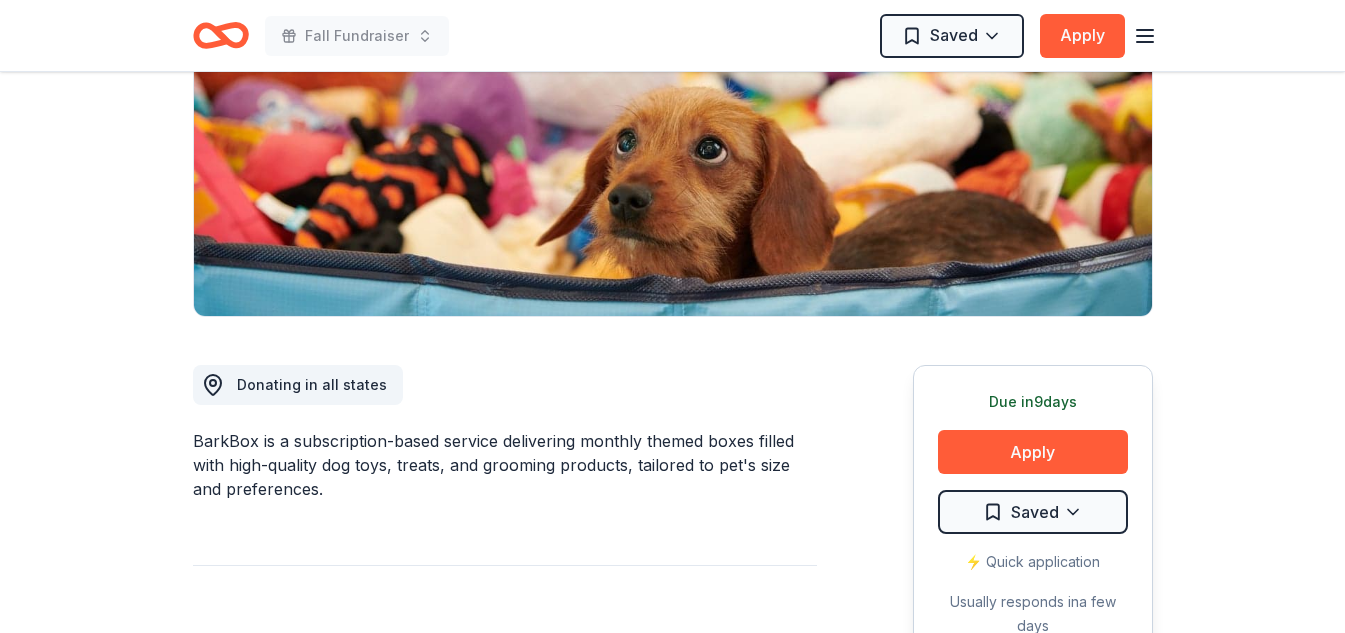 scroll, scrollTop: 0, scrollLeft: 0, axis: both 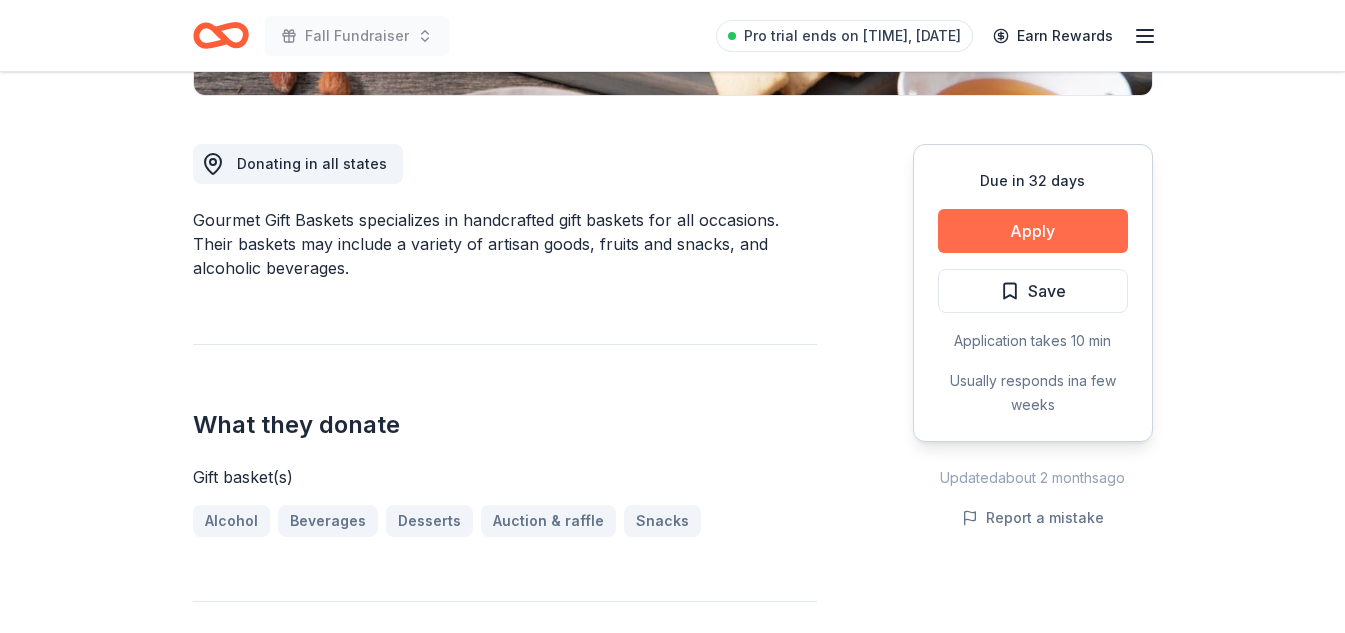 click on "Apply" at bounding box center (1033, 231) 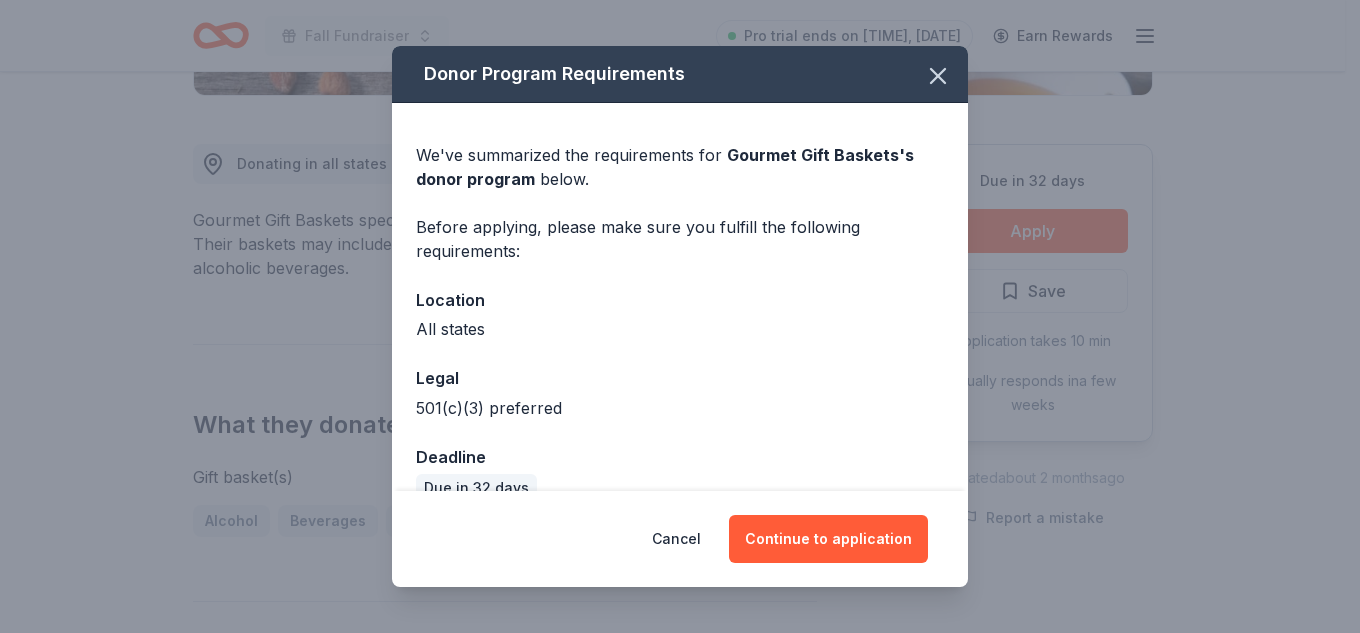 scroll, scrollTop: 35, scrollLeft: 0, axis: vertical 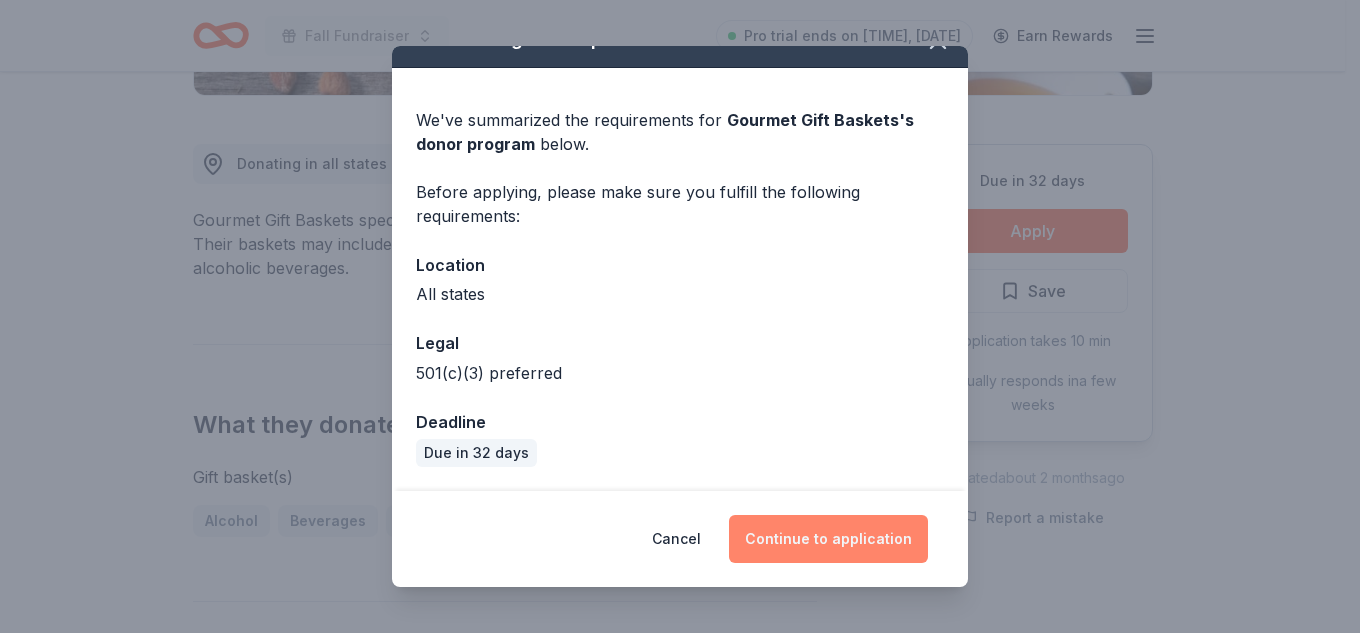 click on "Continue to application" at bounding box center [828, 539] 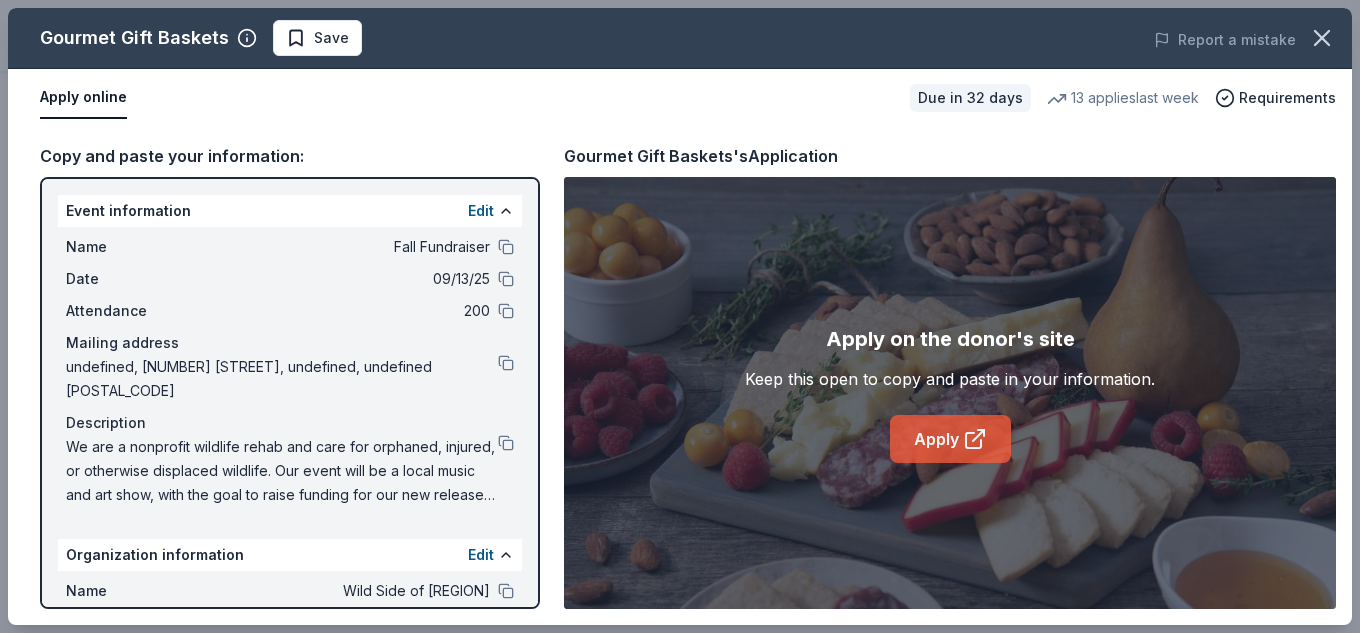 click 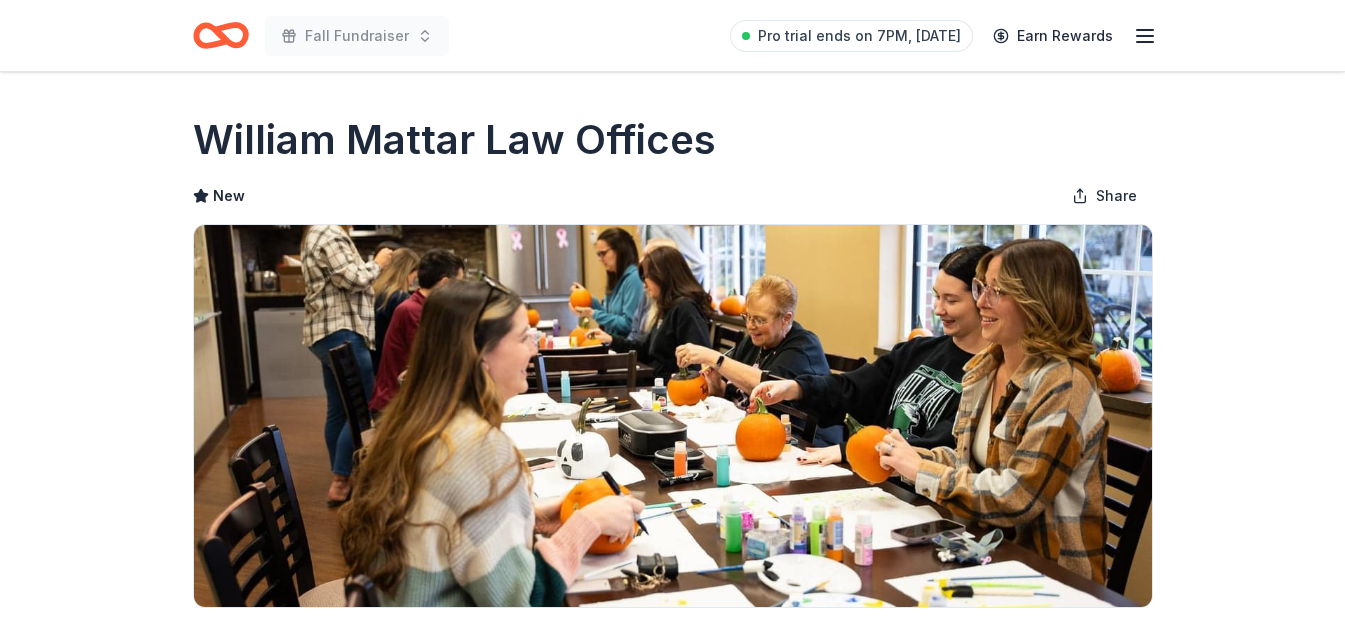 scroll, scrollTop: 0, scrollLeft: 0, axis: both 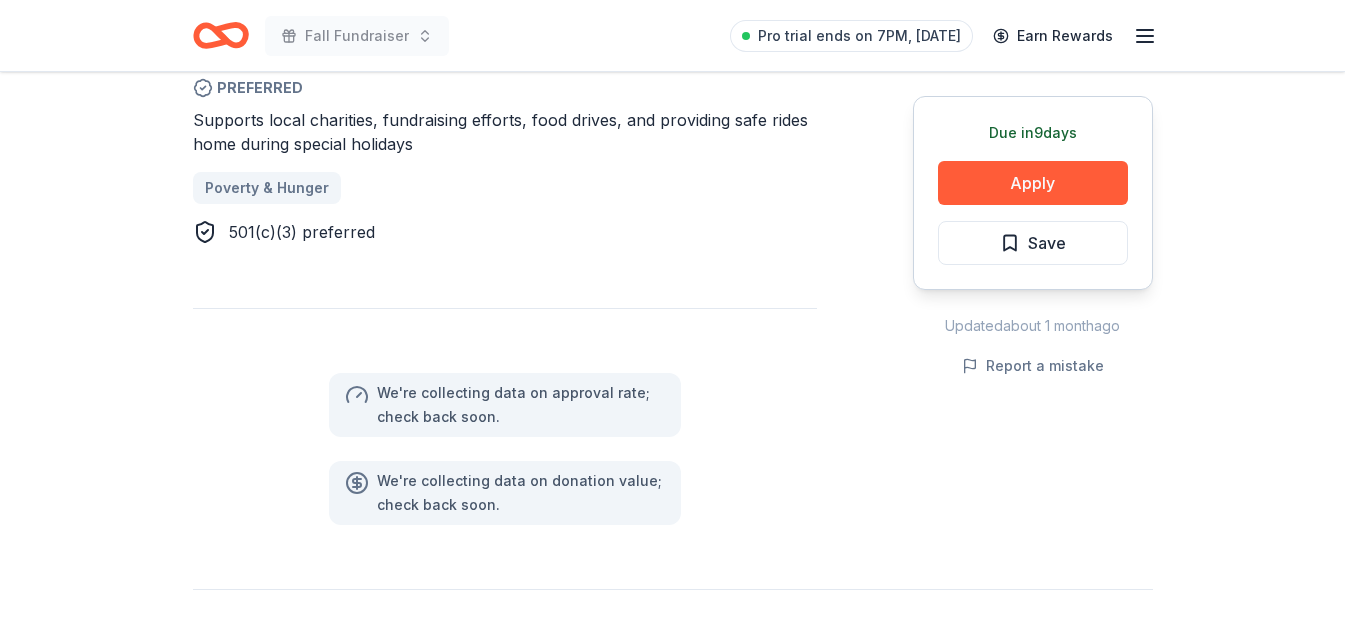 drag, startPoint x: 1338, startPoint y: 346, endPoint x: 1338, endPoint y: 359, distance: 13 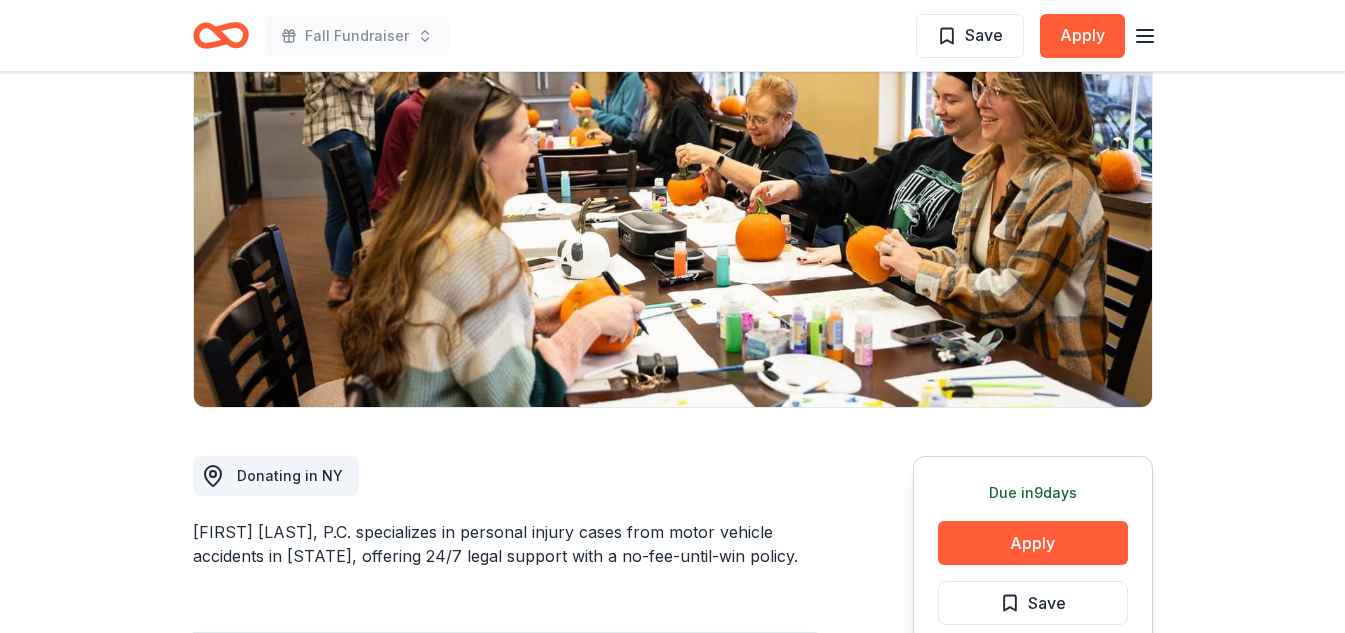 scroll, scrollTop: 0, scrollLeft: 0, axis: both 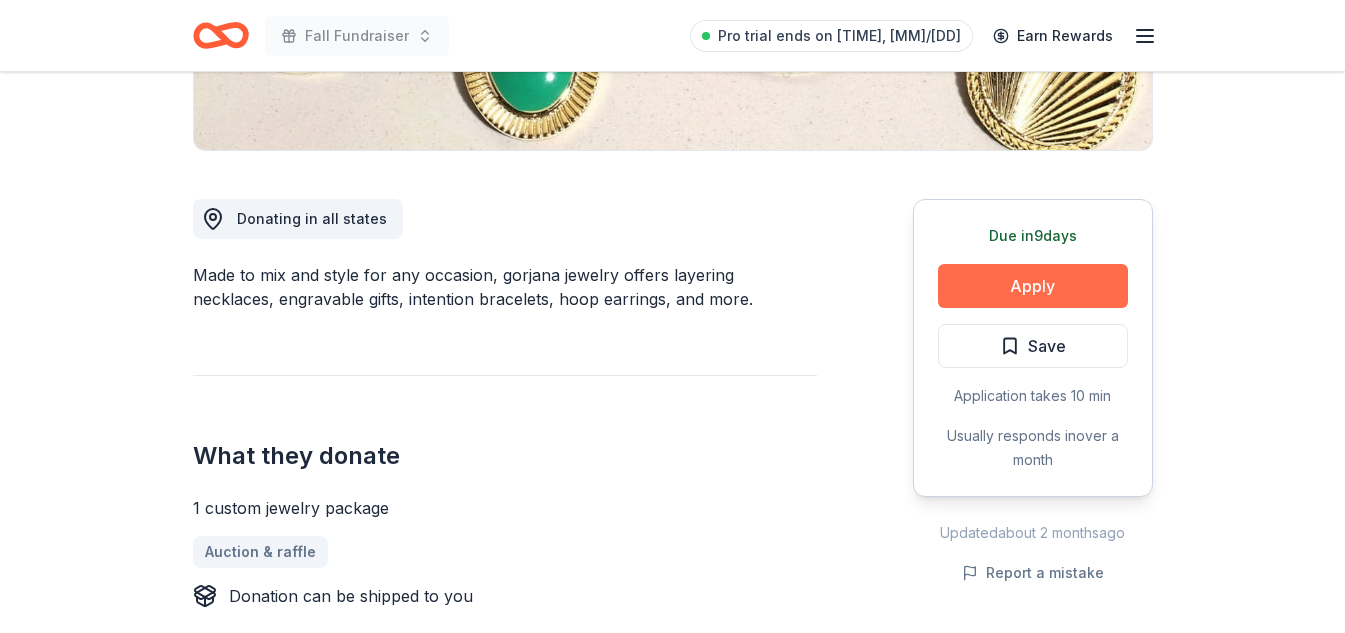 click on "Apply" at bounding box center [1033, 286] 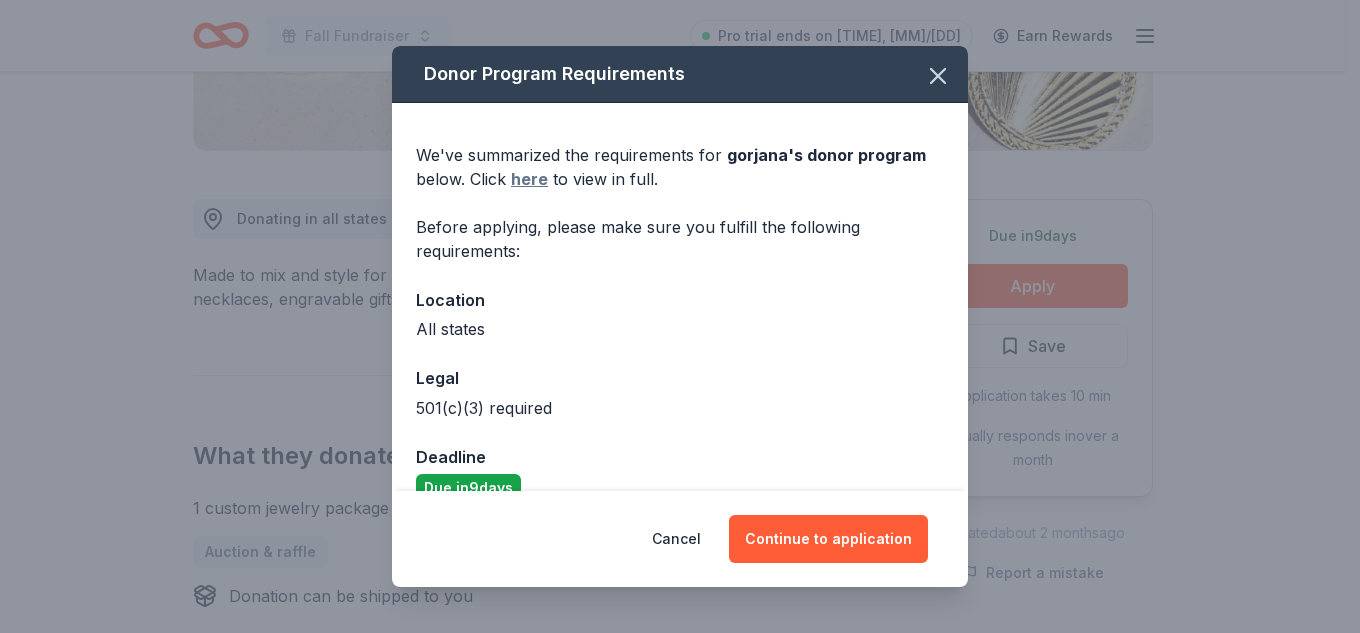 click on "here" at bounding box center [529, 179] 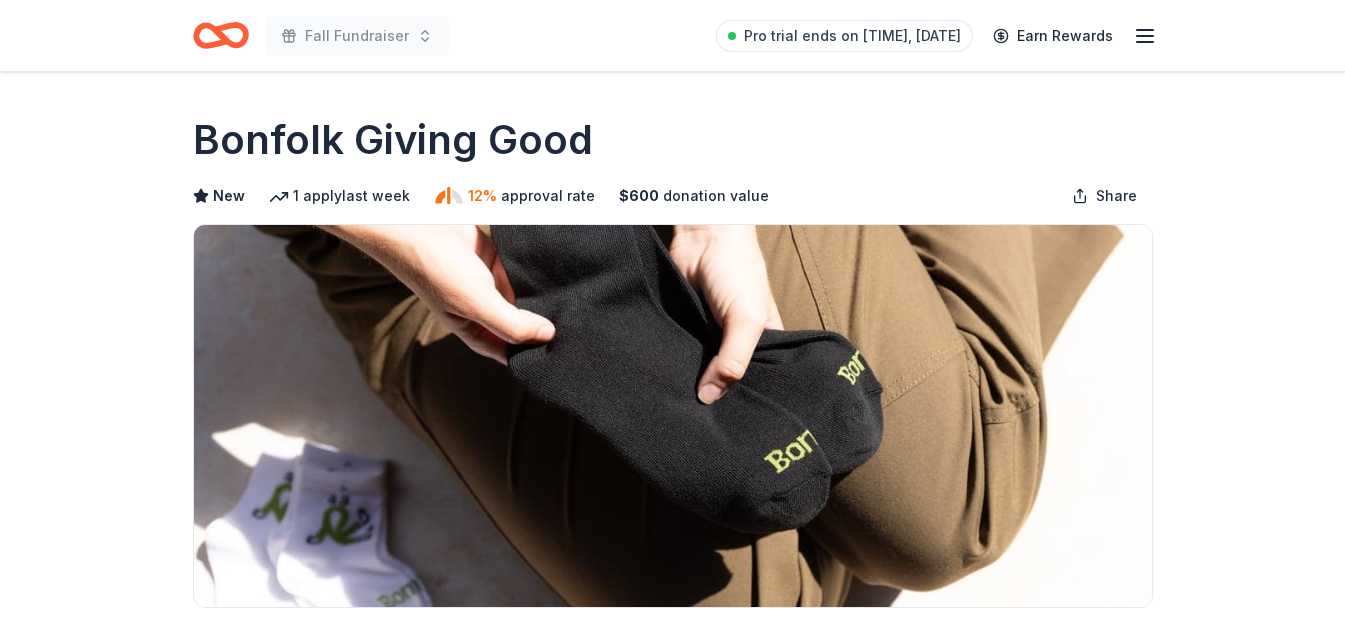 scroll, scrollTop: 0, scrollLeft: 0, axis: both 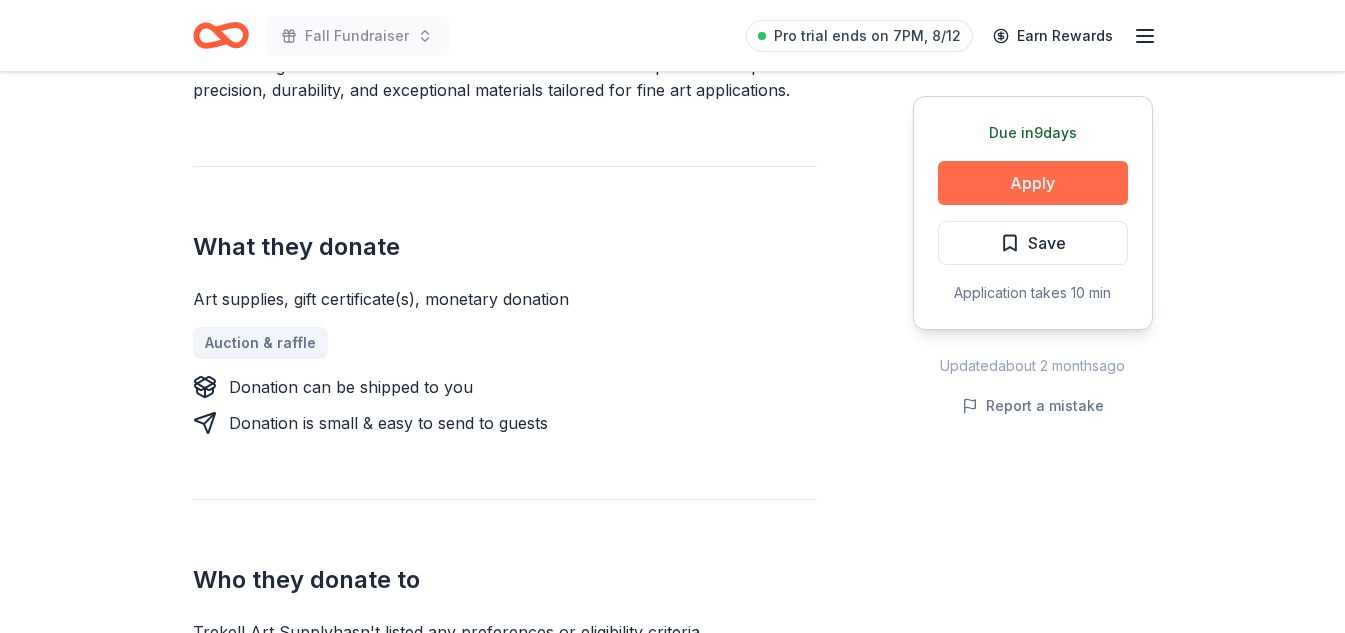click on "Apply" at bounding box center (1033, 183) 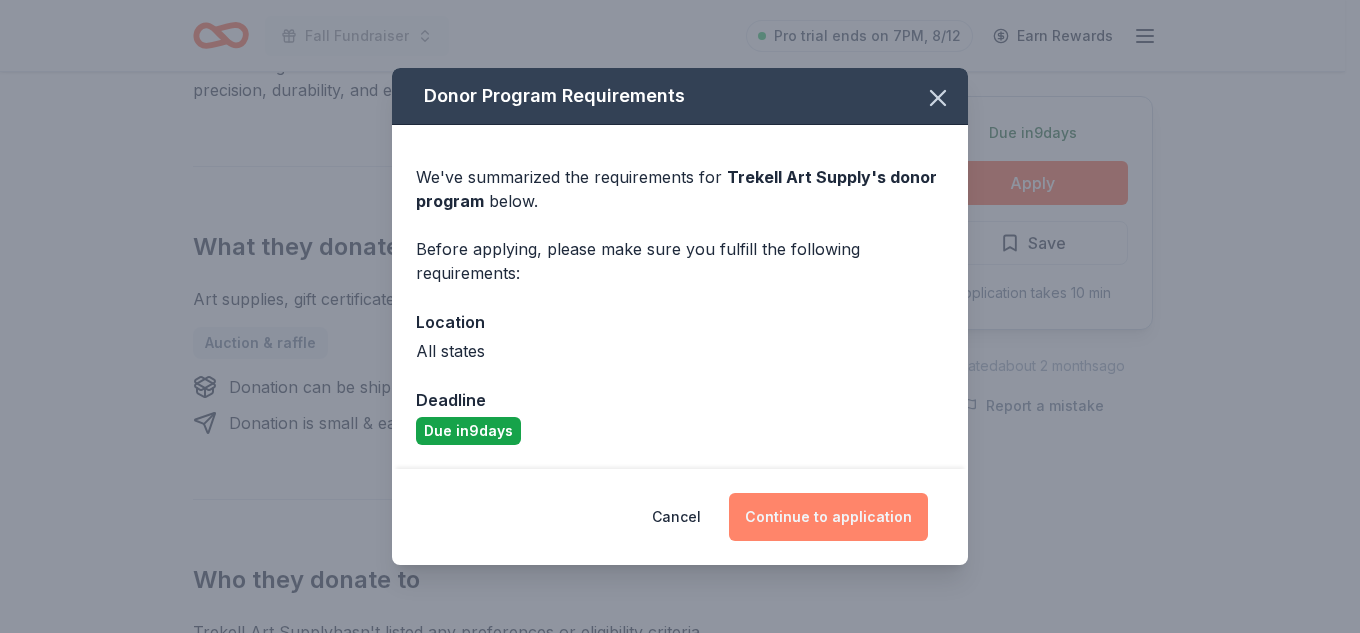 click on "Continue to application" at bounding box center [828, 517] 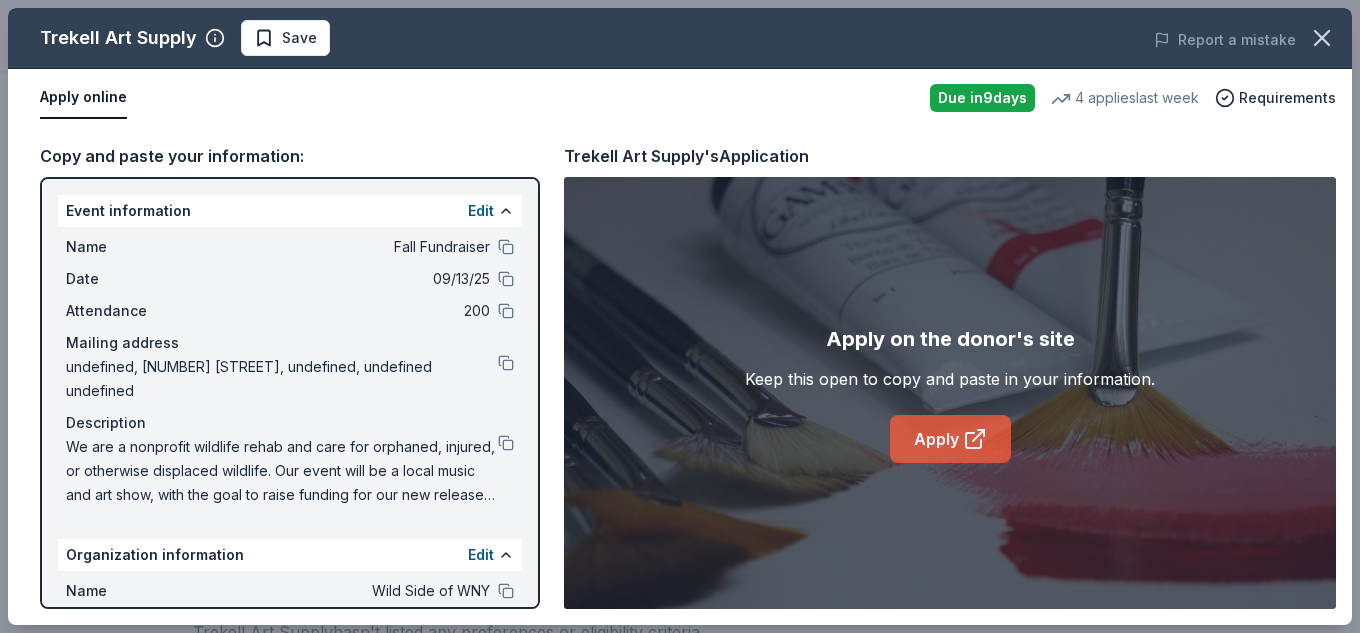 click on "Apply" at bounding box center (950, 439) 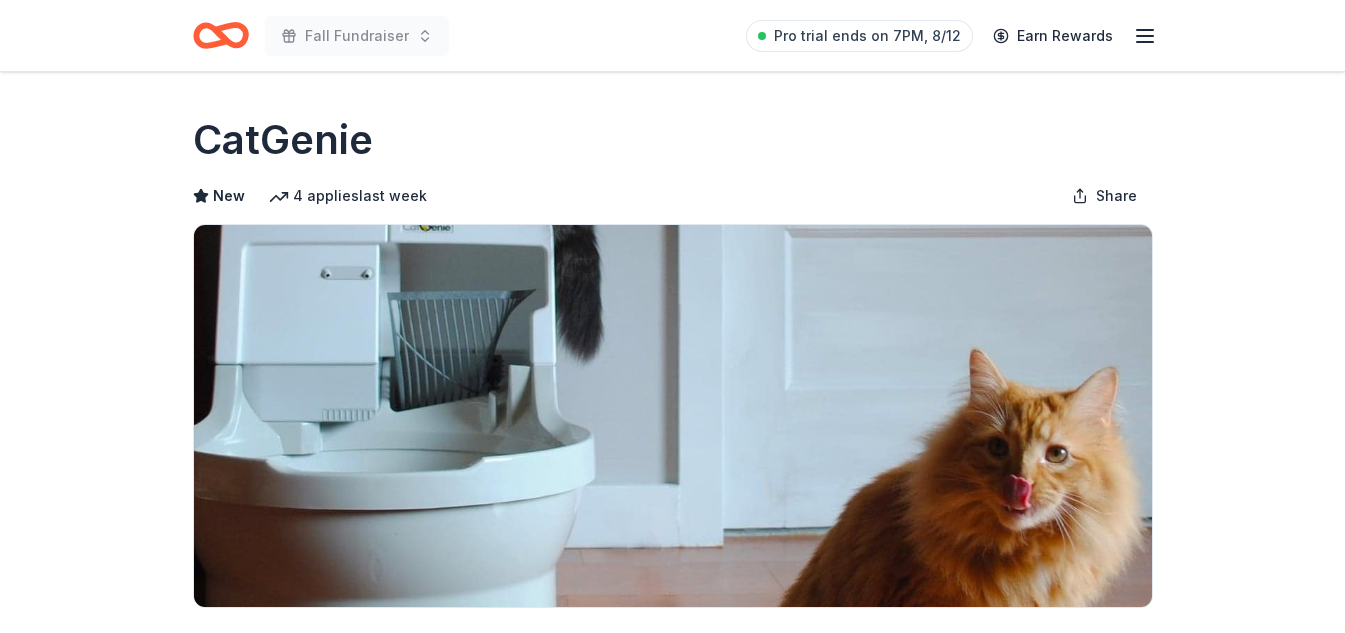 scroll, scrollTop: 0, scrollLeft: 0, axis: both 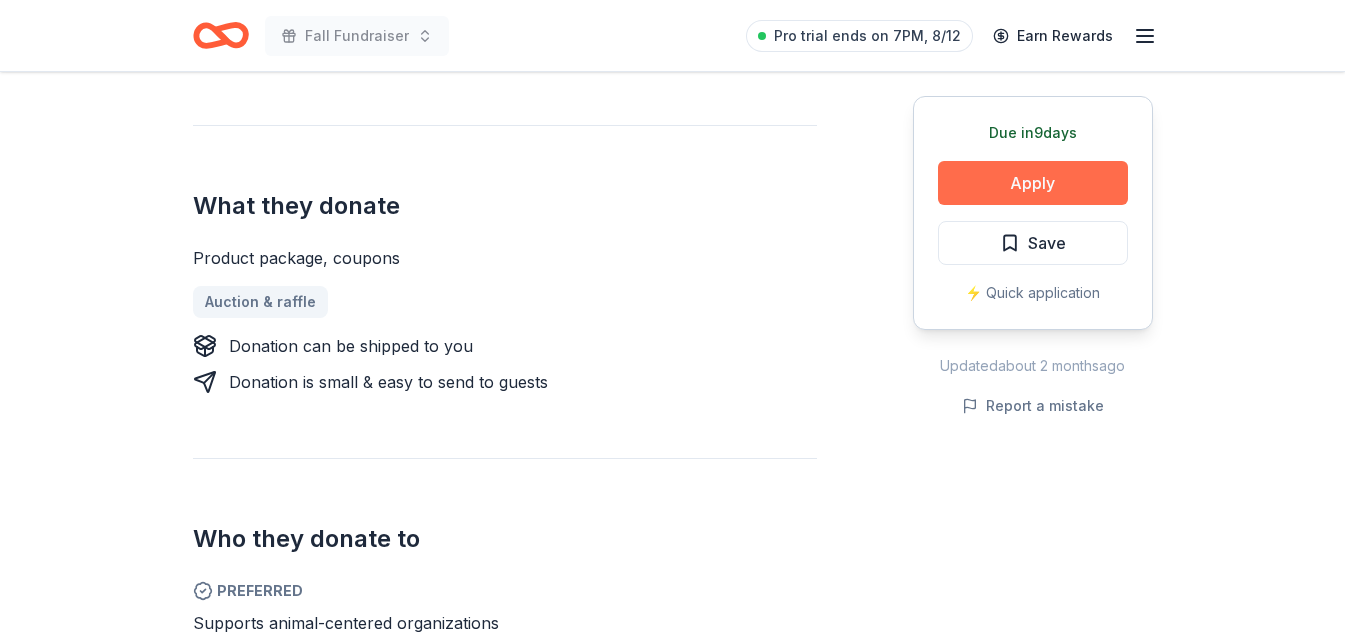 click on "Apply" at bounding box center (1033, 183) 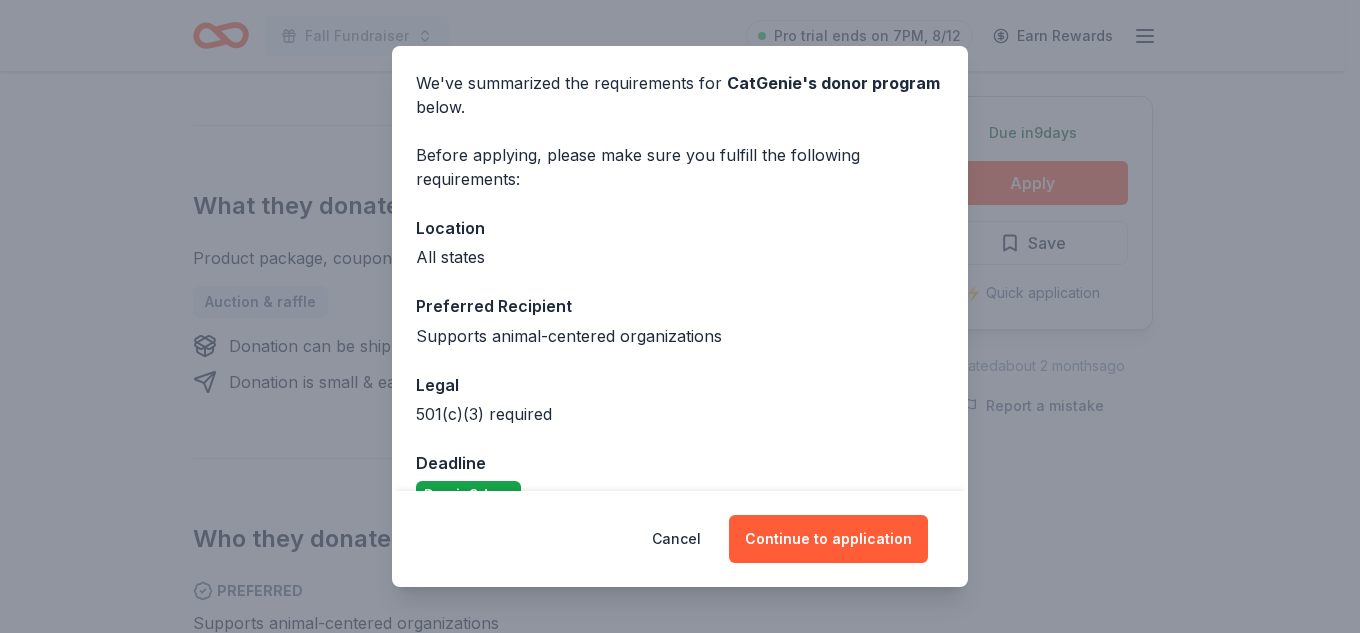scroll, scrollTop: 114, scrollLeft: 0, axis: vertical 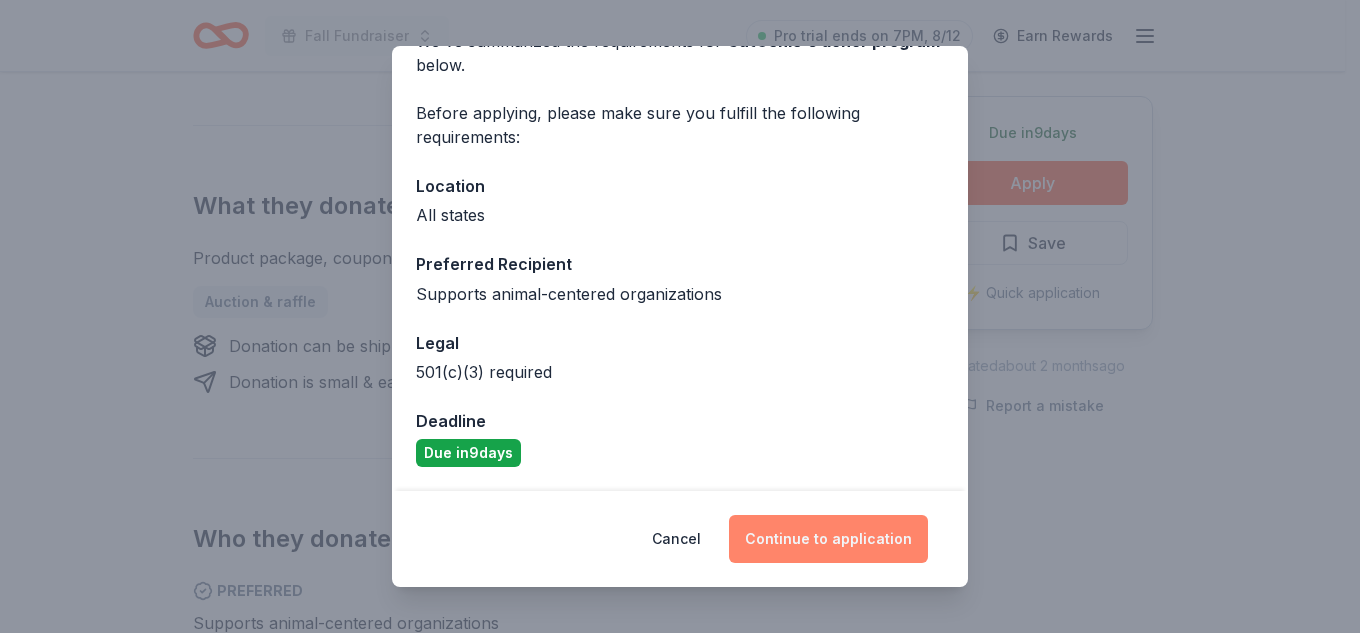 click on "Continue to application" at bounding box center (828, 539) 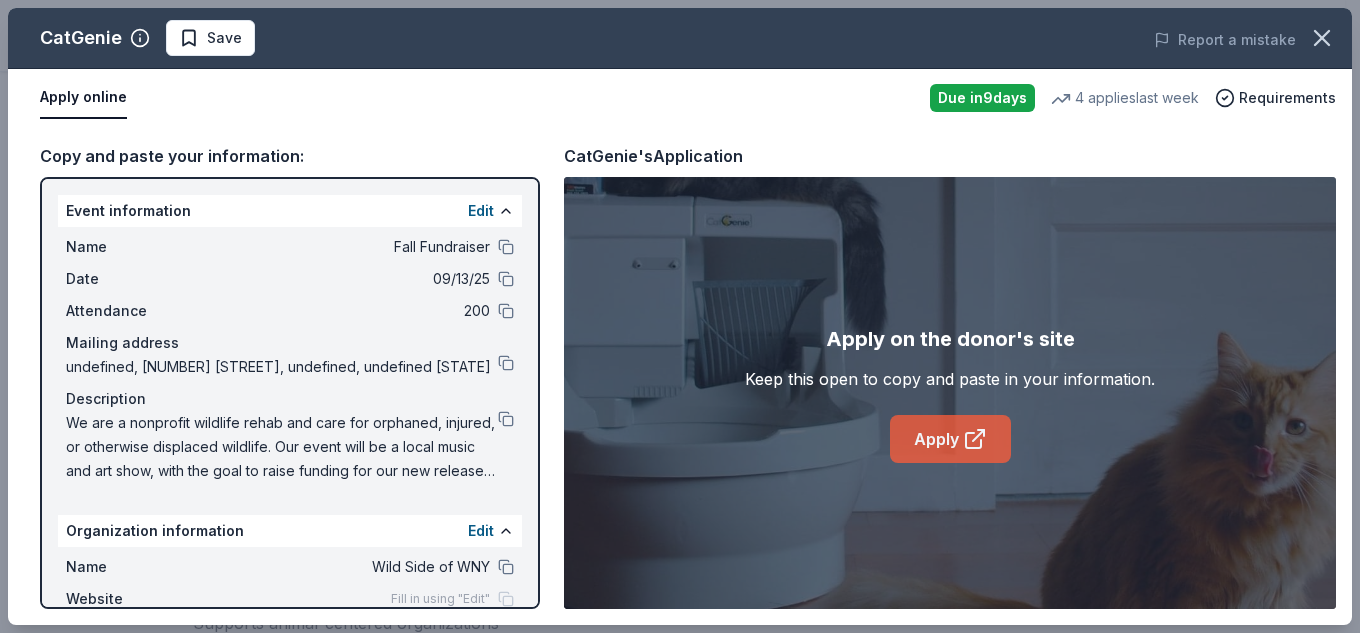 click on "Apply" at bounding box center [950, 439] 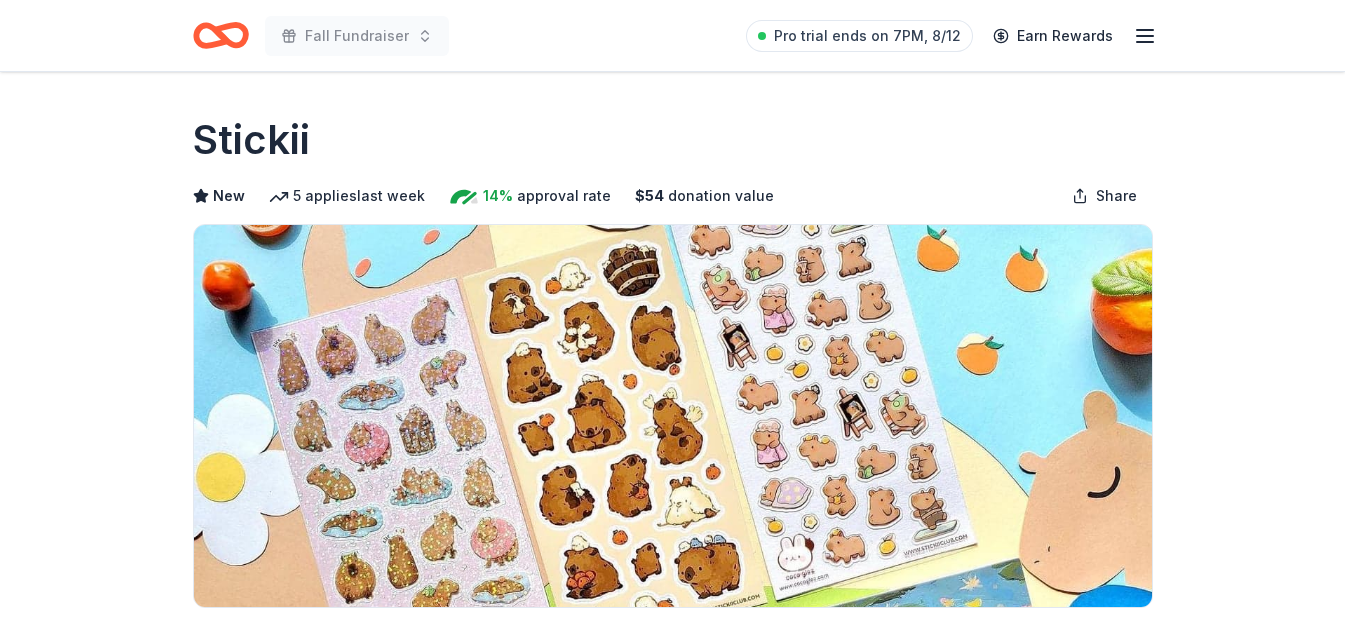 scroll, scrollTop: 0, scrollLeft: 0, axis: both 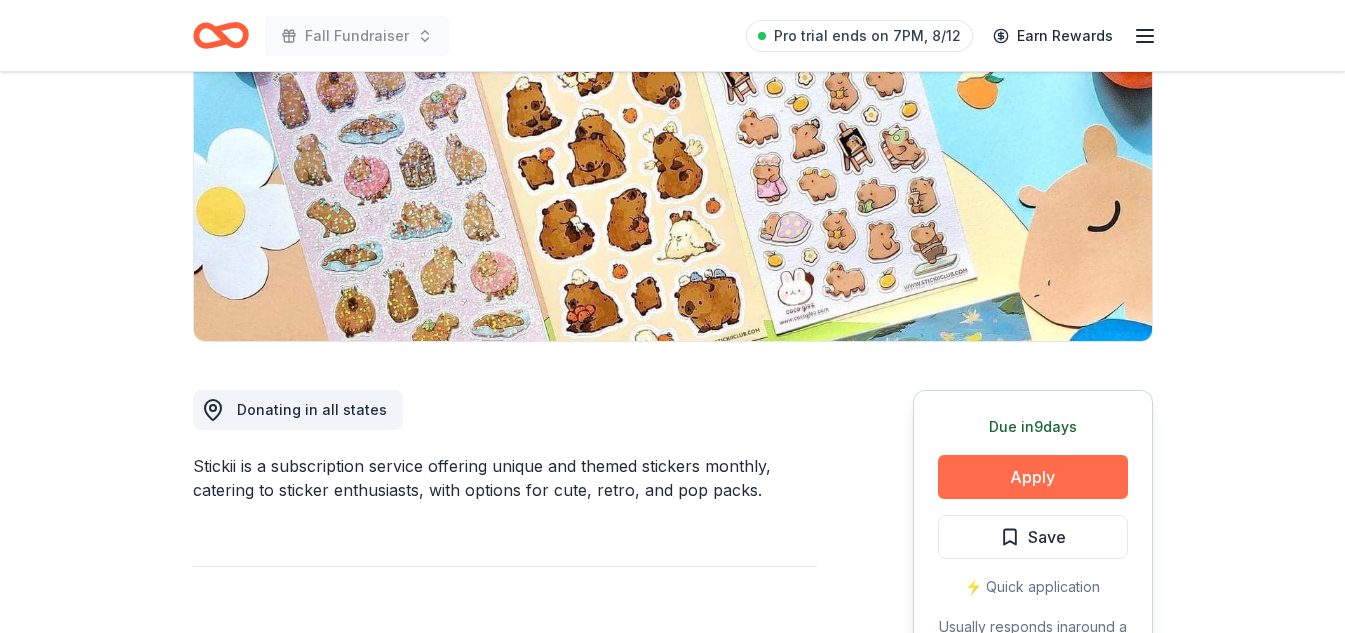 click on "Apply" at bounding box center [1033, 477] 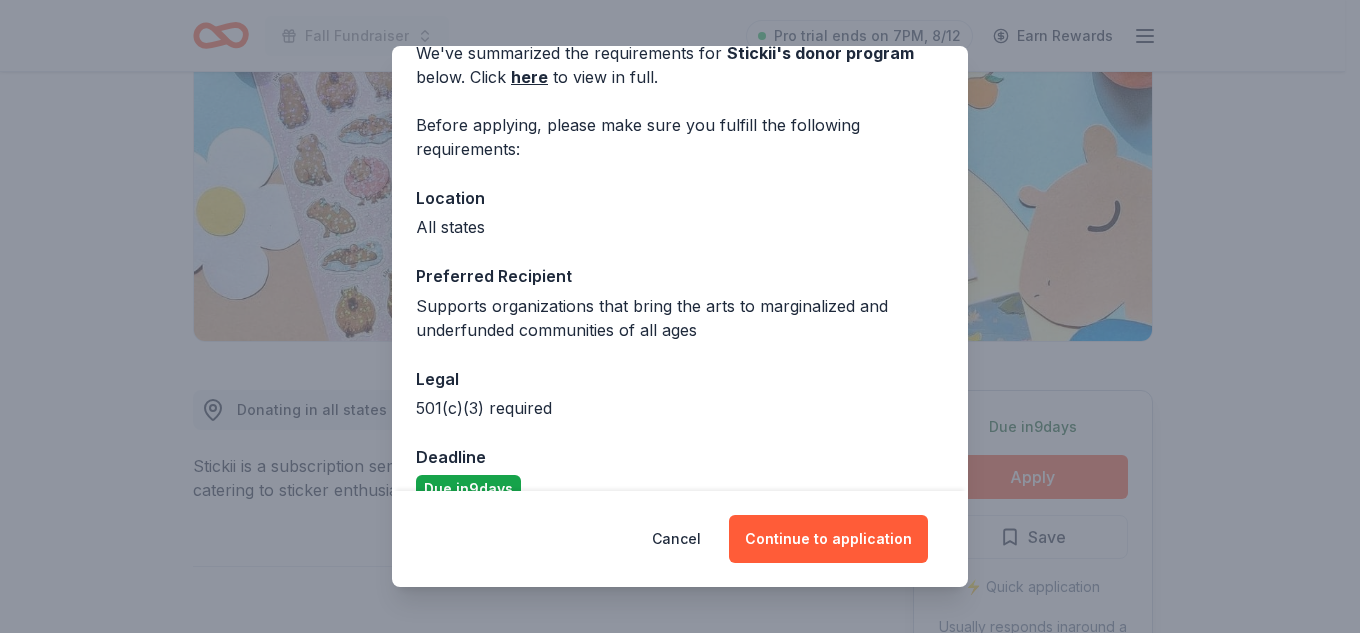 scroll, scrollTop: 138, scrollLeft: 0, axis: vertical 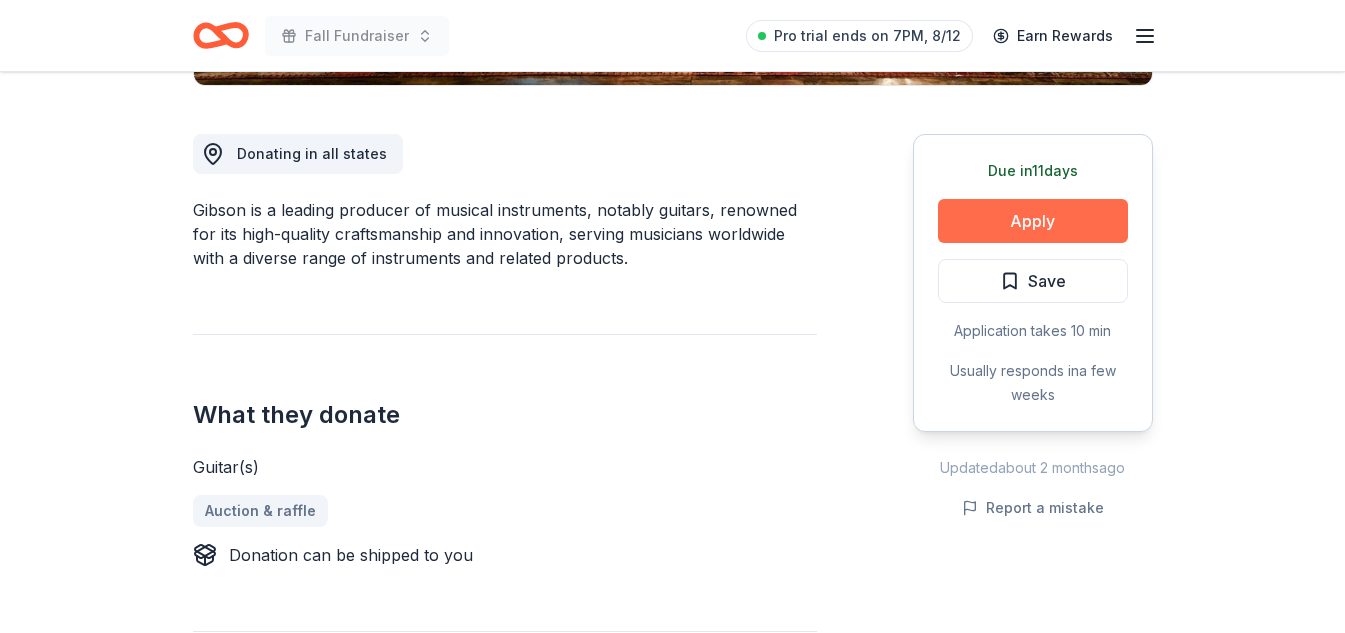 click on "Apply" at bounding box center [1033, 221] 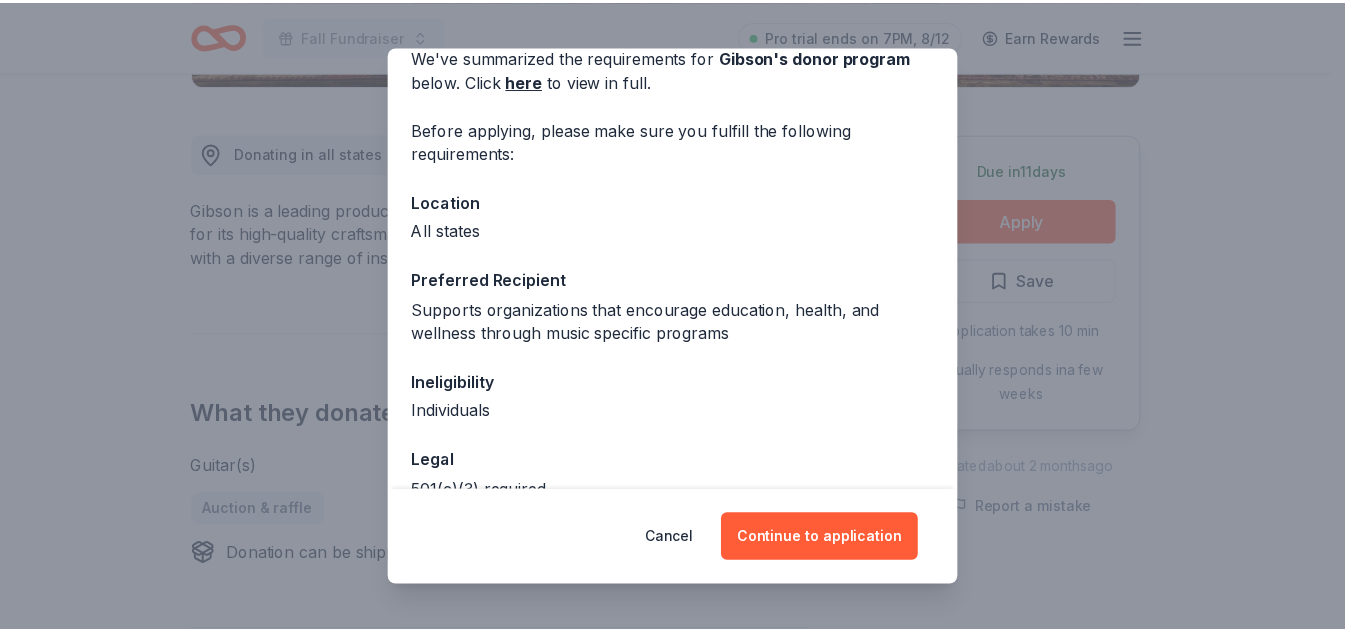 scroll, scrollTop: 168, scrollLeft: 0, axis: vertical 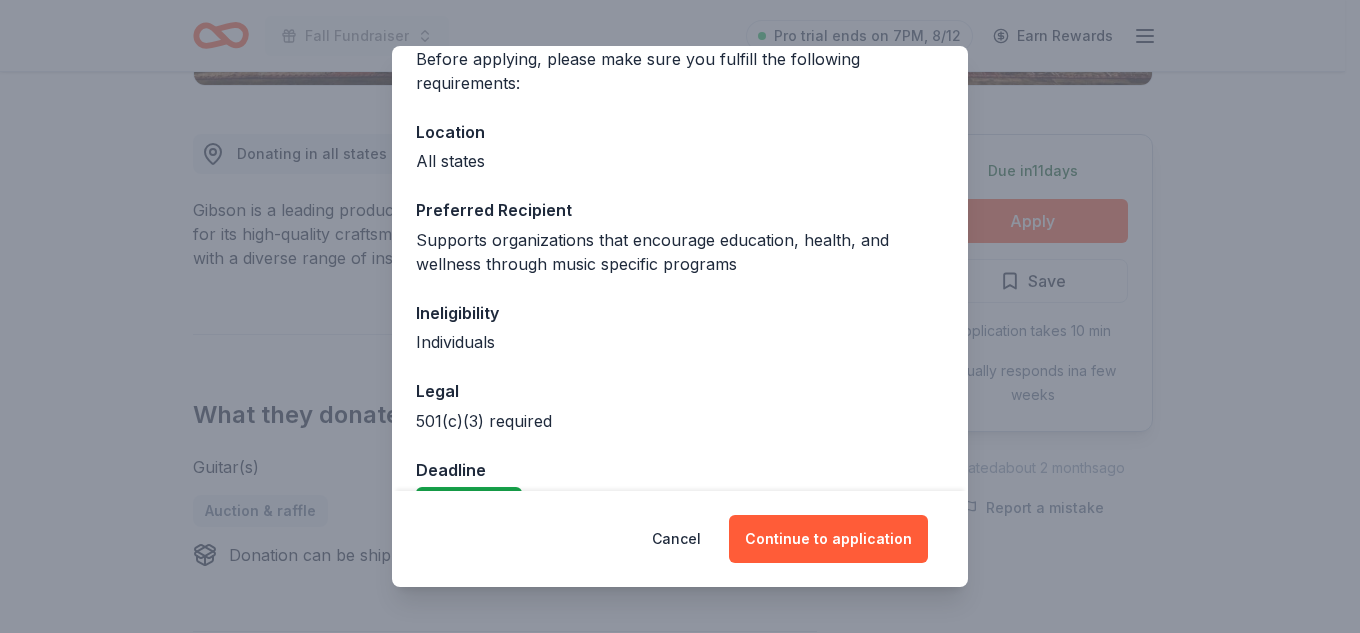 click on "Donor Program Requirements We've summarized the requirements for   Gibson 's donor program   below.   Click   here   to view in full. Before applying, please make sure you fulfill the following requirements: Location All states Preferred Recipient Supports organizations that encourage education, health, and wellness through music specific programs Ineligibility Individuals Legal 501(c)(3) required Deadline Due in  11  days Cancel Continue to application" at bounding box center [680, 316] 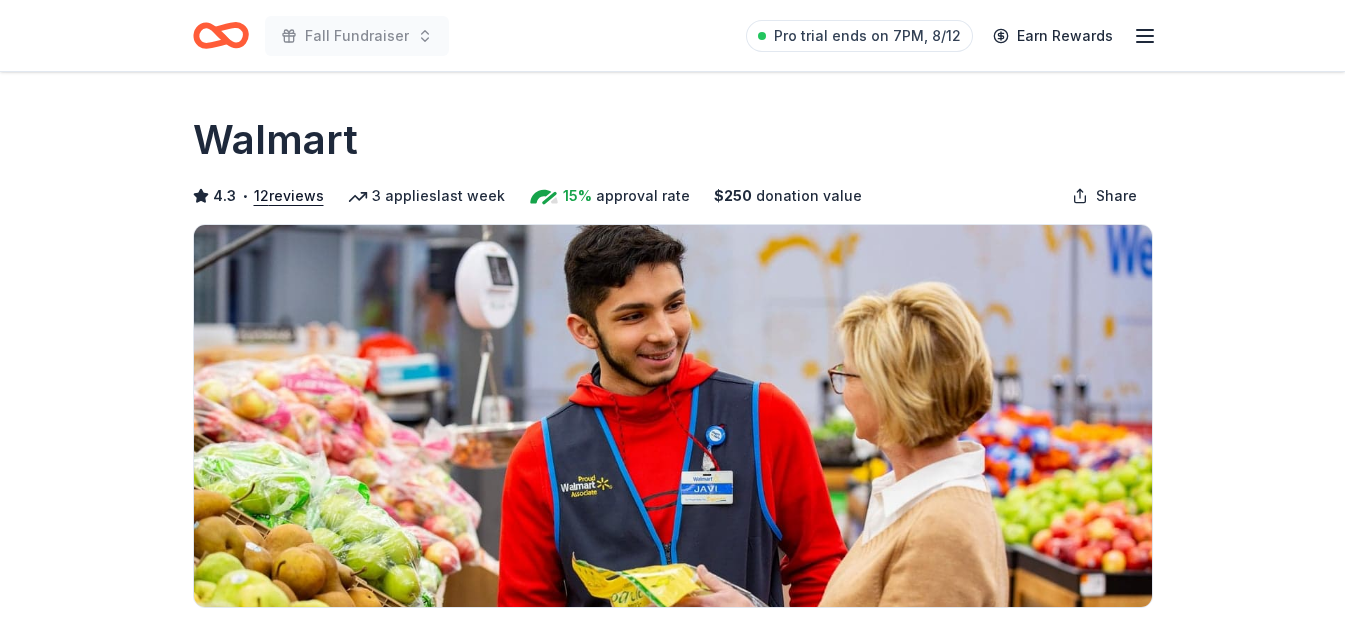 scroll, scrollTop: 0, scrollLeft: 0, axis: both 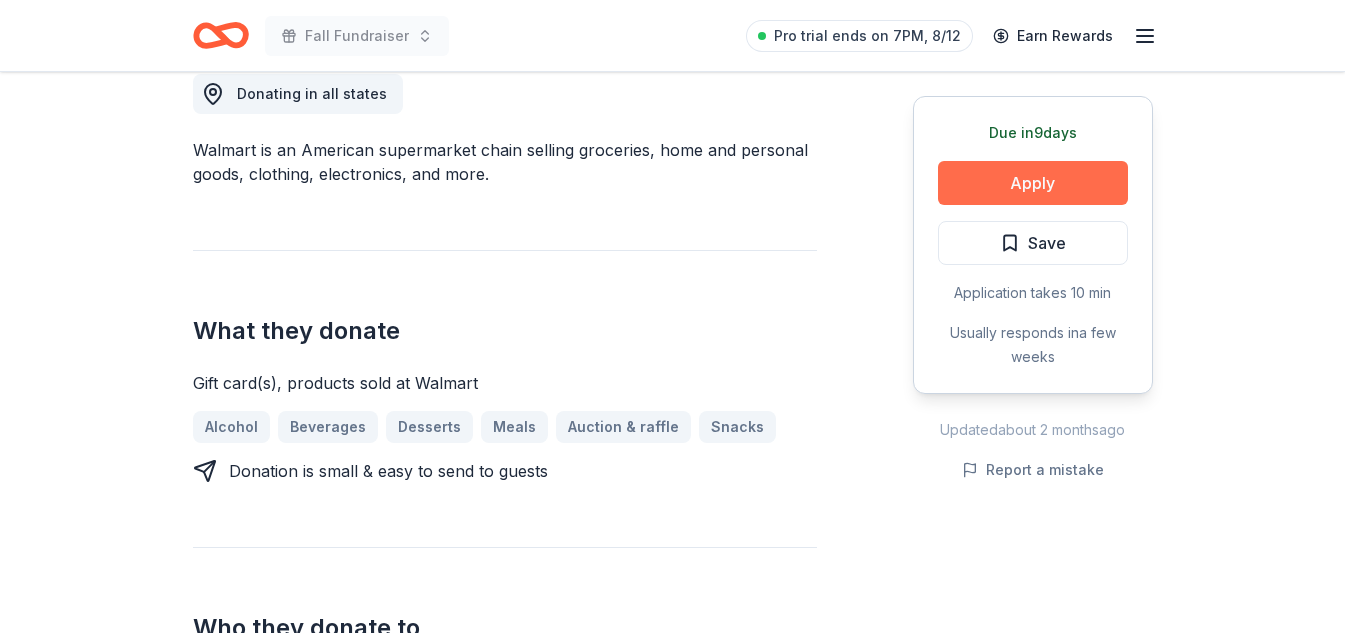 click on "Apply" at bounding box center (1033, 183) 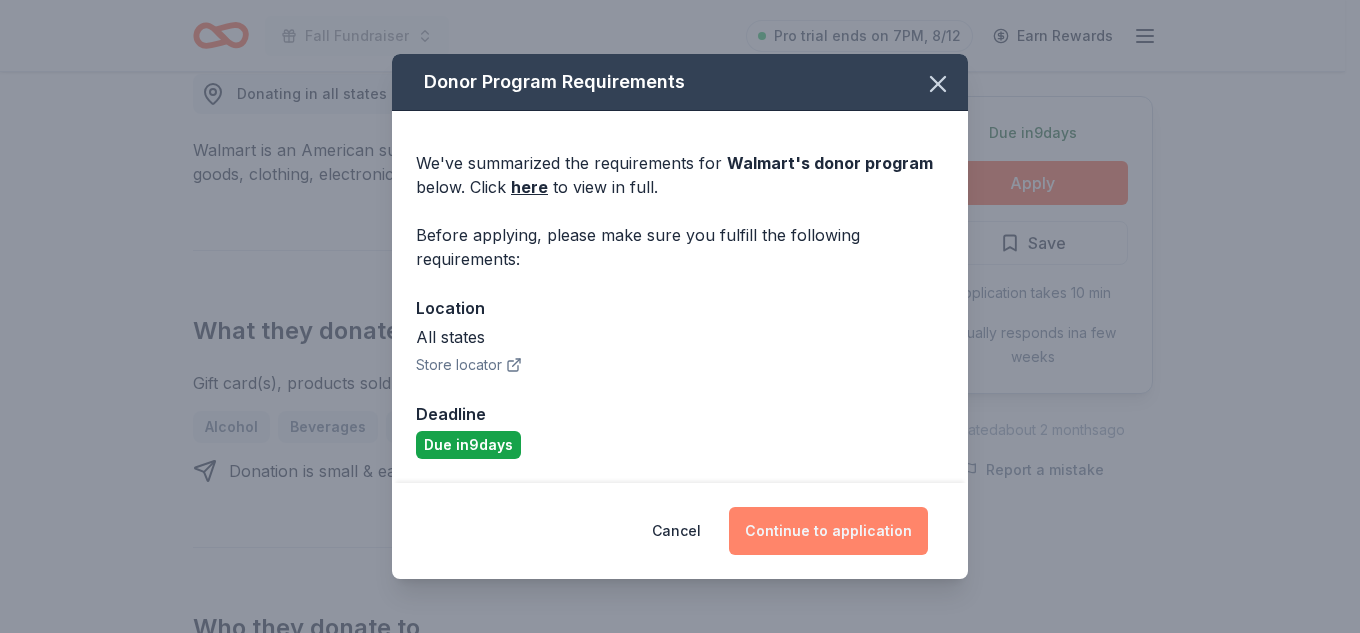 click on "Continue to application" at bounding box center [828, 531] 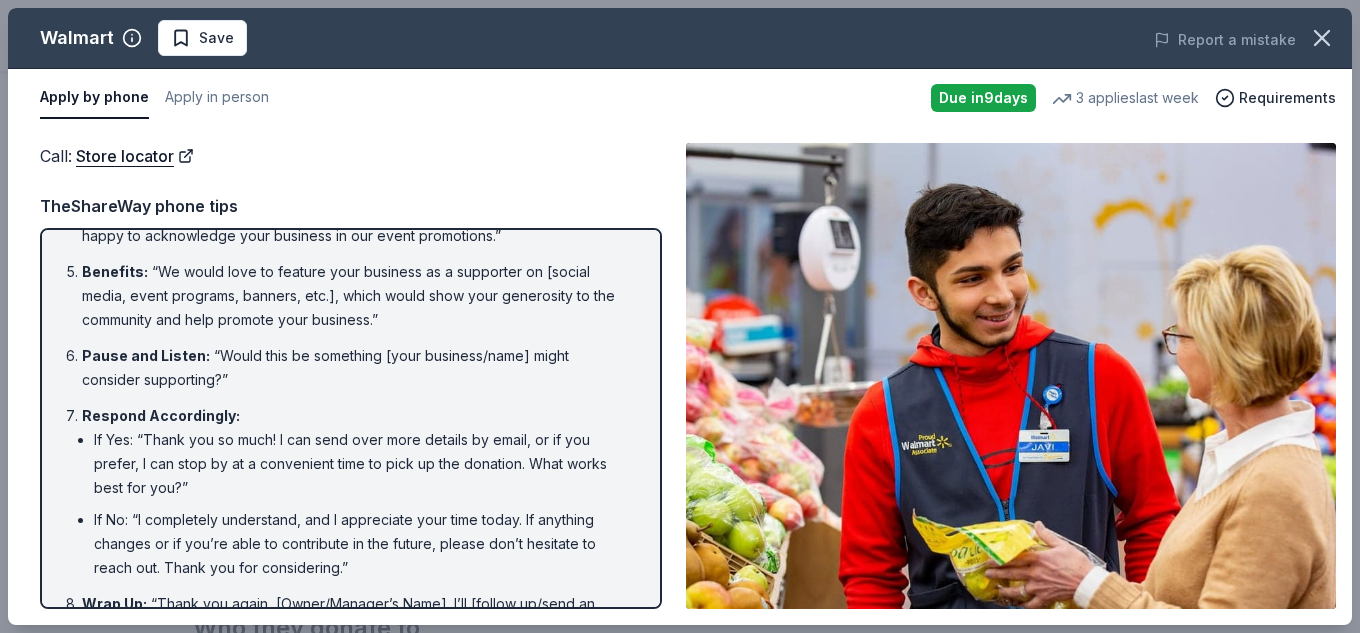 scroll, scrollTop: 395, scrollLeft: 0, axis: vertical 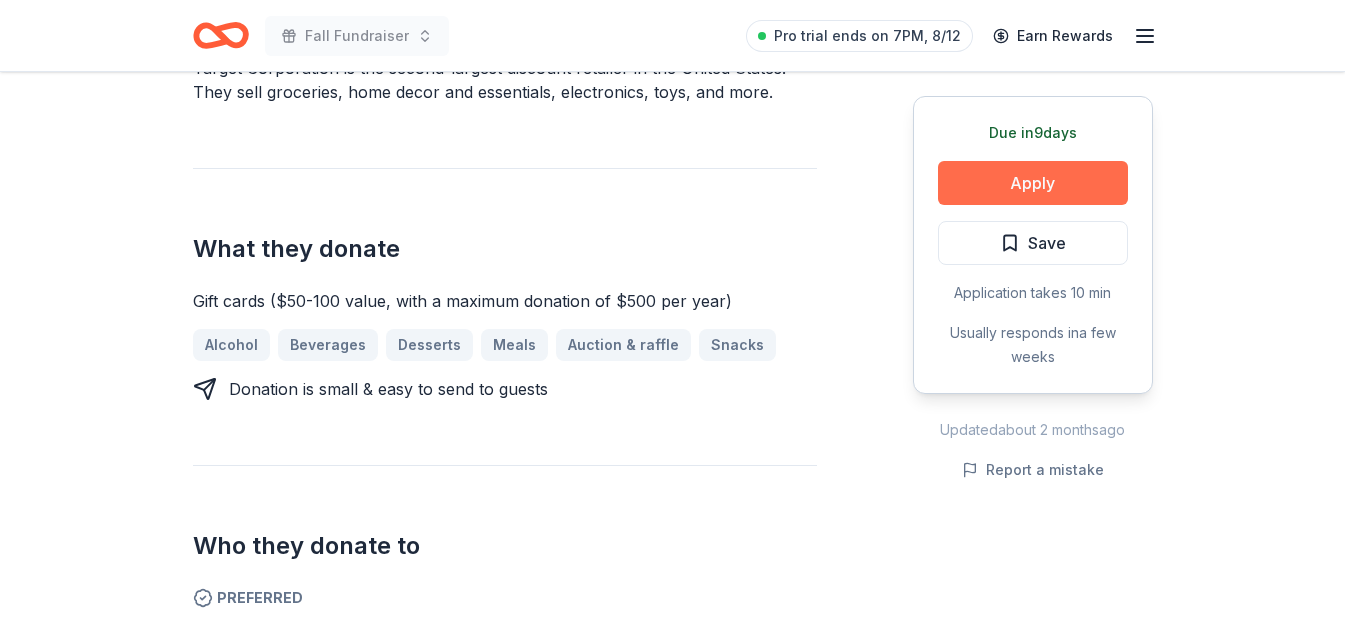 click on "Apply" at bounding box center (1033, 183) 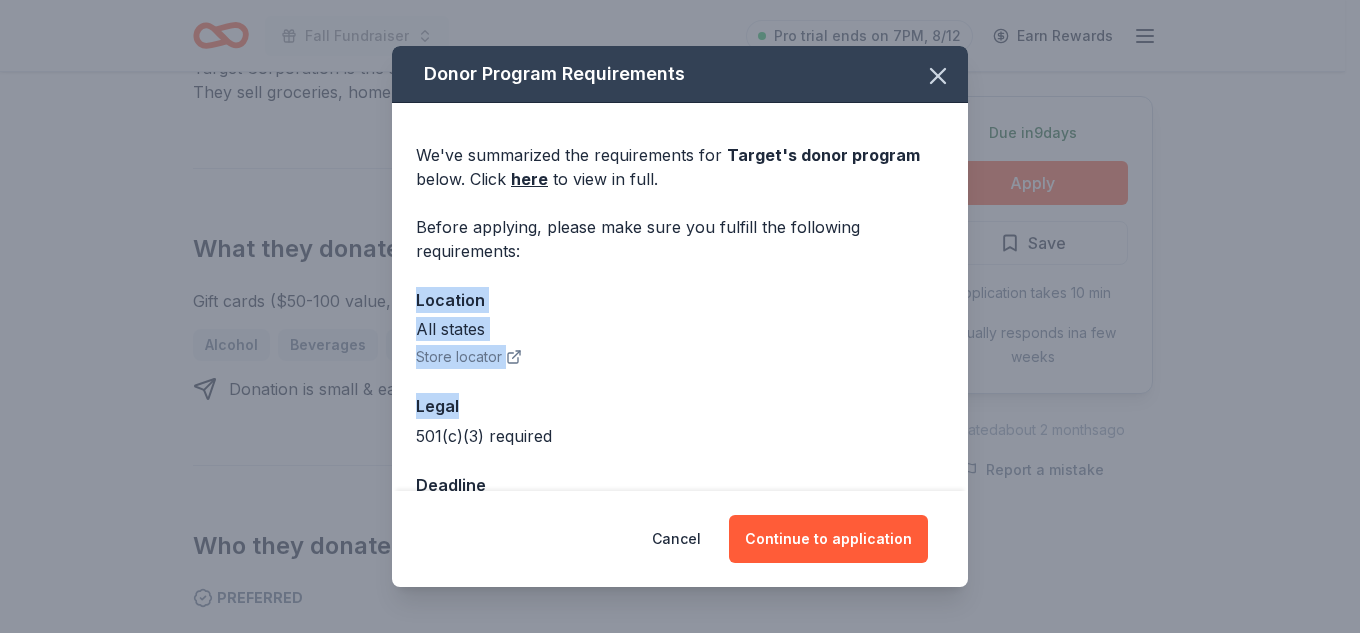 drag, startPoint x: 950, startPoint y: 268, endPoint x: 964, endPoint y: 381, distance: 113.86395 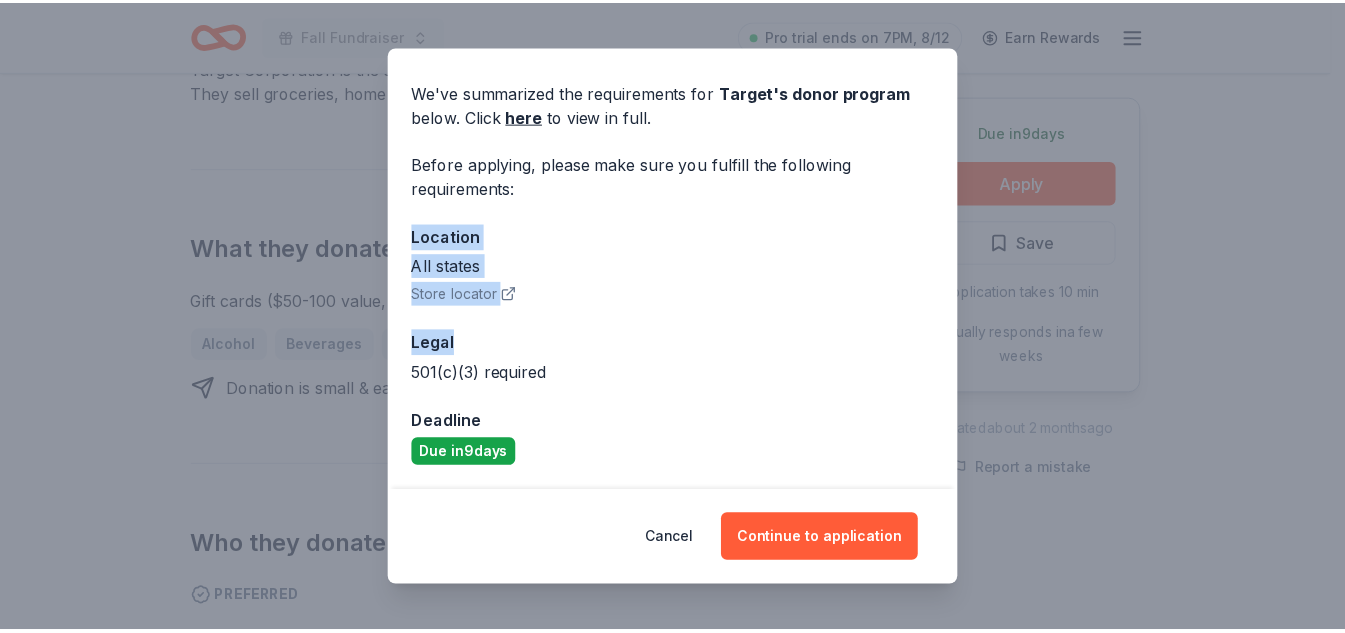 scroll, scrollTop: 0, scrollLeft: 0, axis: both 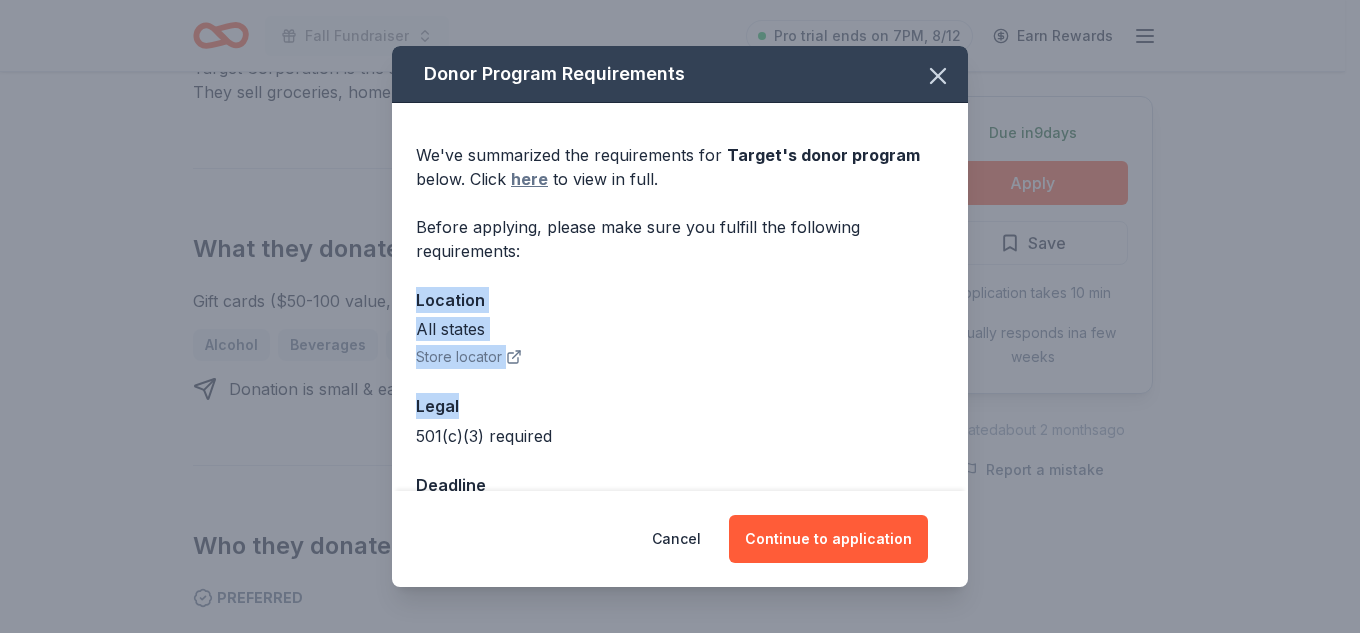 click on "here" at bounding box center [529, 179] 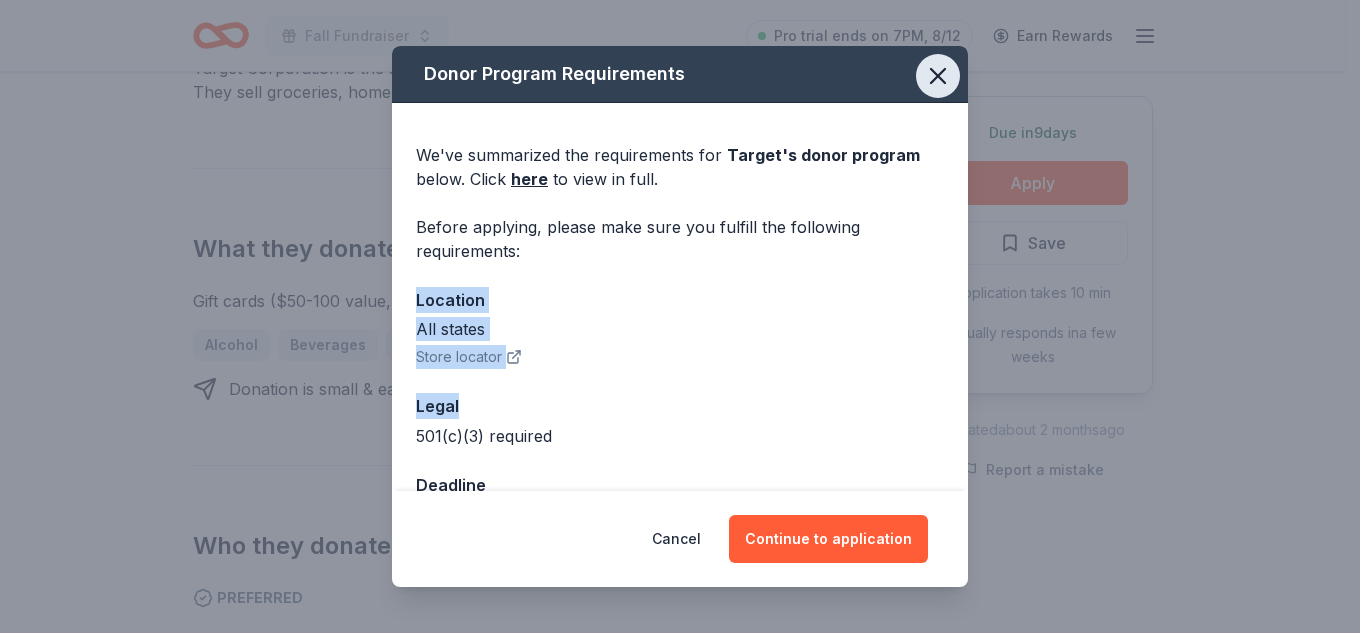 click 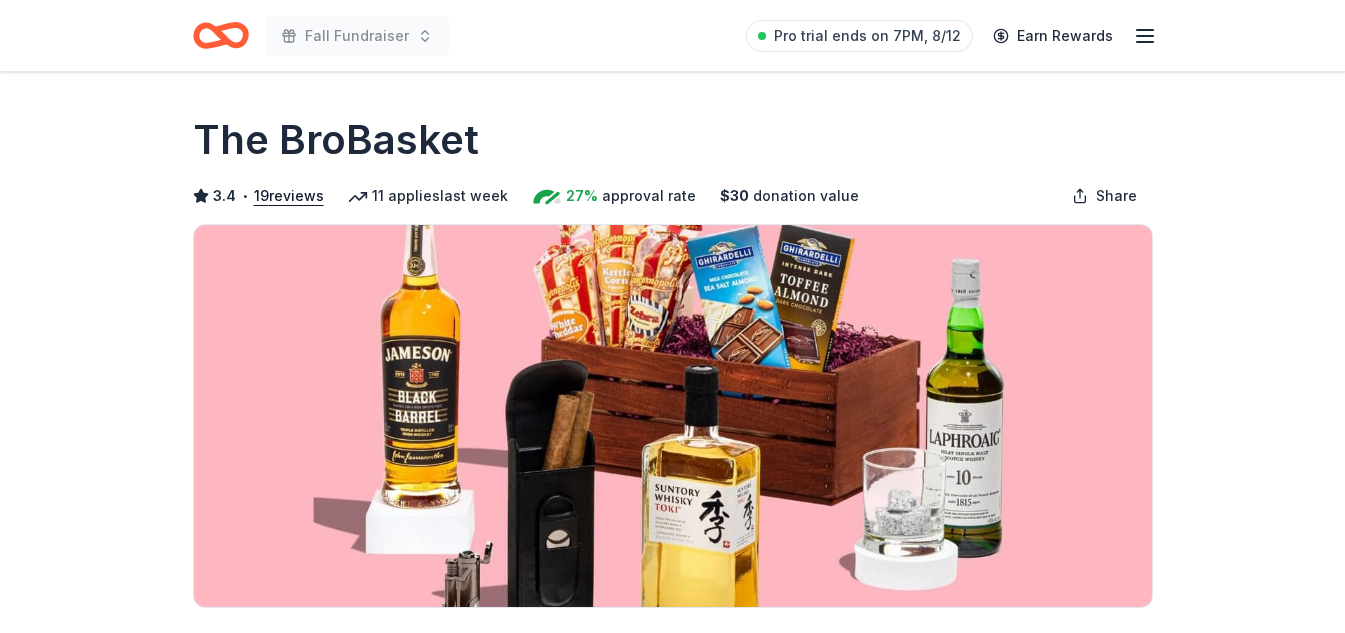scroll, scrollTop: 0, scrollLeft: 0, axis: both 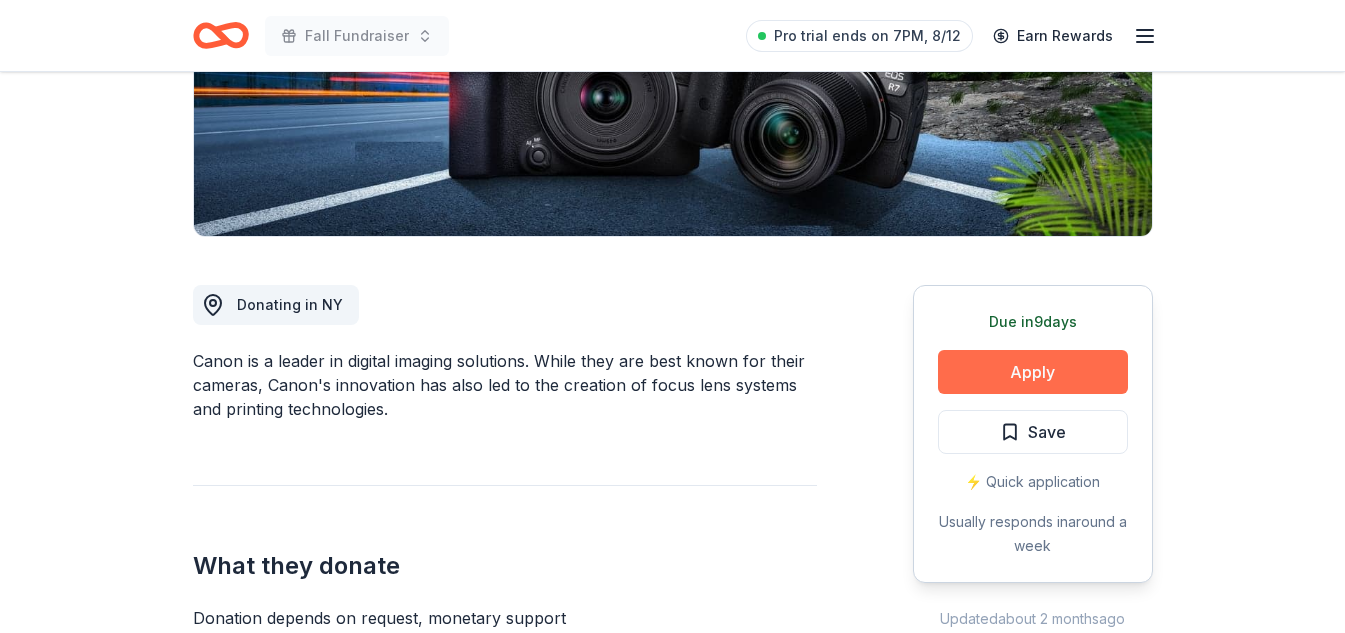 click on "Apply" at bounding box center (1033, 372) 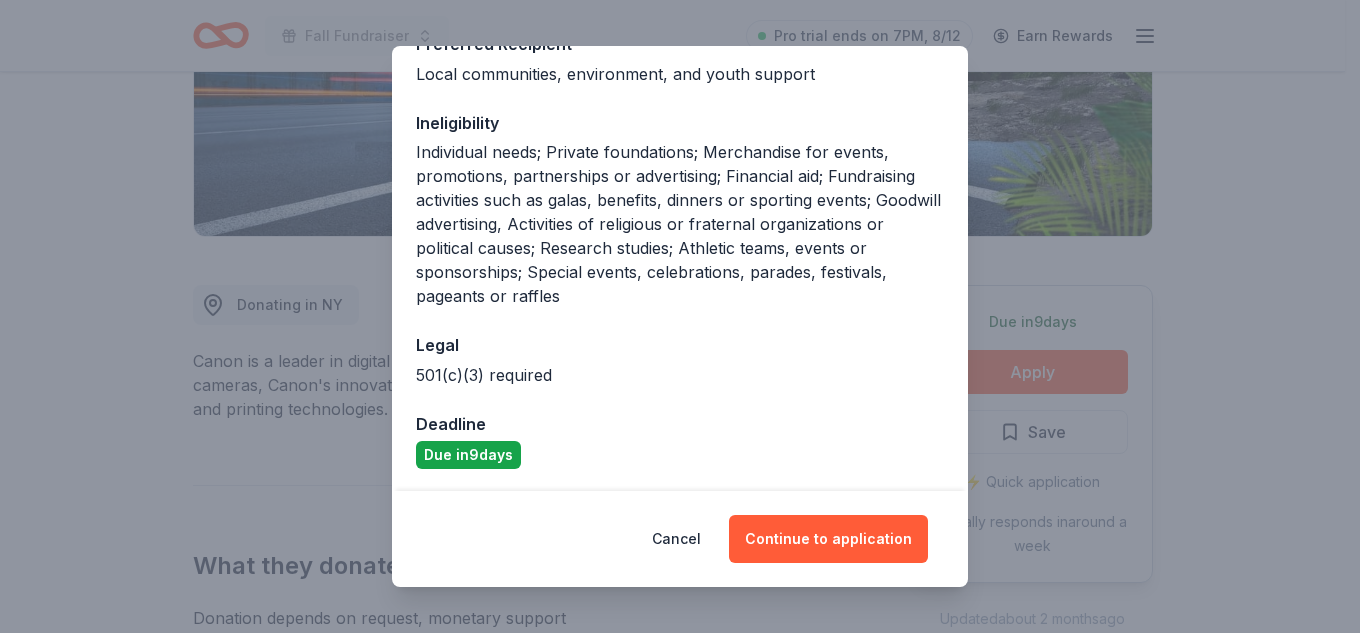 scroll, scrollTop: 336, scrollLeft: 0, axis: vertical 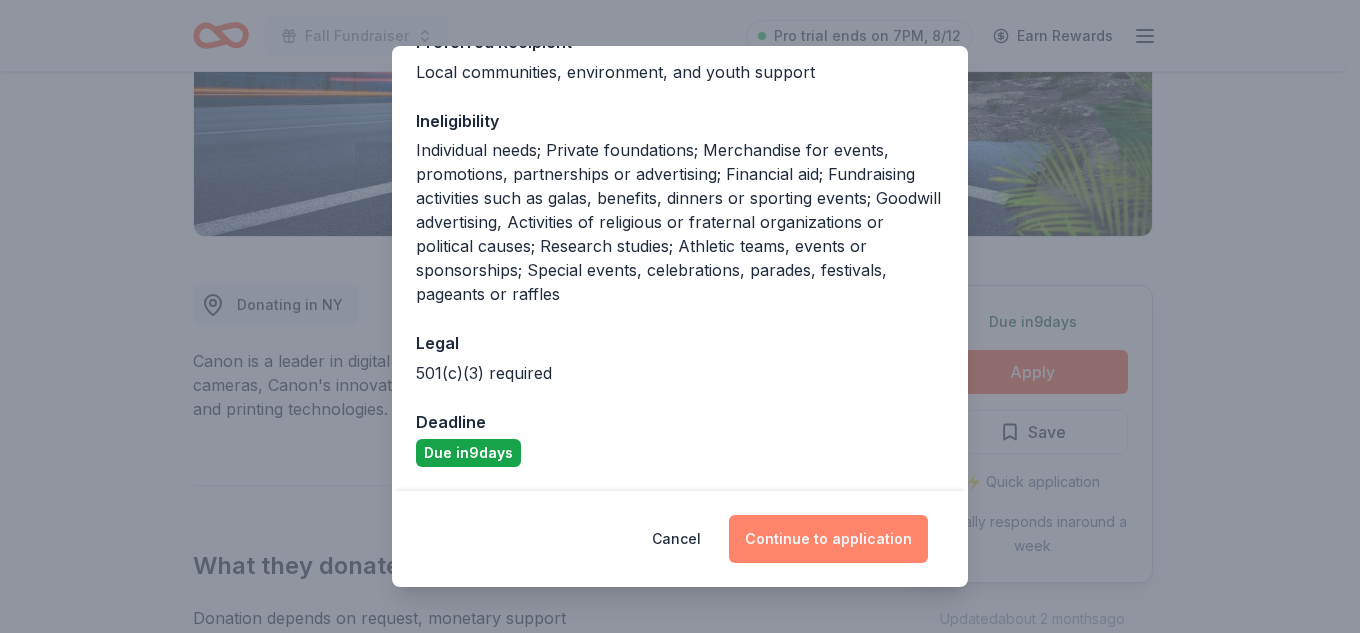 click on "Continue to application" at bounding box center [828, 539] 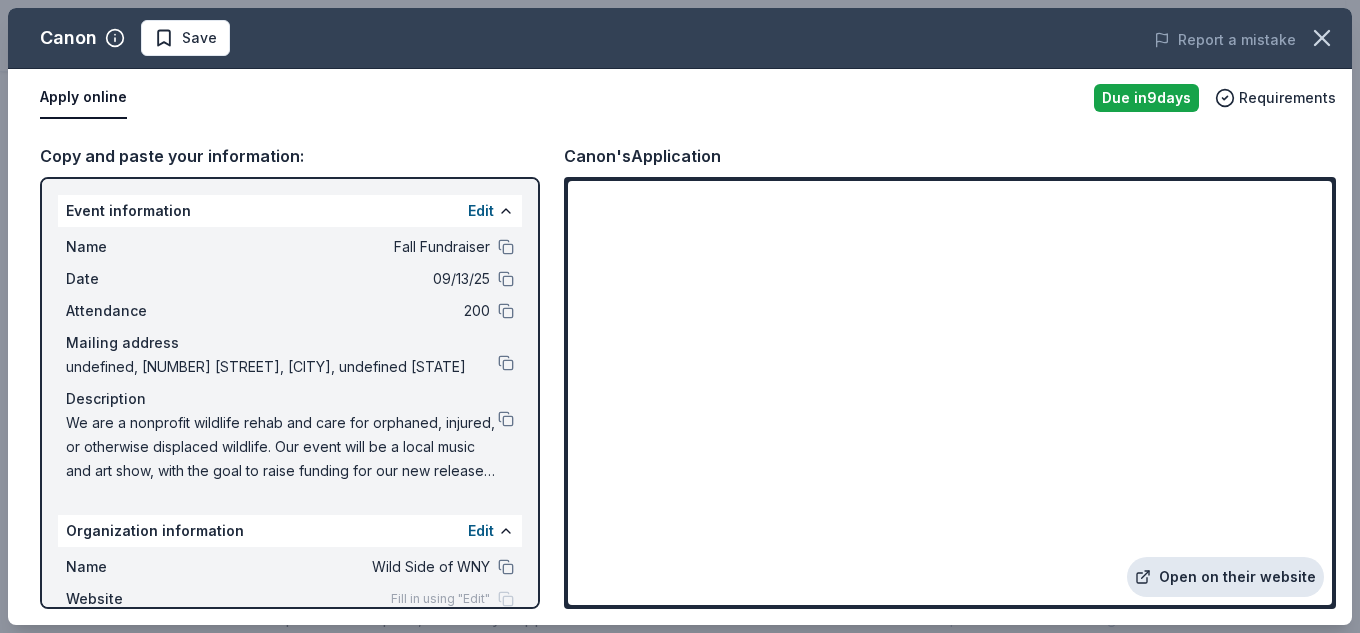 click on "Open on their website" at bounding box center [1225, 577] 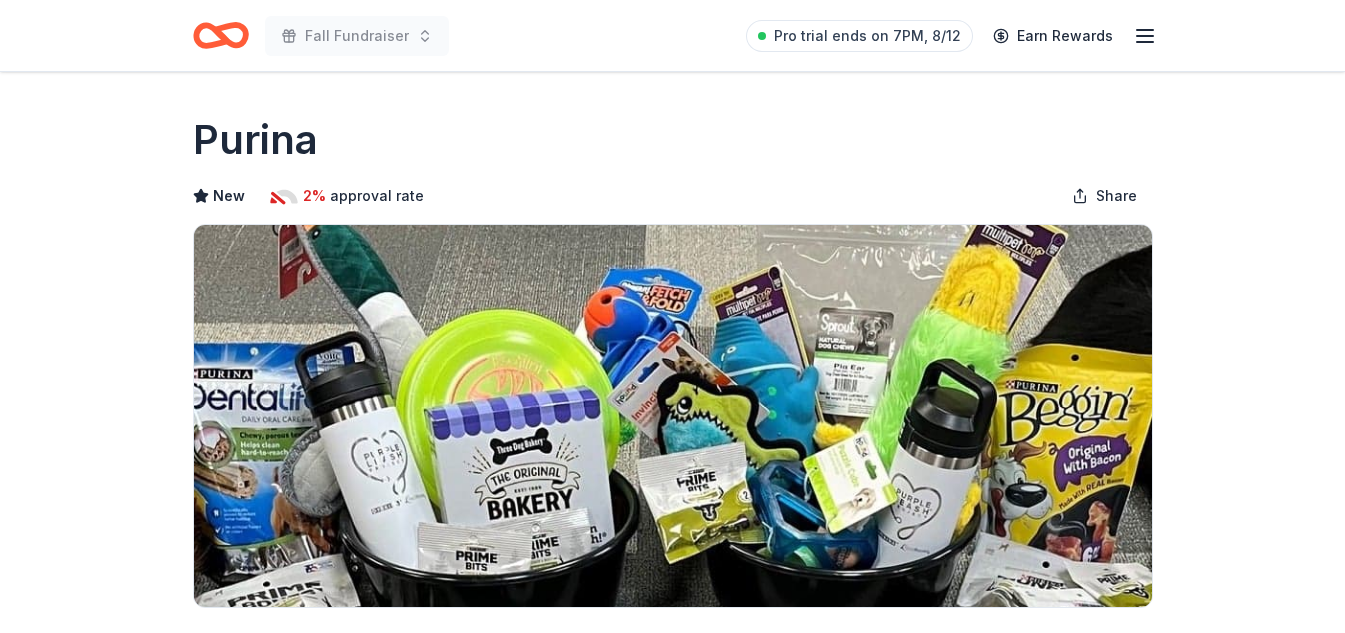 scroll, scrollTop: 0, scrollLeft: 0, axis: both 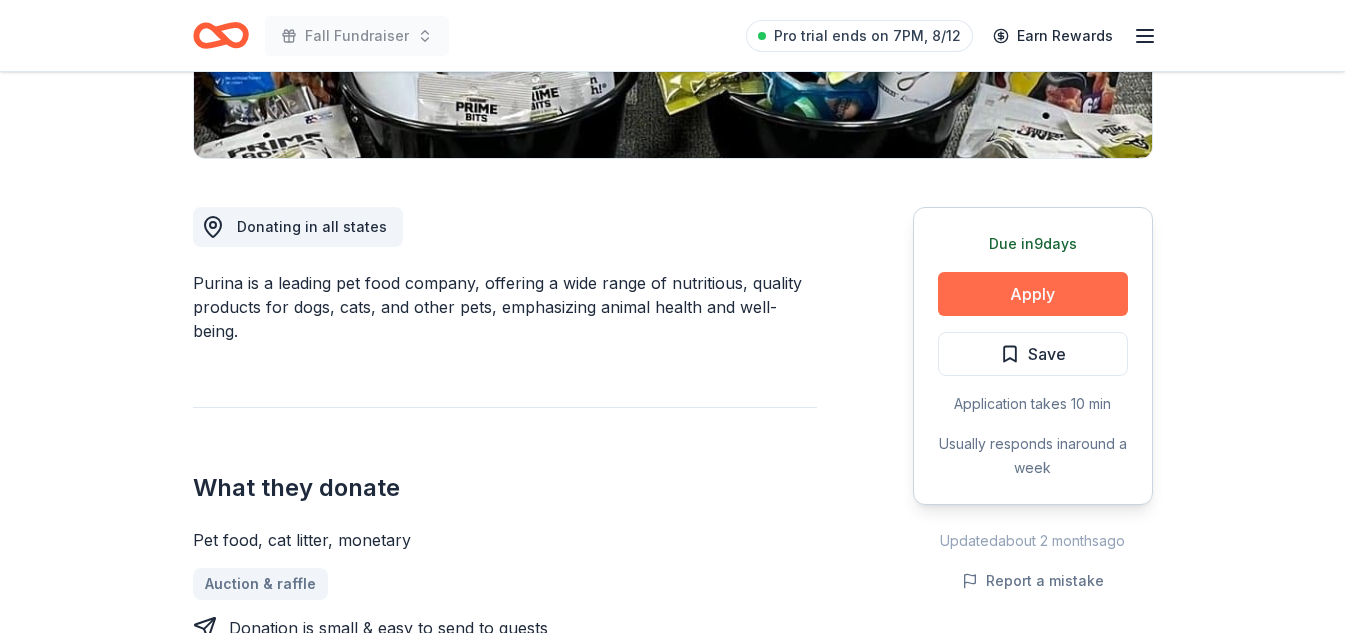 click on "Apply" at bounding box center (1033, 294) 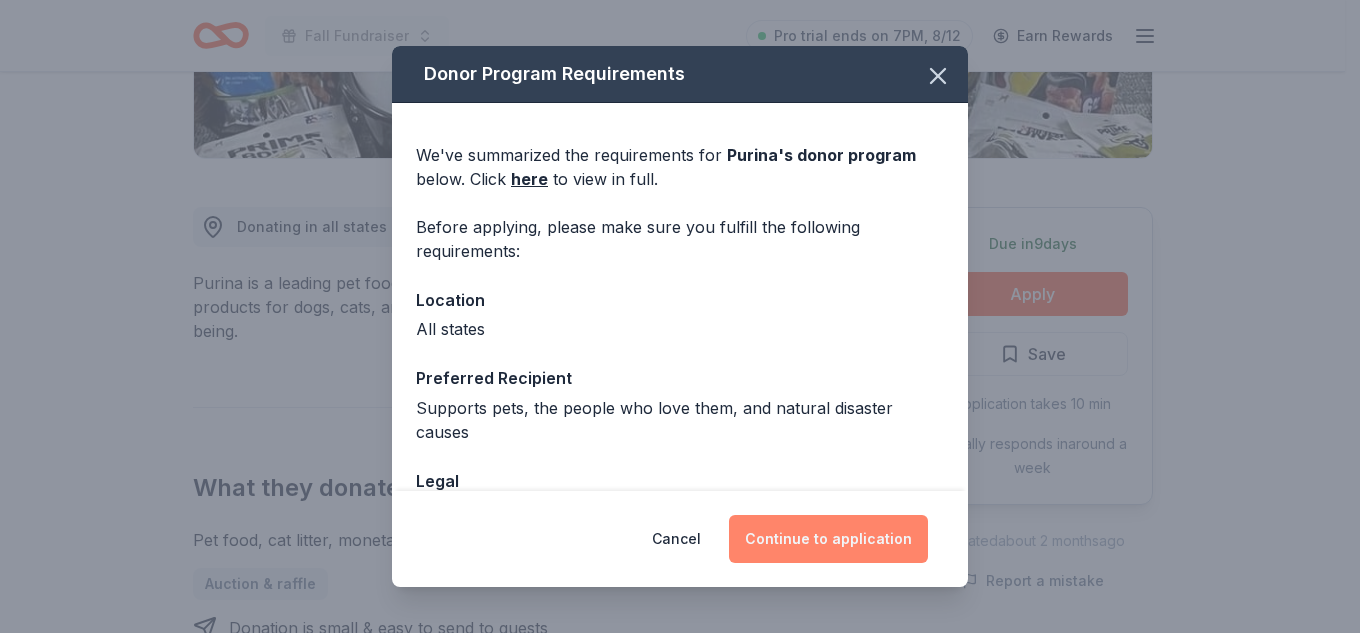 click on "Continue to application" at bounding box center (828, 539) 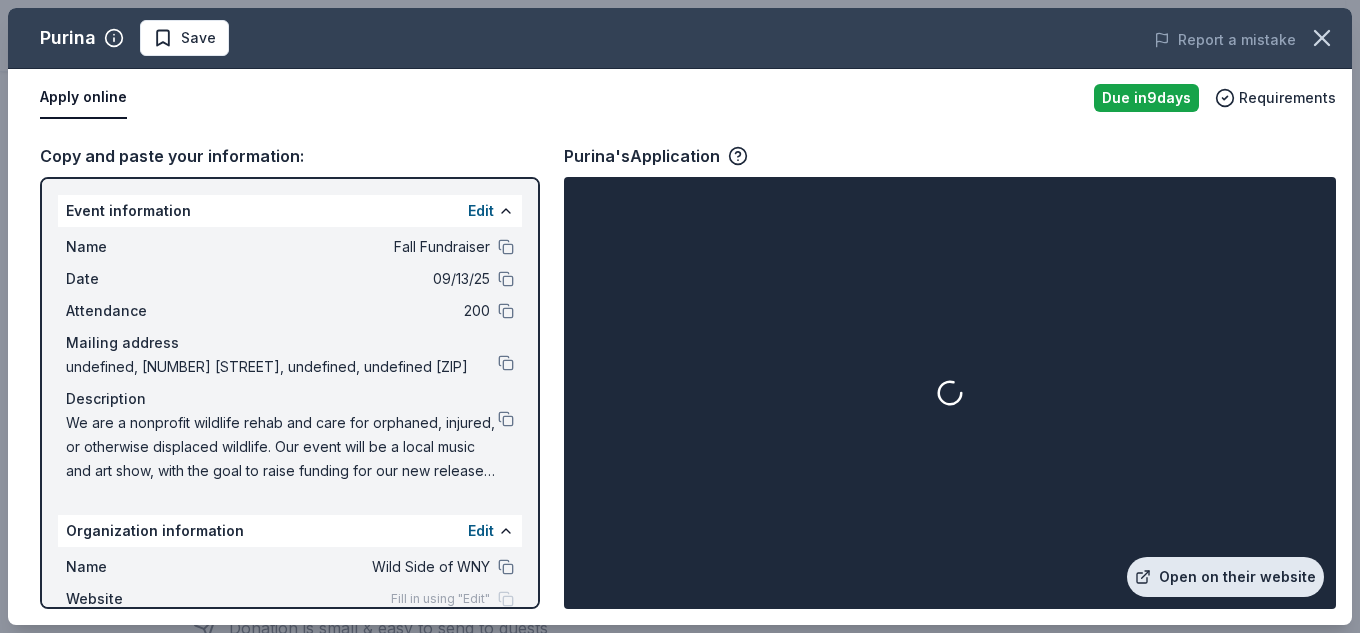 click on "Open on their website" at bounding box center (1225, 577) 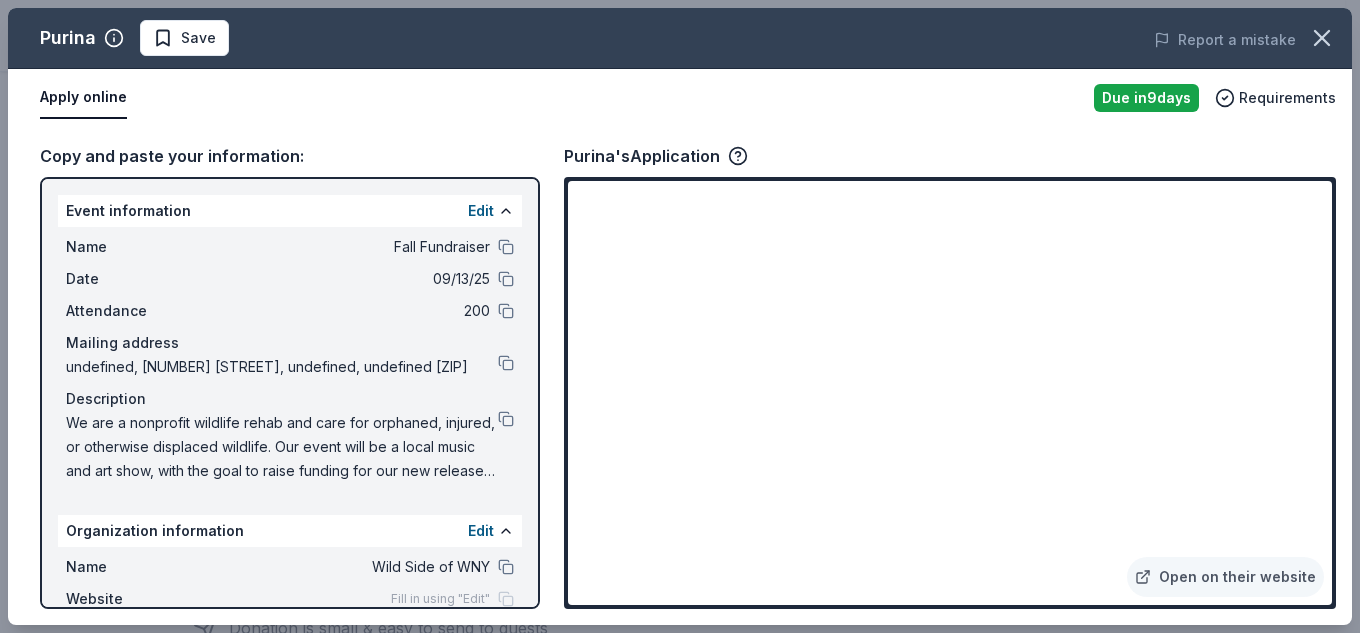 drag, startPoint x: 1355, startPoint y: 96, endPoint x: 1359, endPoint y: 265, distance: 169.04733 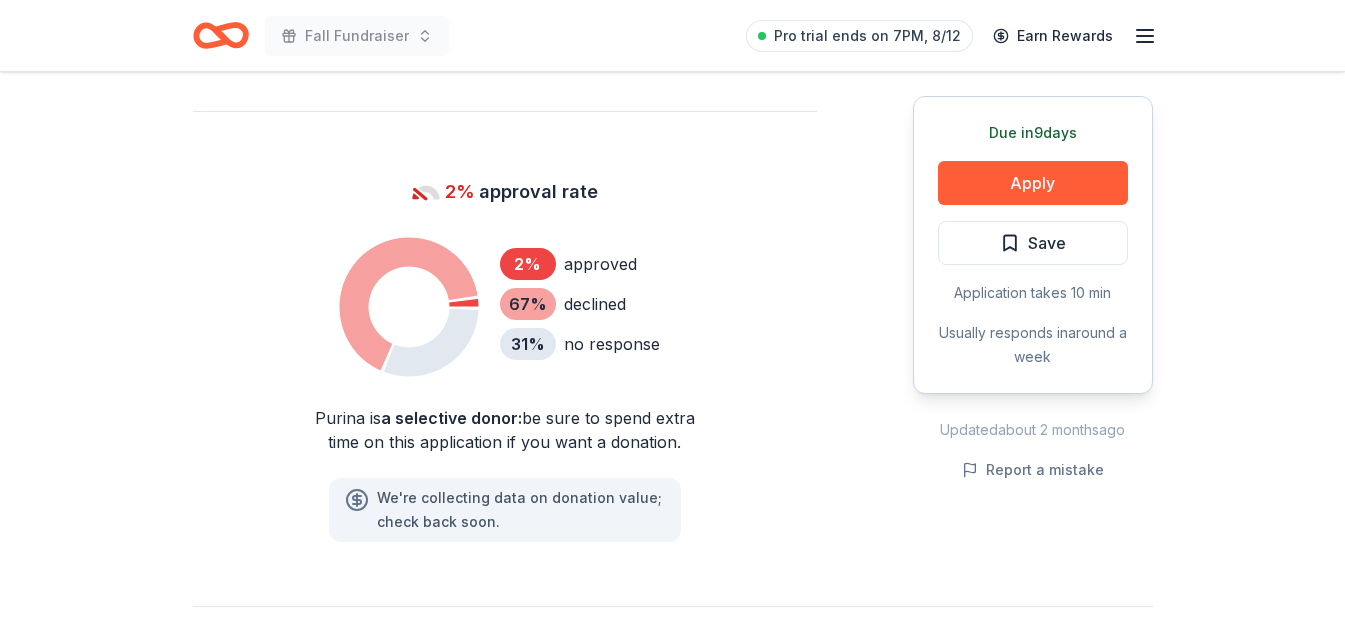 scroll, scrollTop: 1549, scrollLeft: 0, axis: vertical 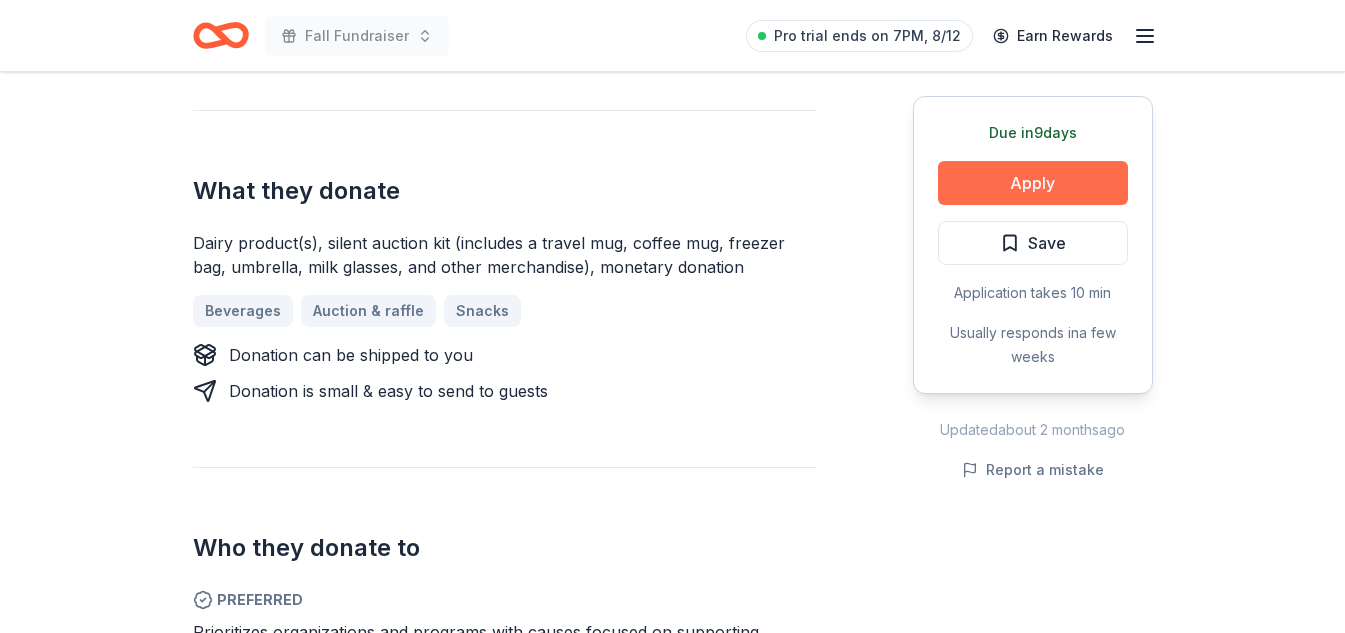 click on "Apply" at bounding box center [1033, 183] 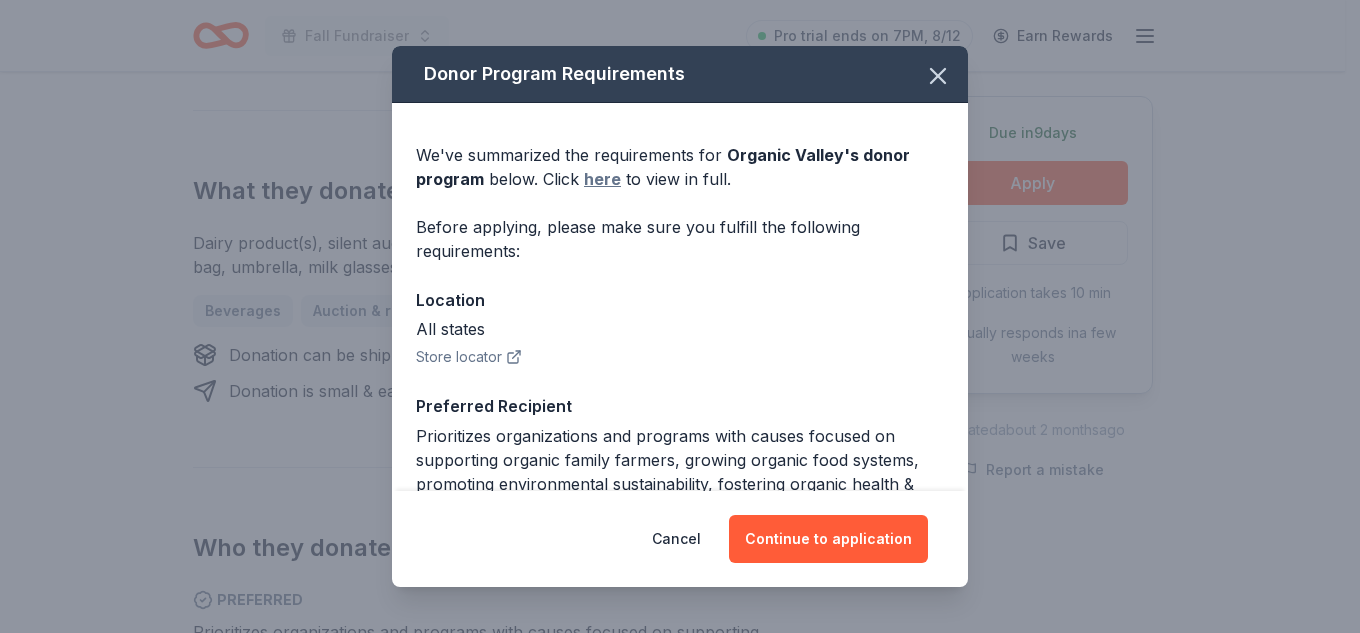 click on "here" at bounding box center [602, 179] 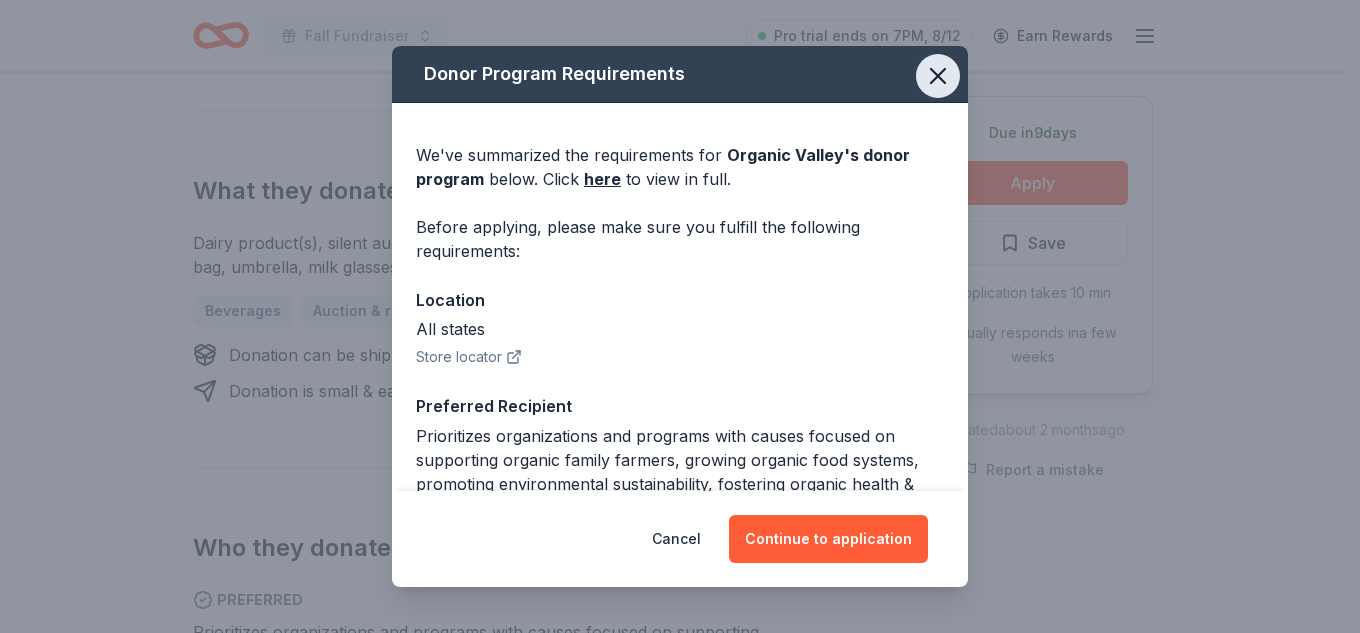 click 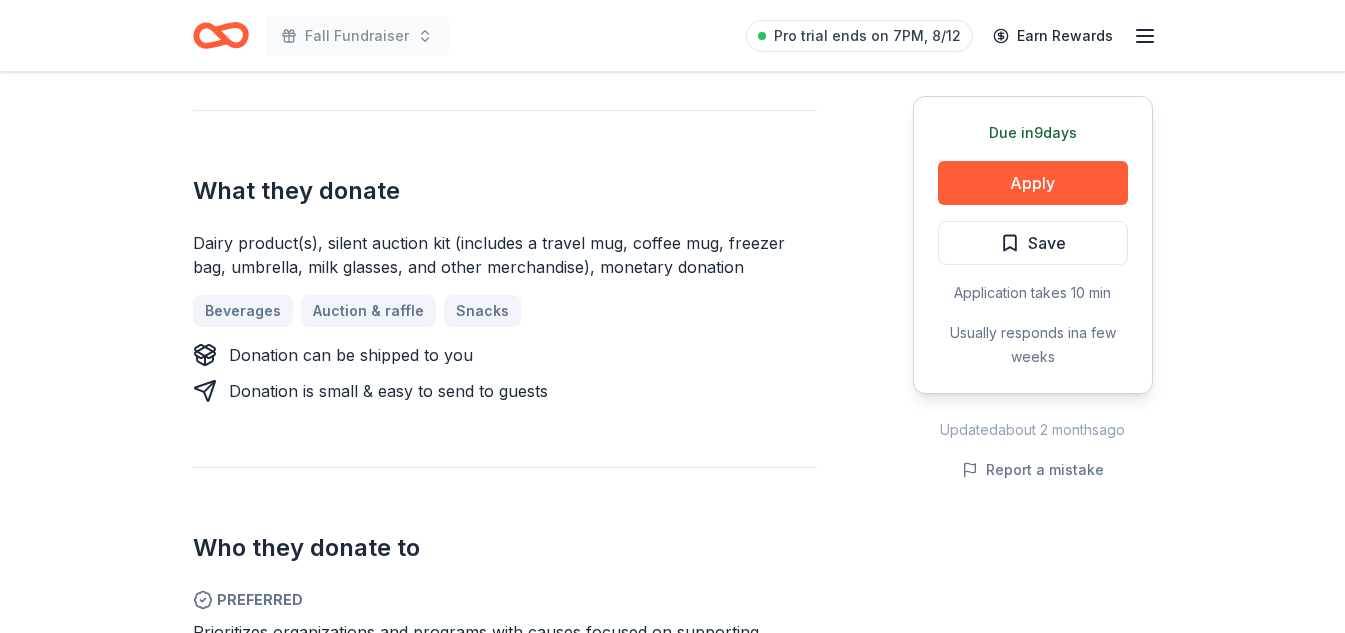 click 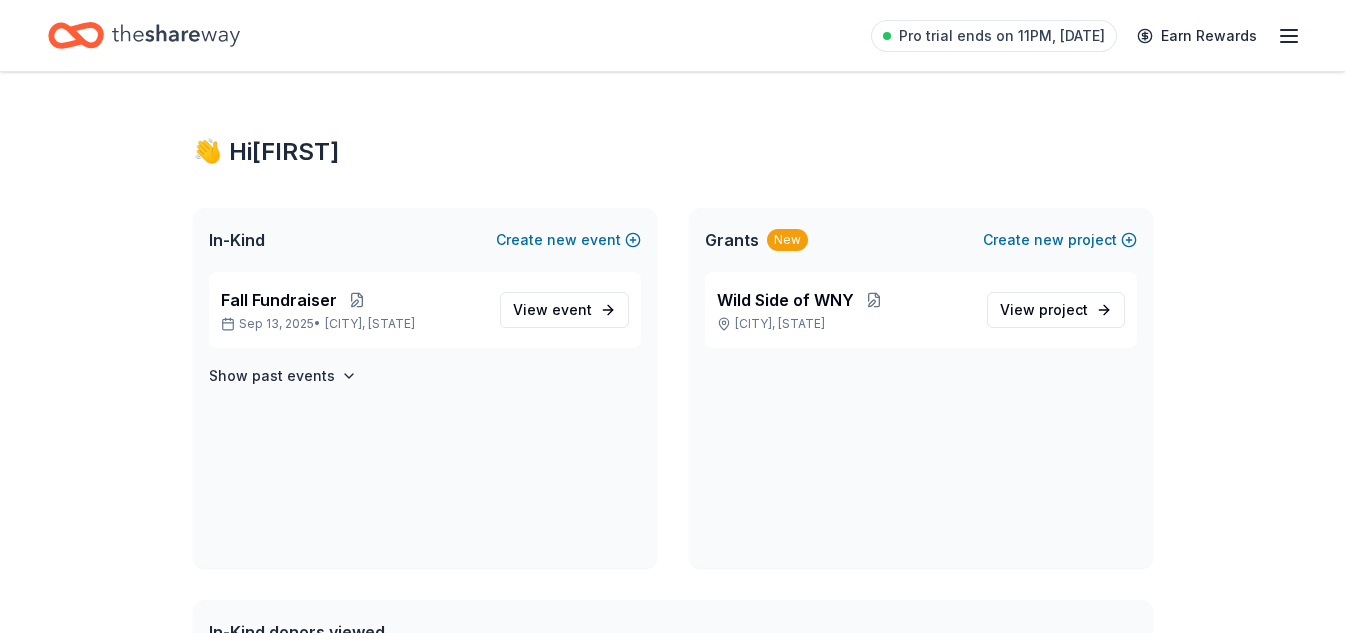 scroll, scrollTop: 0, scrollLeft: 0, axis: both 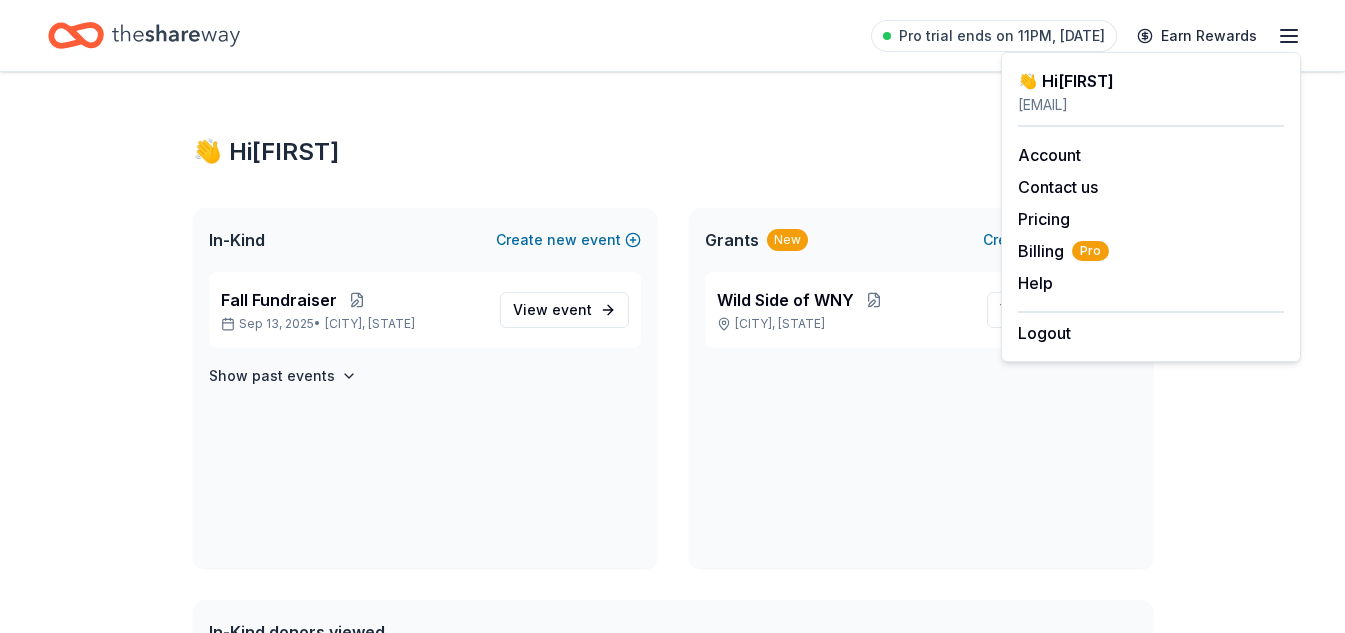 click 